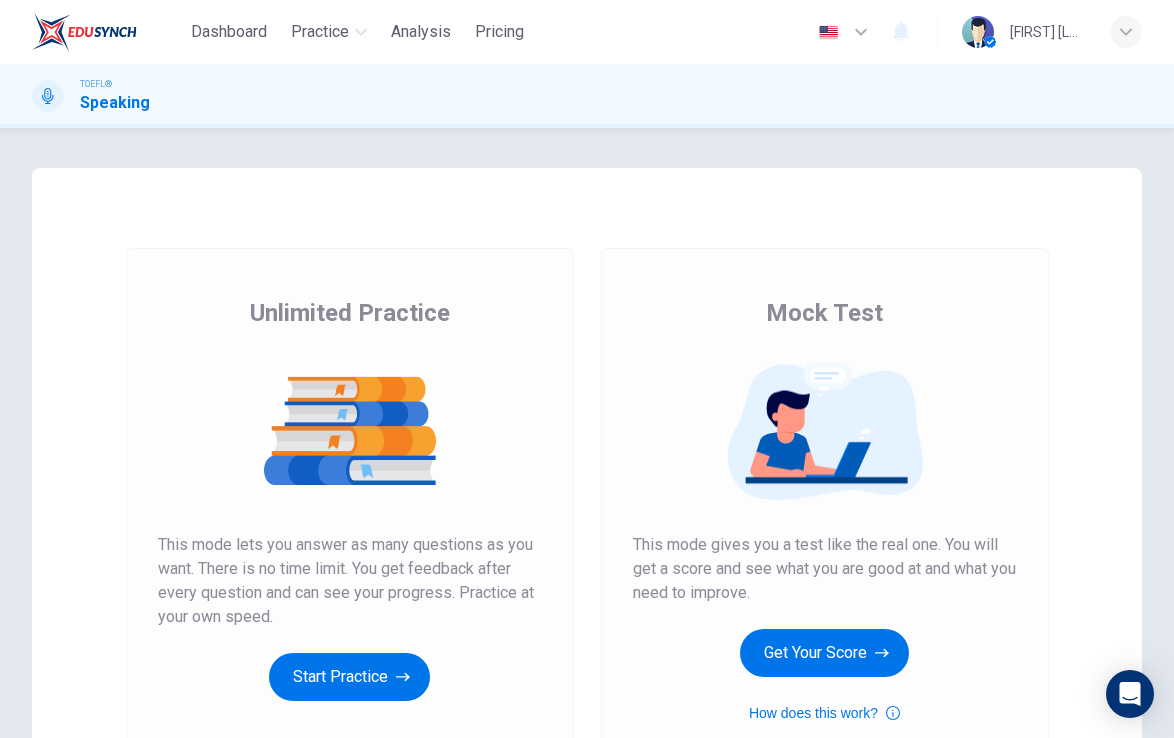 scroll, scrollTop: 0, scrollLeft: 0, axis: both 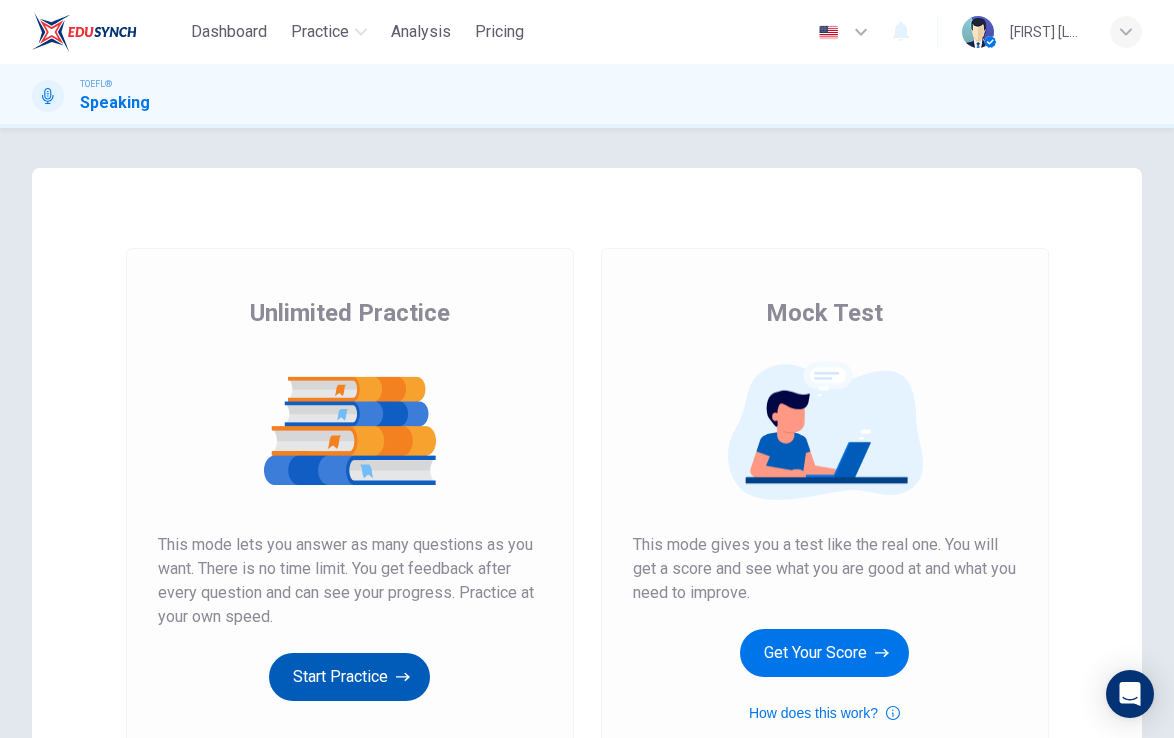 click on "Start Practice" at bounding box center [349, 677] 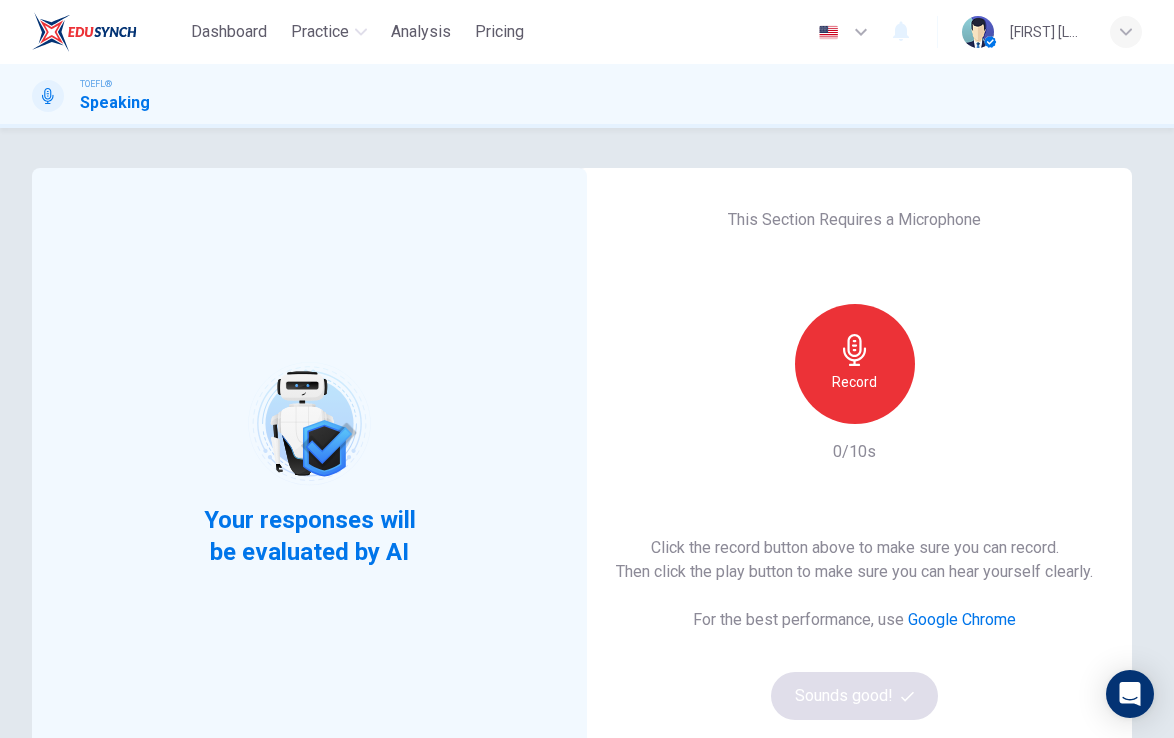 click on "Record" at bounding box center [854, 382] 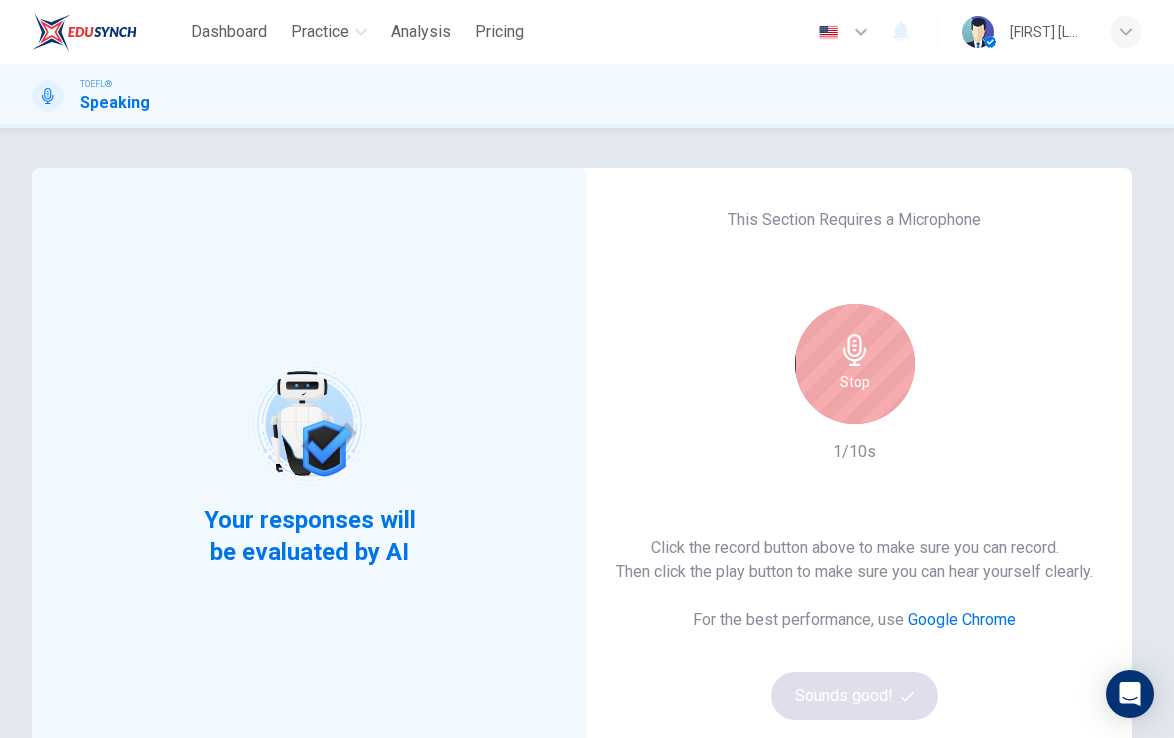click on "This Section Requires a Microphone Stop 1/10s Click the record button above to make sure you can record.     Then click the play button to make sure you can hear yourself clearly. For the best performance, use   Google Chrome Sounds good!" at bounding box center (854, 464) 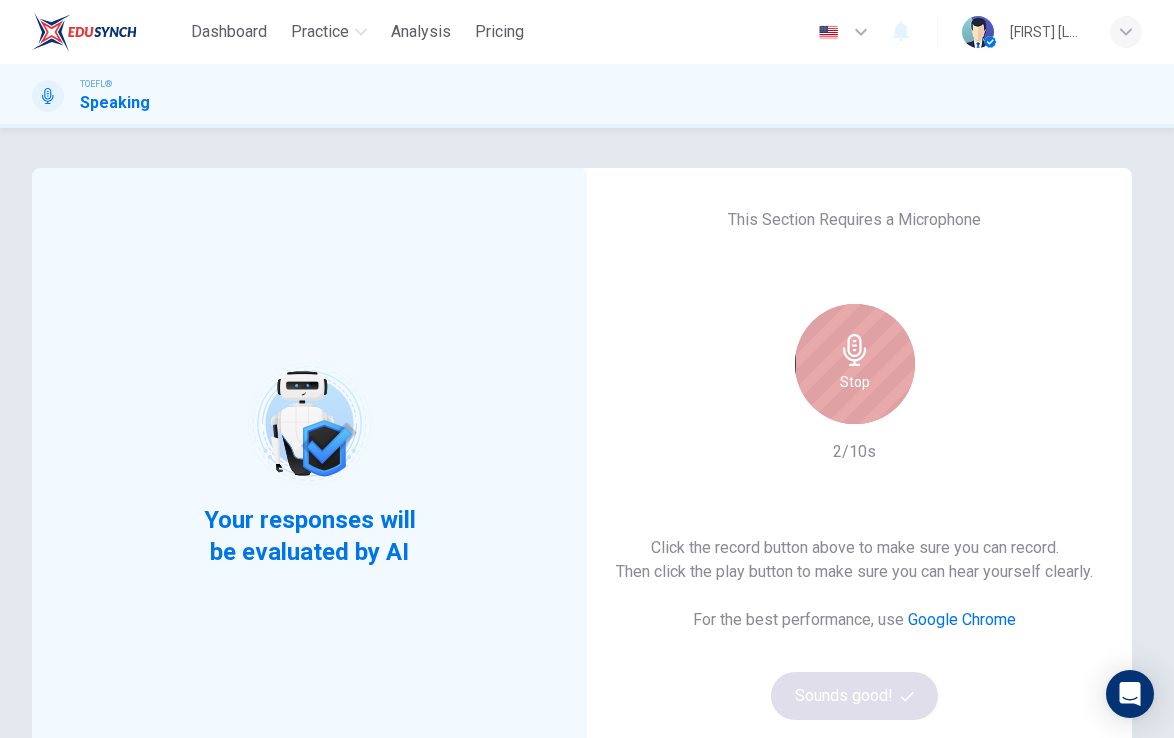 click at bounding box center (855, 350) 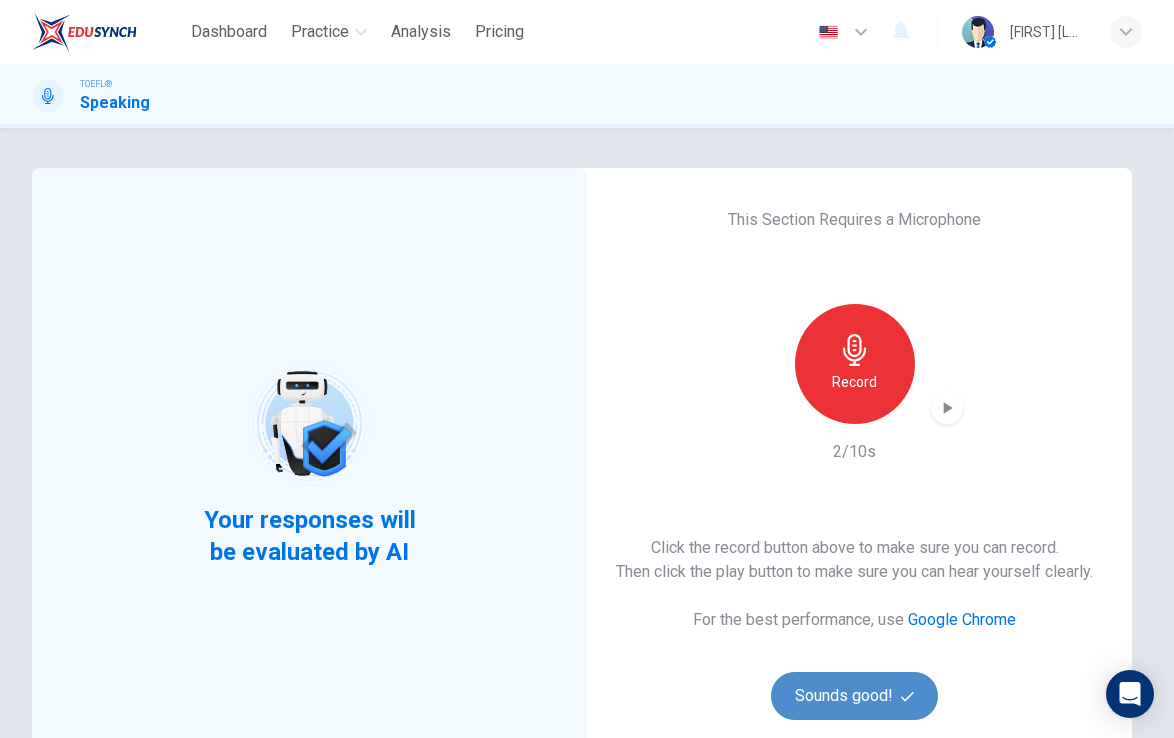 click at bounding box center [907, 696] 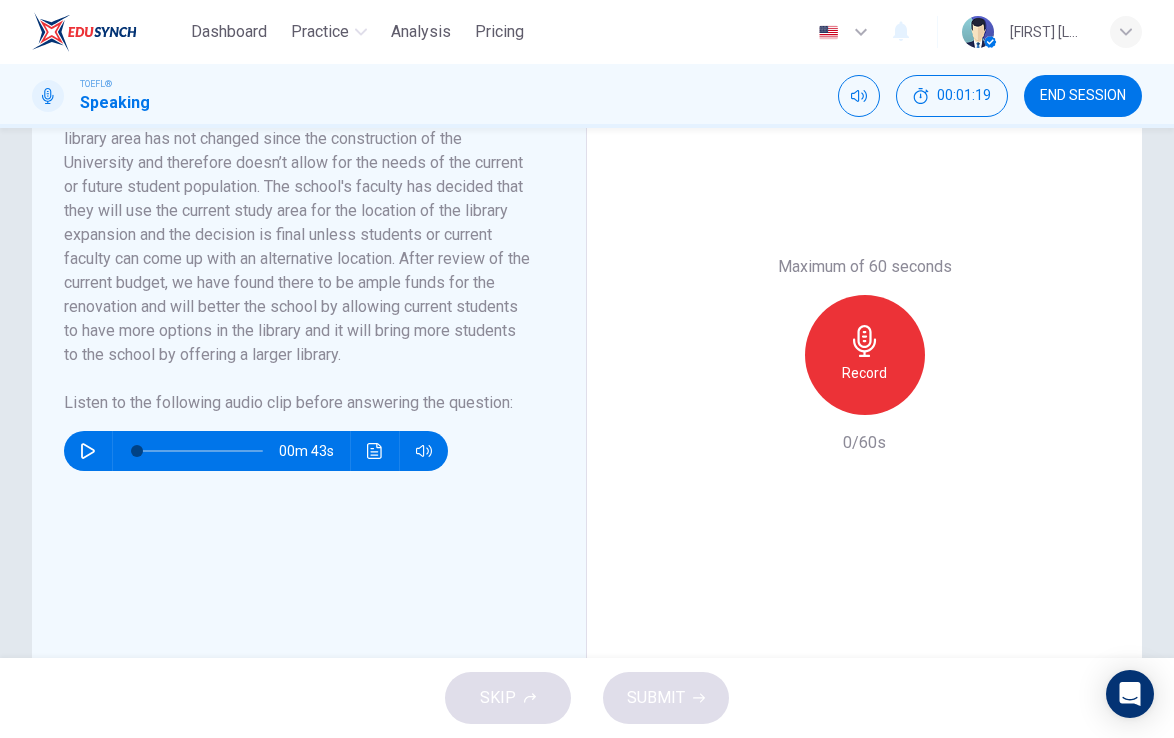 scroll, scrollTop: 519, scrollLeft: 0, axis: vertical 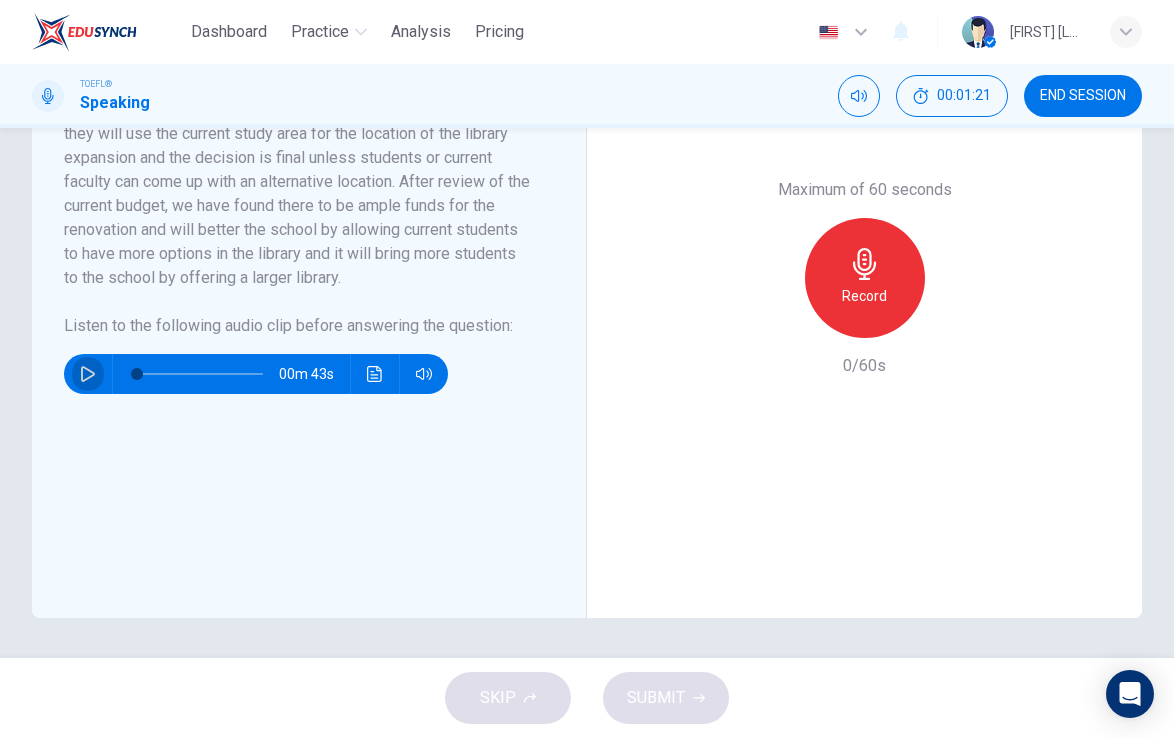 click at bounding box center (88, 374) 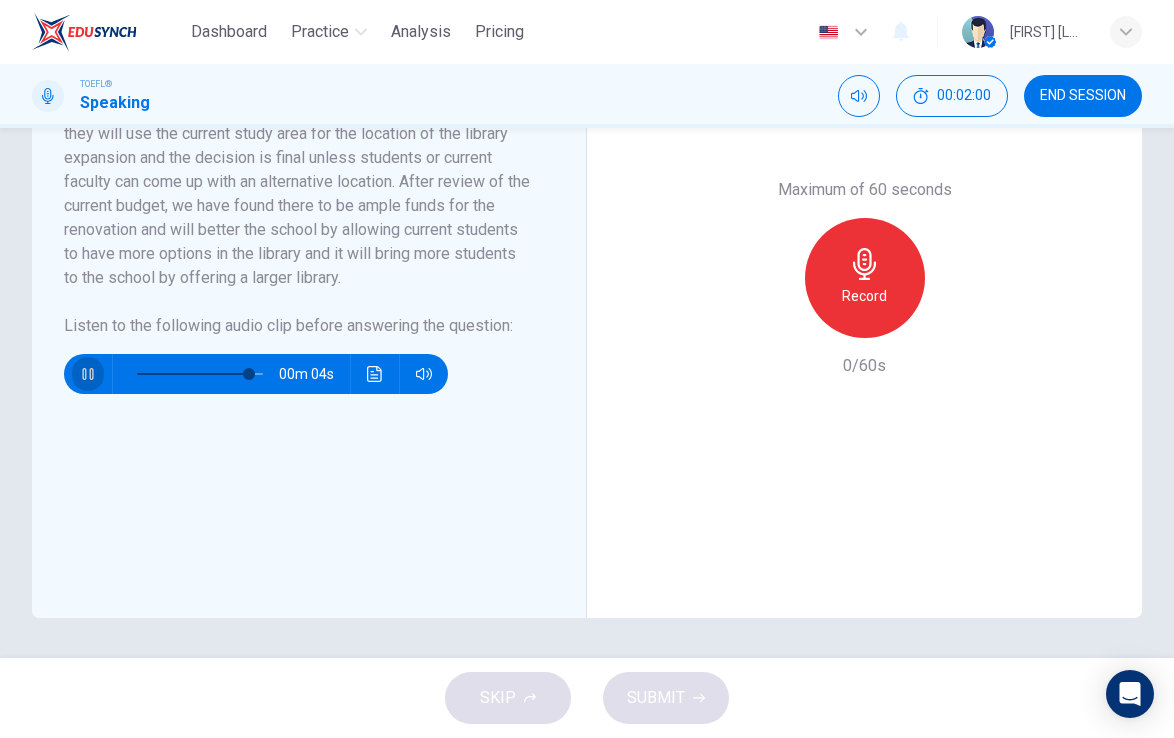 click at bounding box center [88, 374] 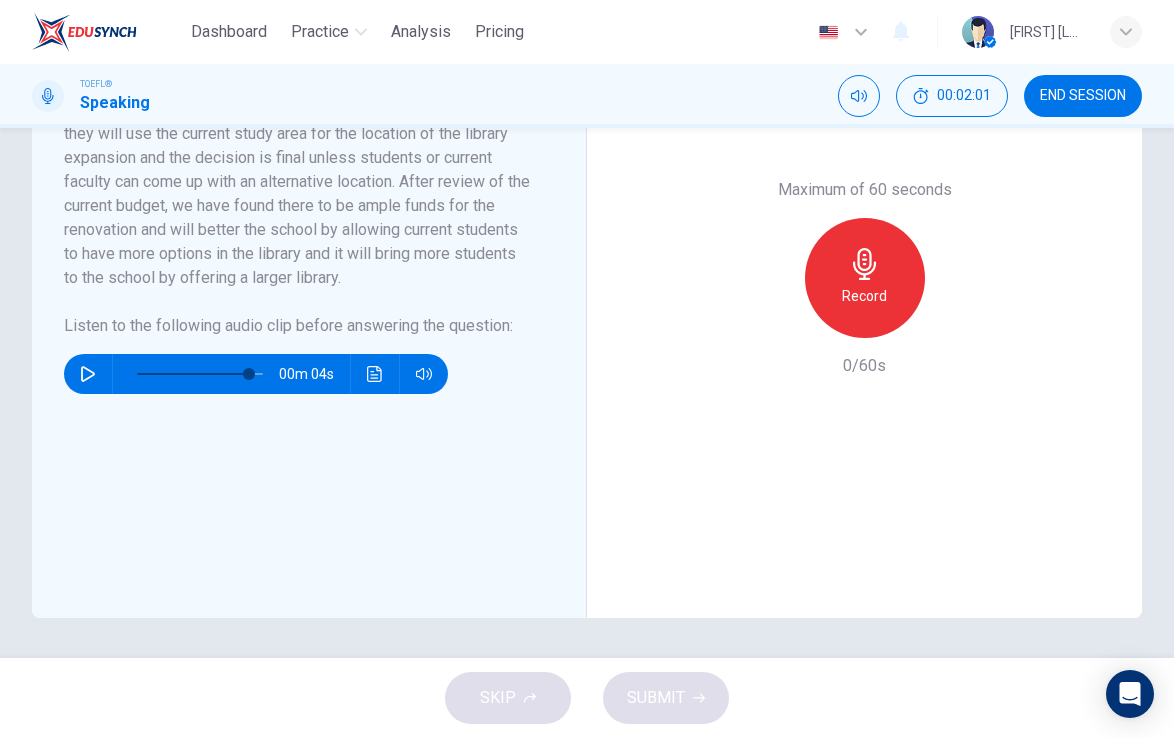 click at bounding box center (200, 374) 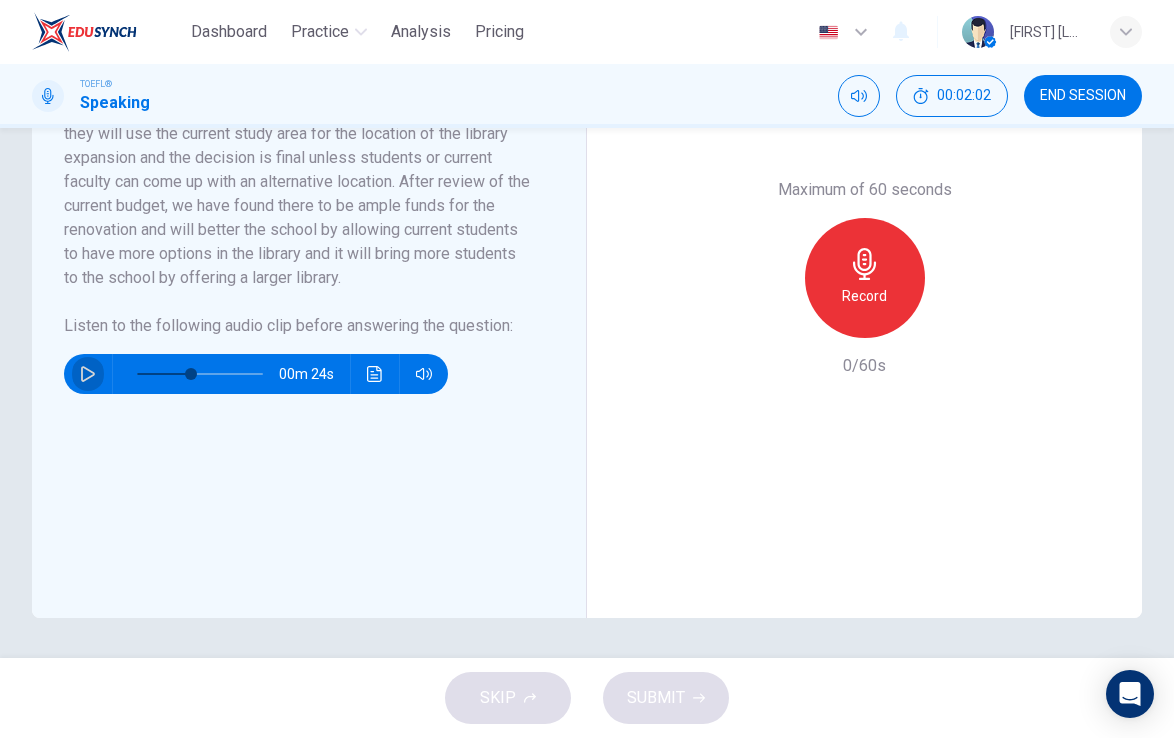 click at bounding box center (88, 374) 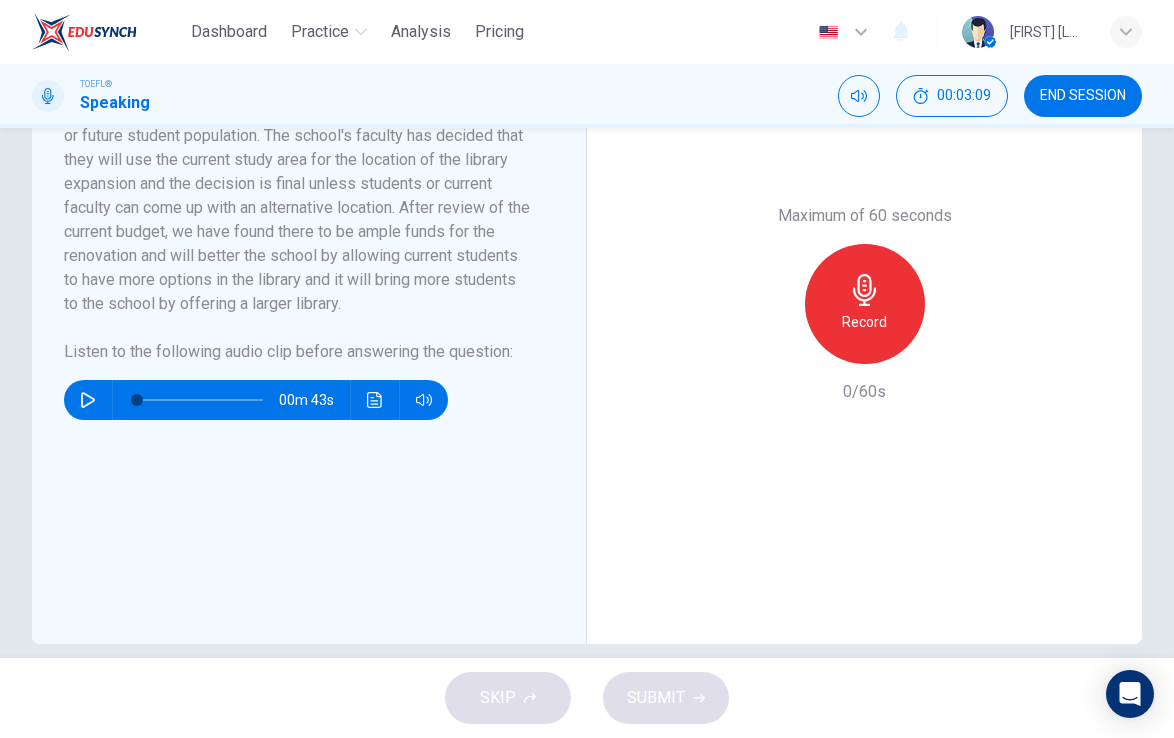 scroll, scrollTop: 496, scrollLeft: 0, axis: vertical 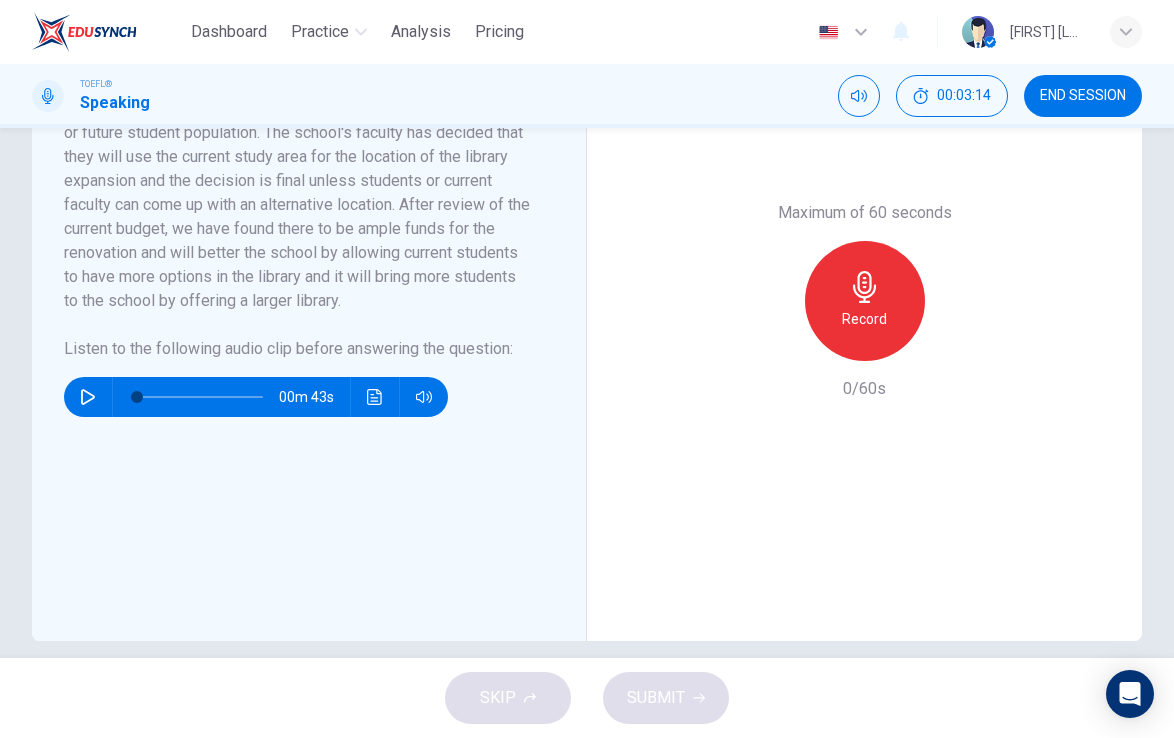 click at bounding box center [865, 287] 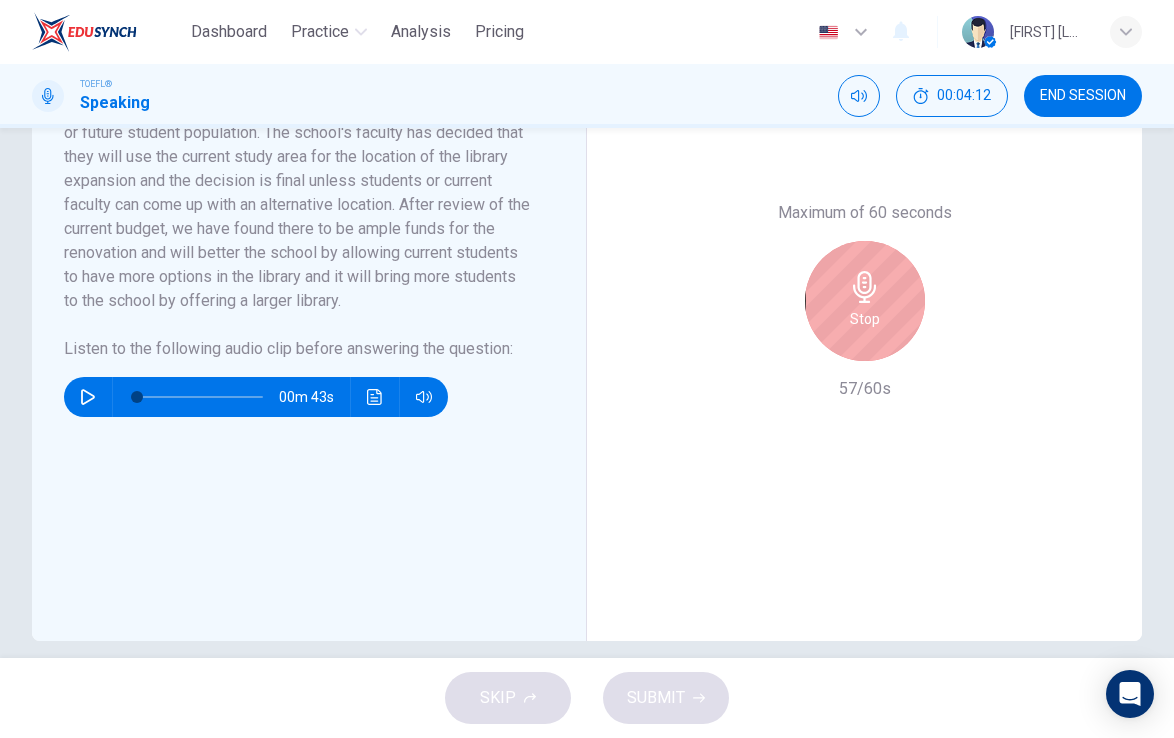 click at bounding box center [865, 287] 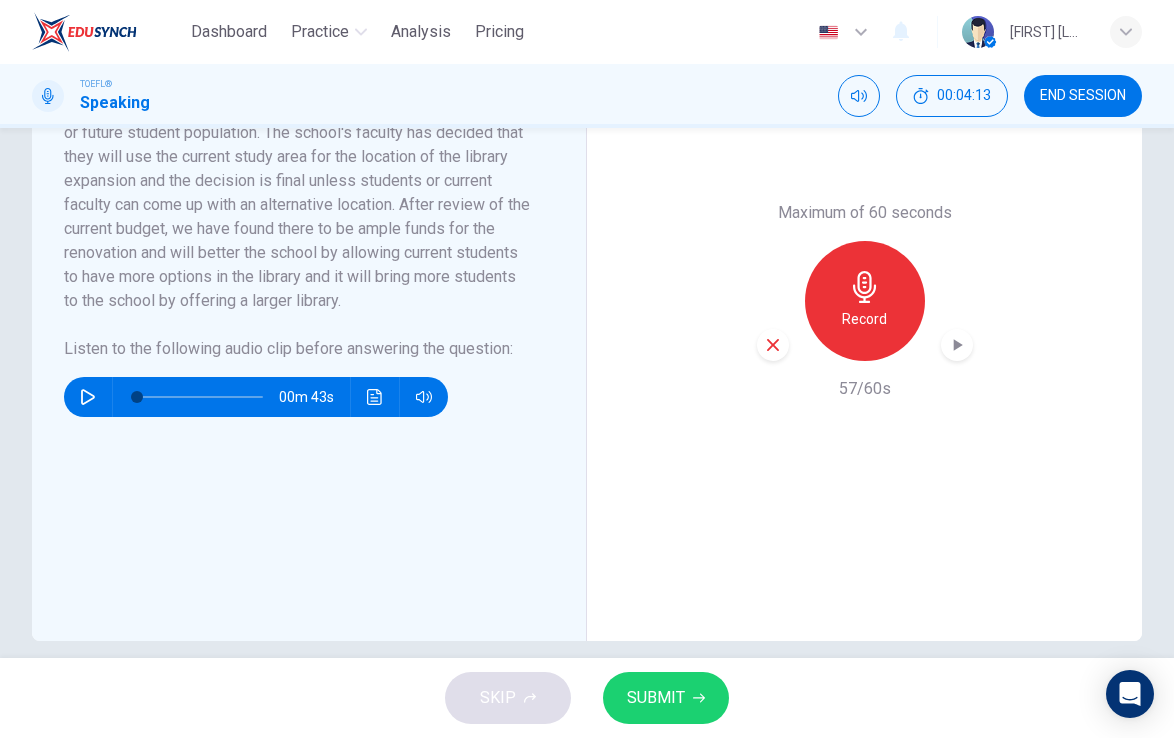 click on "SUBMIT" at bounding box center [656, 698] 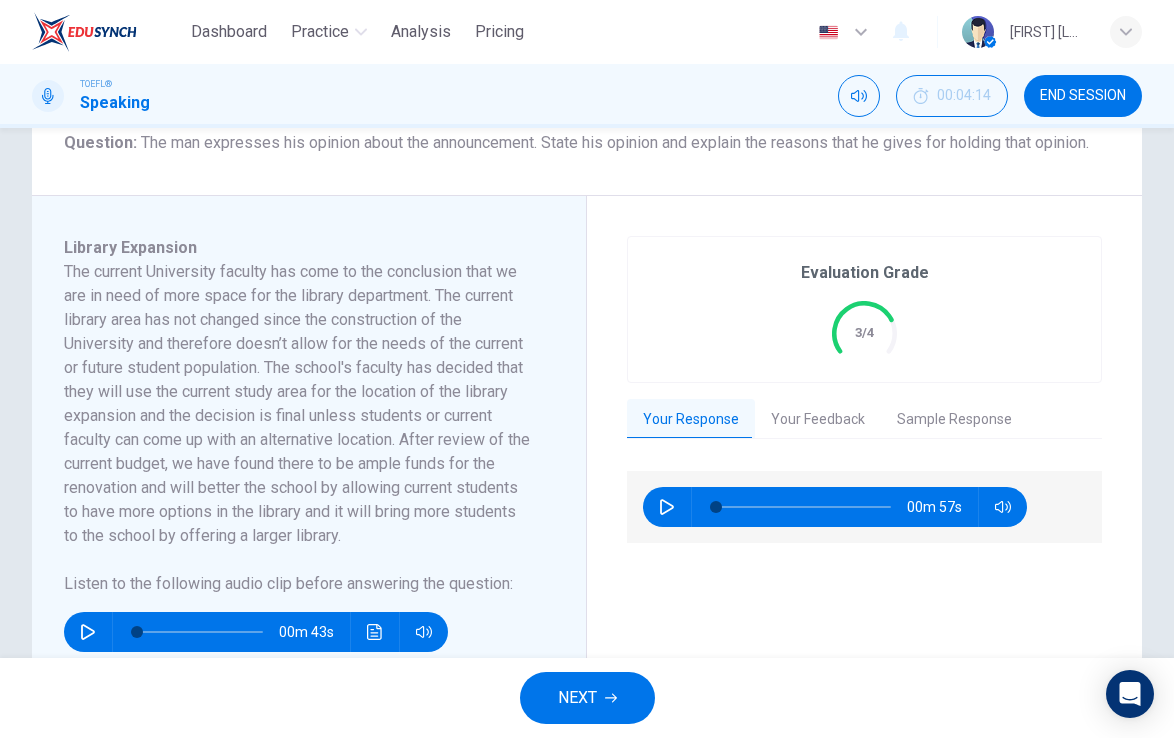 scroll, scrollTop: 259, scrollLeft: 0, axis: vertical 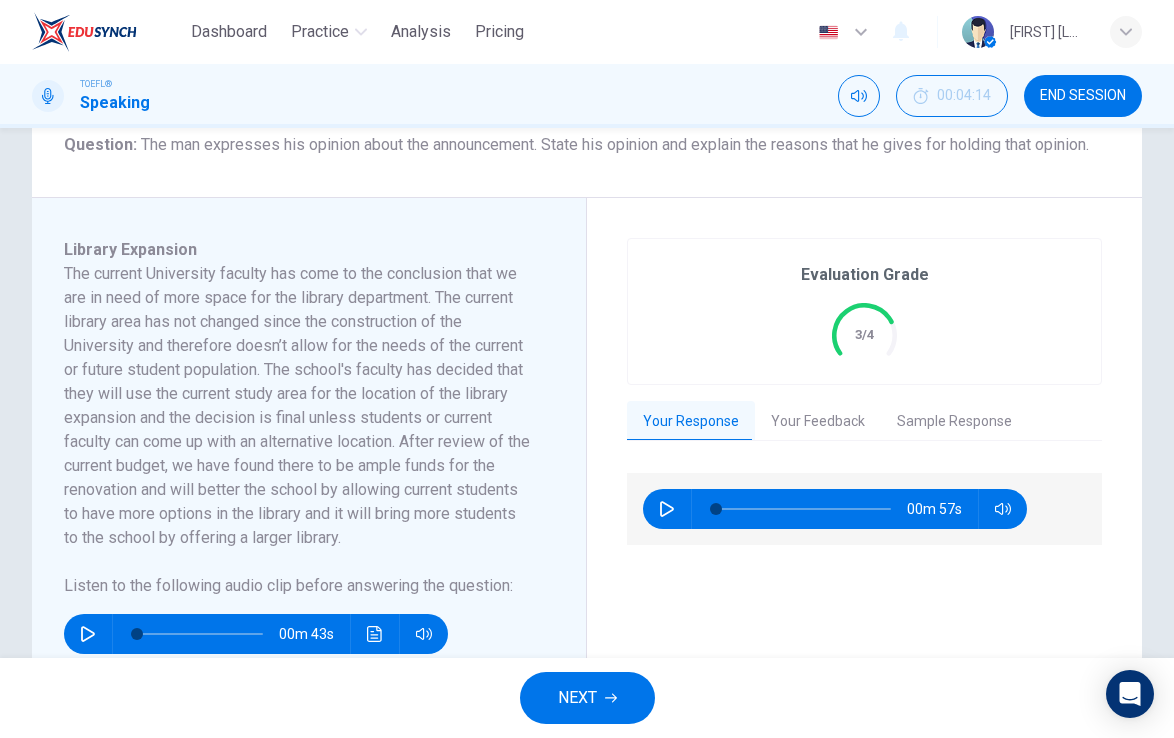 click on "Your Feedback" at bounding box center [818, 422] 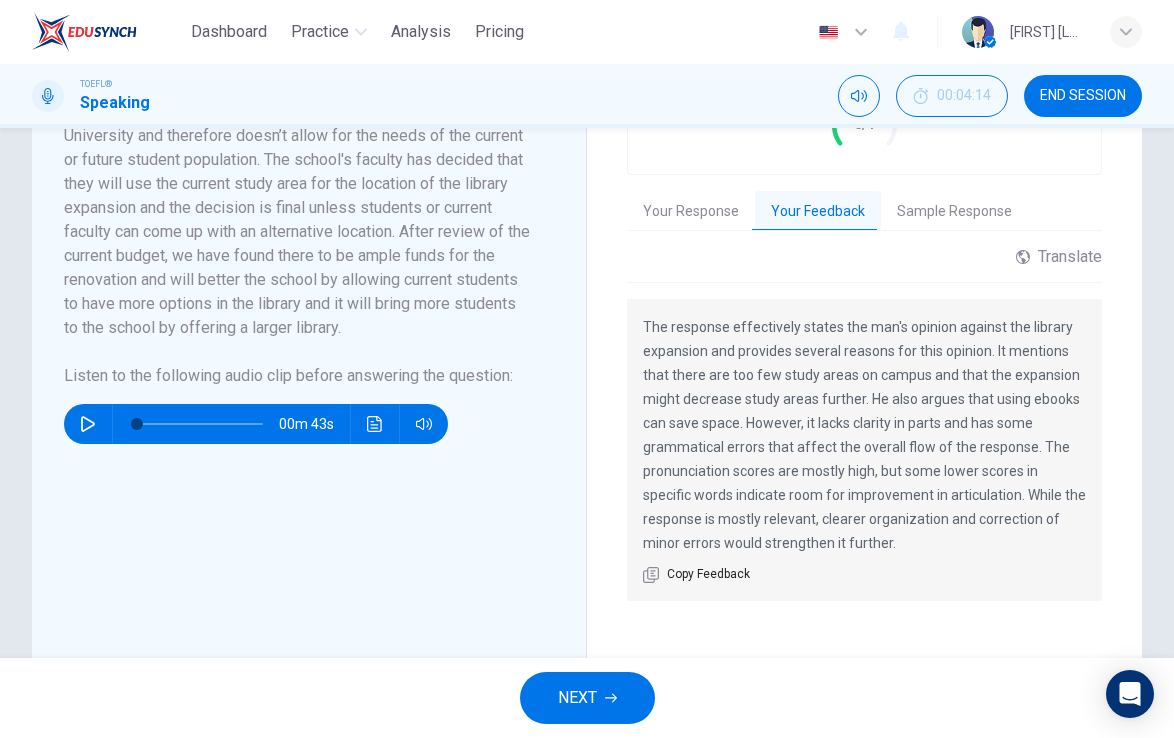 scroll, scrollTop: 514, scrollLeft: 0, axis: vertical 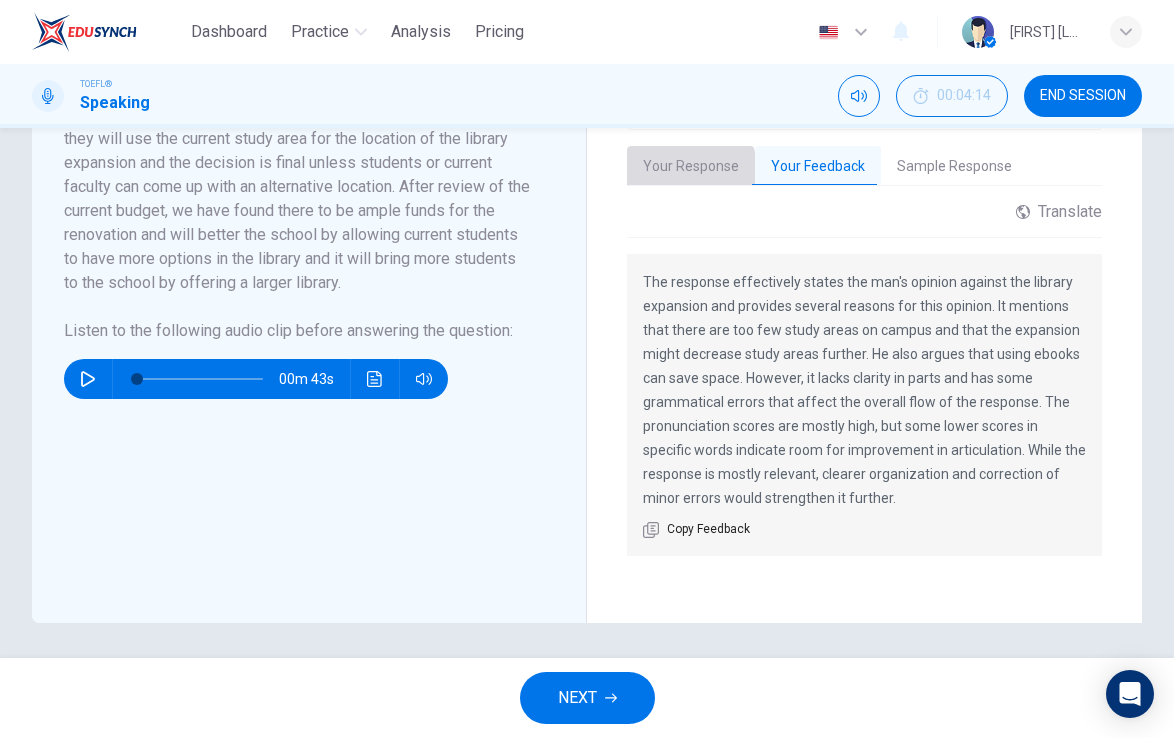 click on "Your Response" at bounding box center (691, 167) 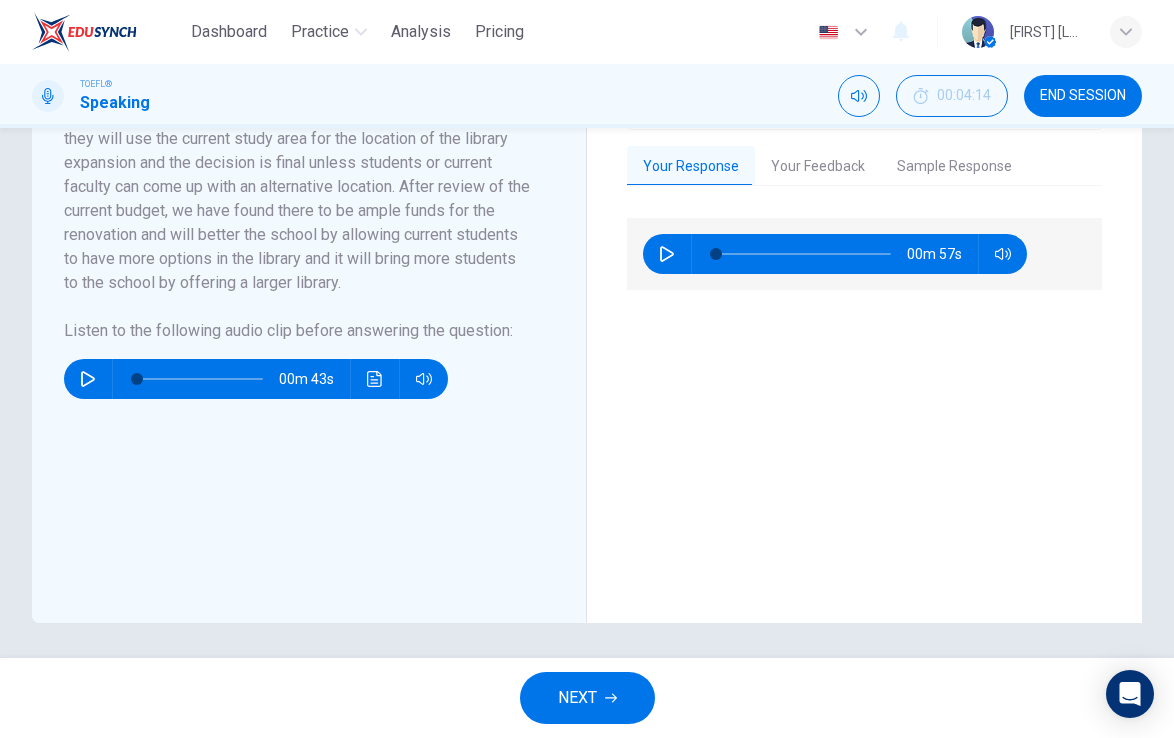 click at bounding box center [667, 254] 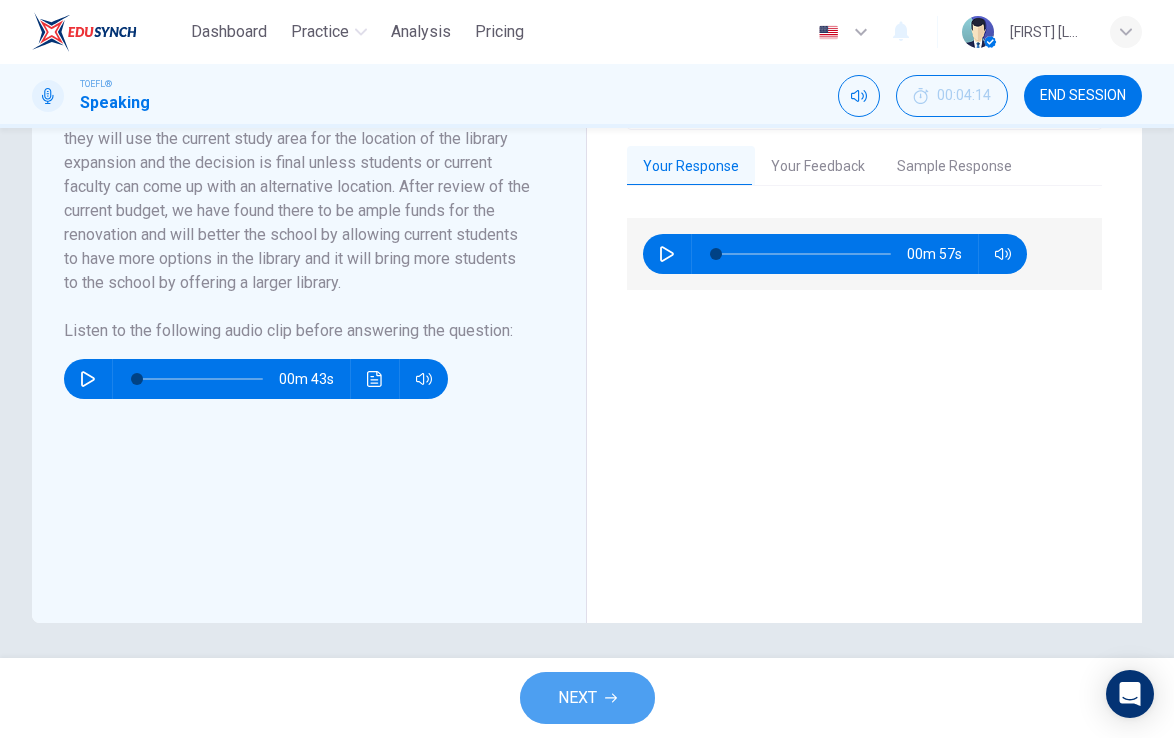 click on "NEXT" at bounding box center [577, 698] 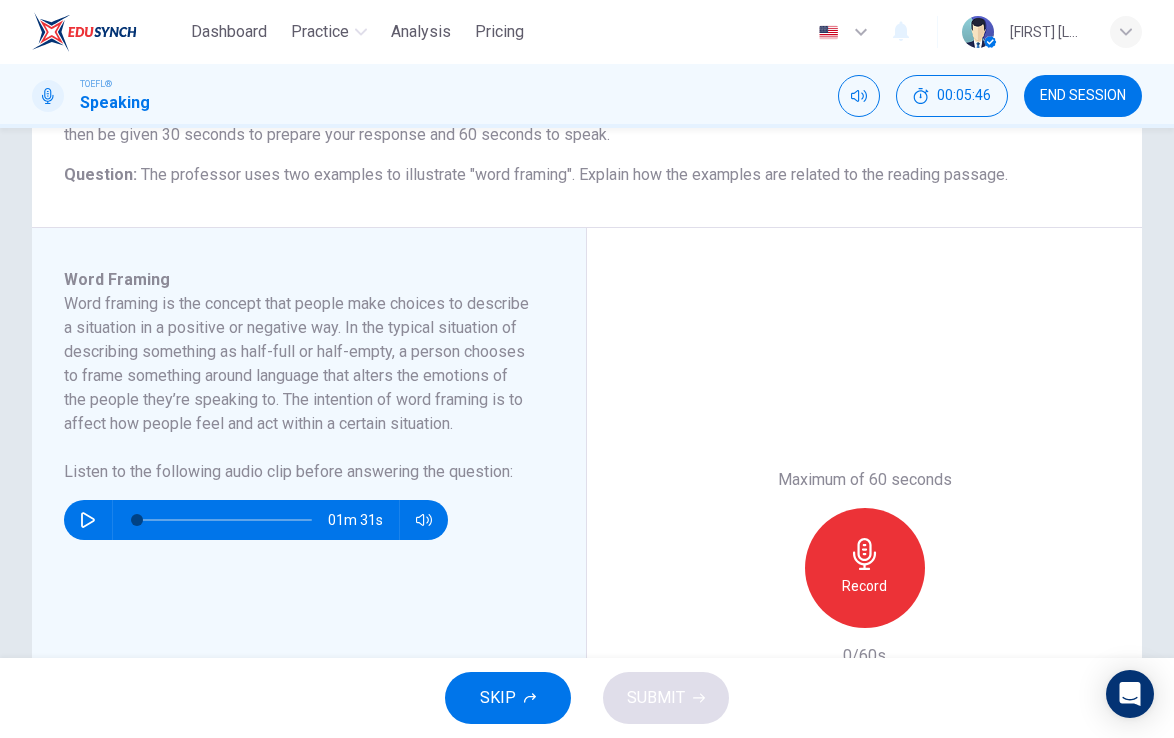 scroll, scrollTop: 291, scrollLeft: 0, axis: vertical 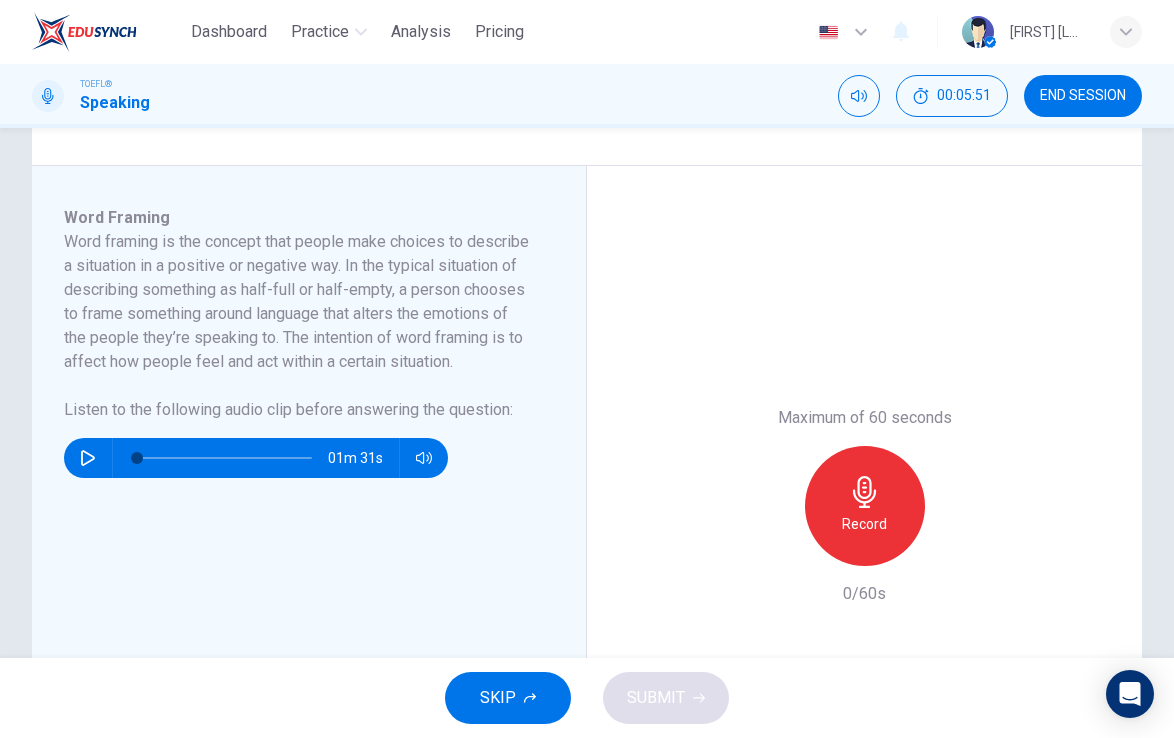click at bounding box center [88, 458] 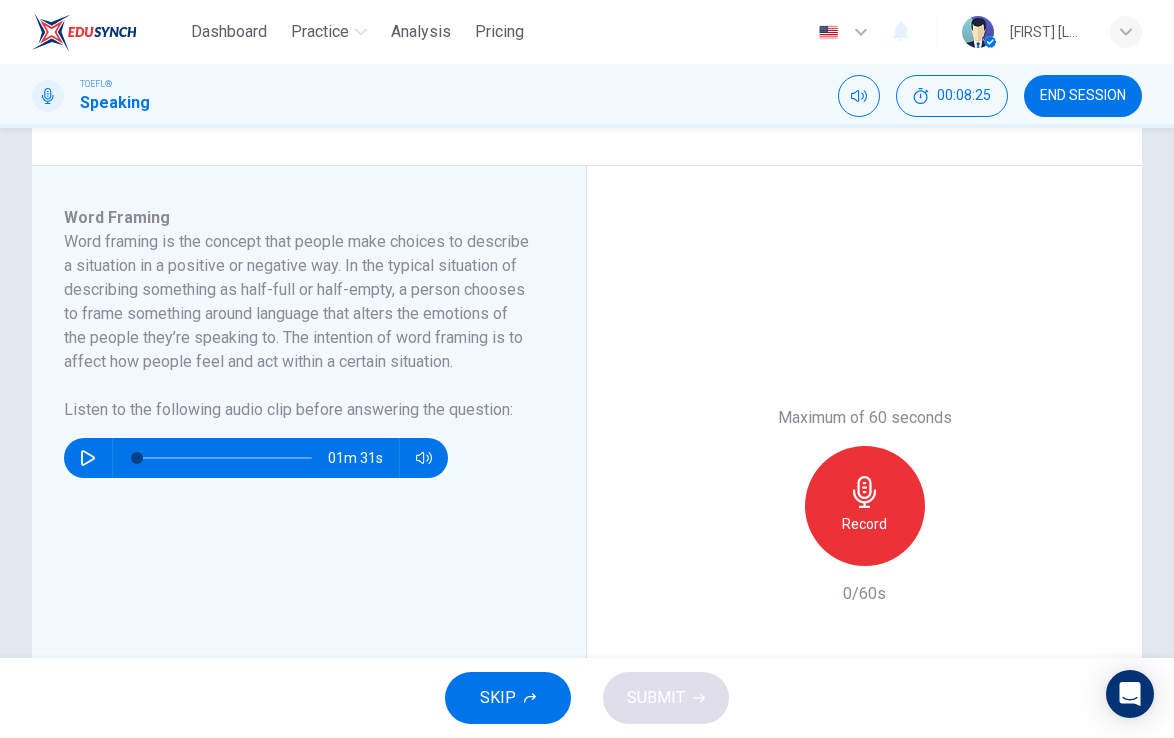 click at bounding box center (865, 492) 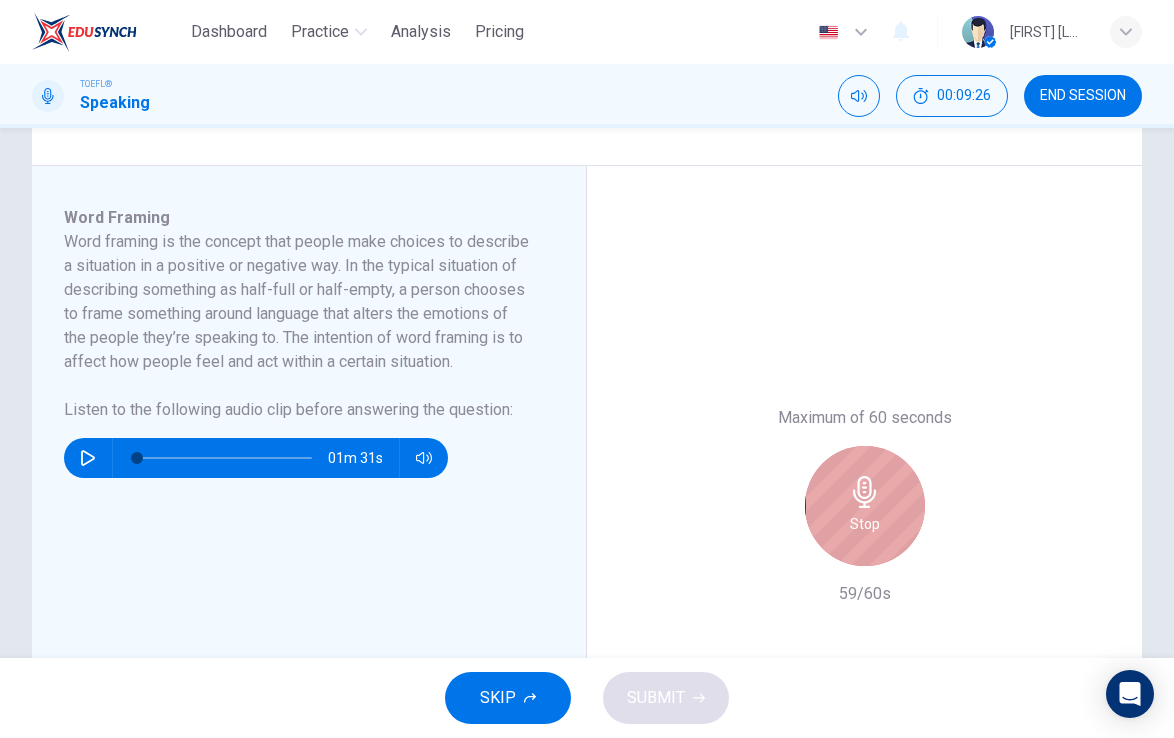 click at bounding box center (865, 492) 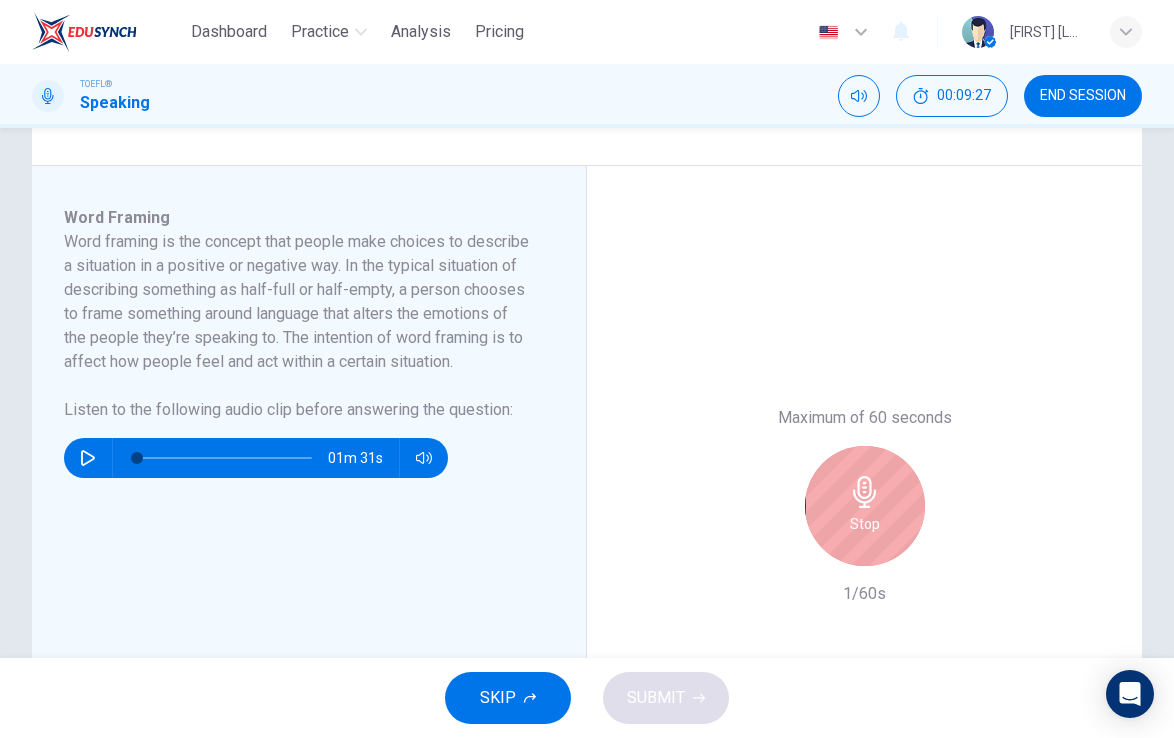 click on "Stop" at bounding box center (865, 524) 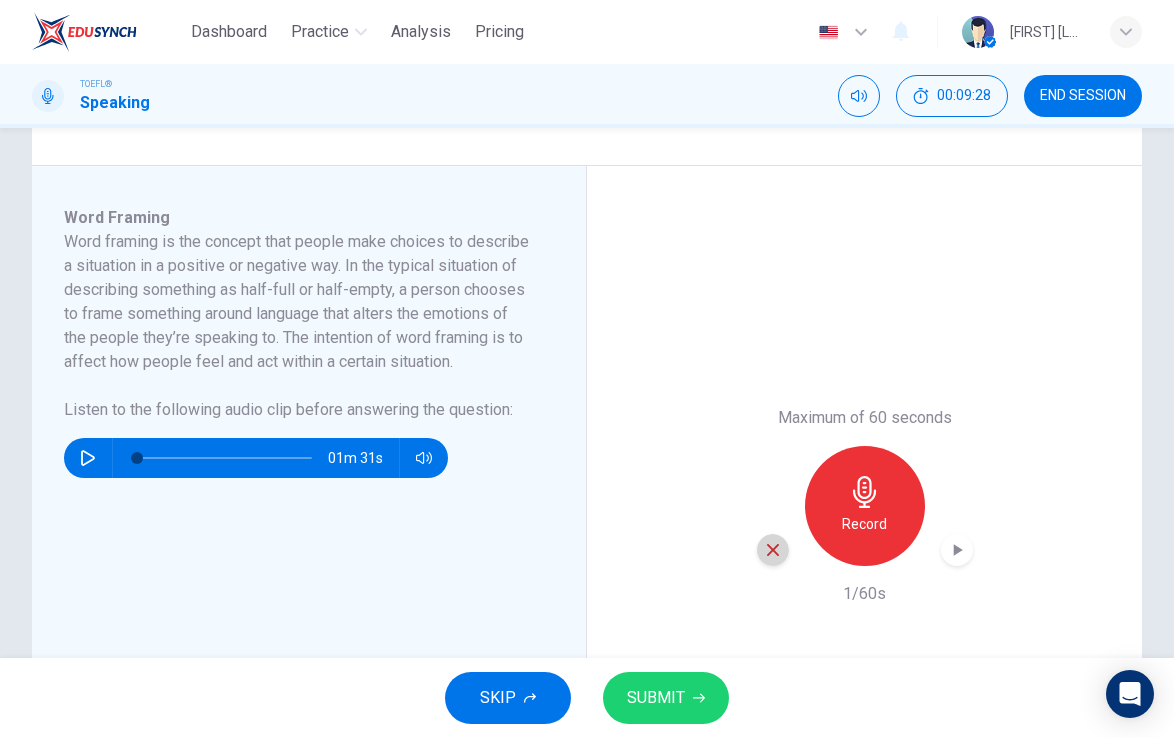 click at bounding box center [773, 550] 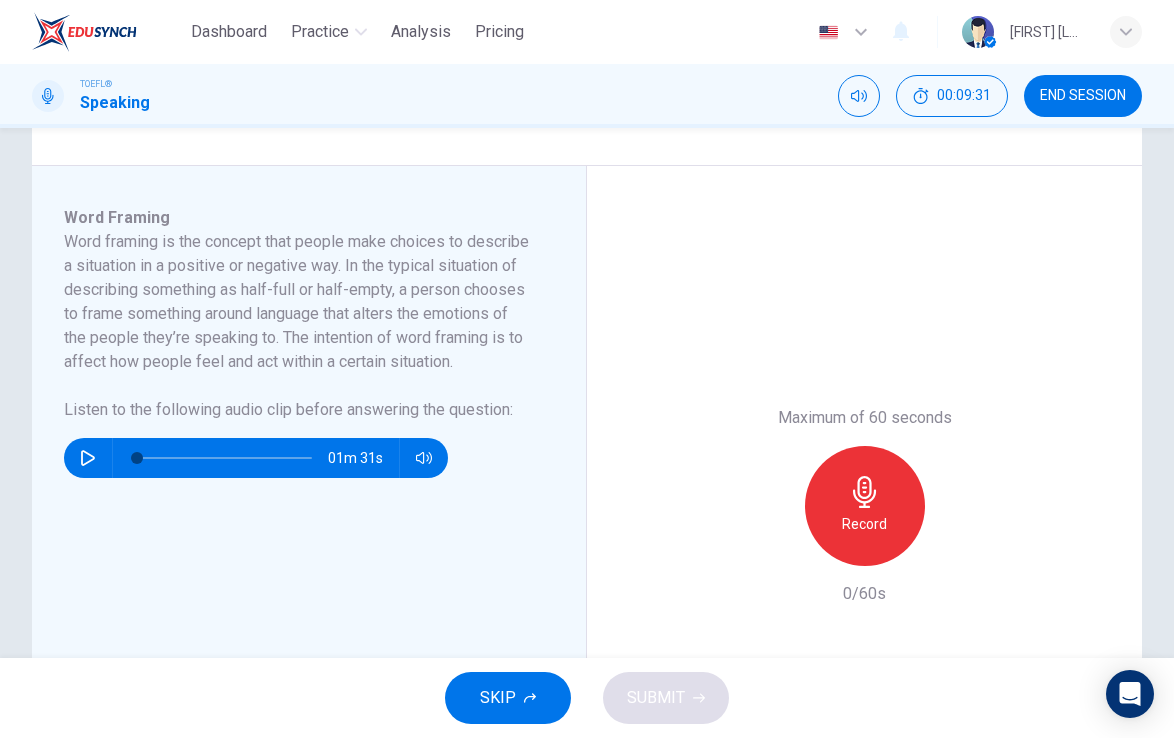 click on "Record" at bounding box center [864, 524] 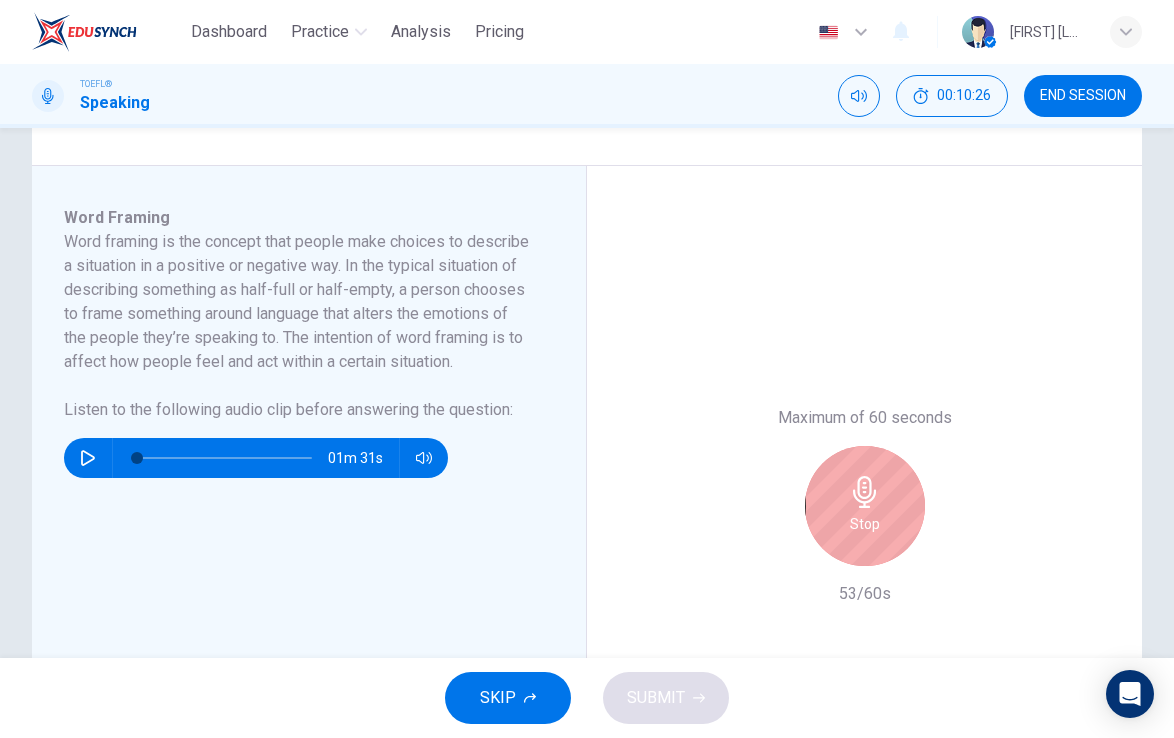 click on "Stop" at bounding box center (865, 506) 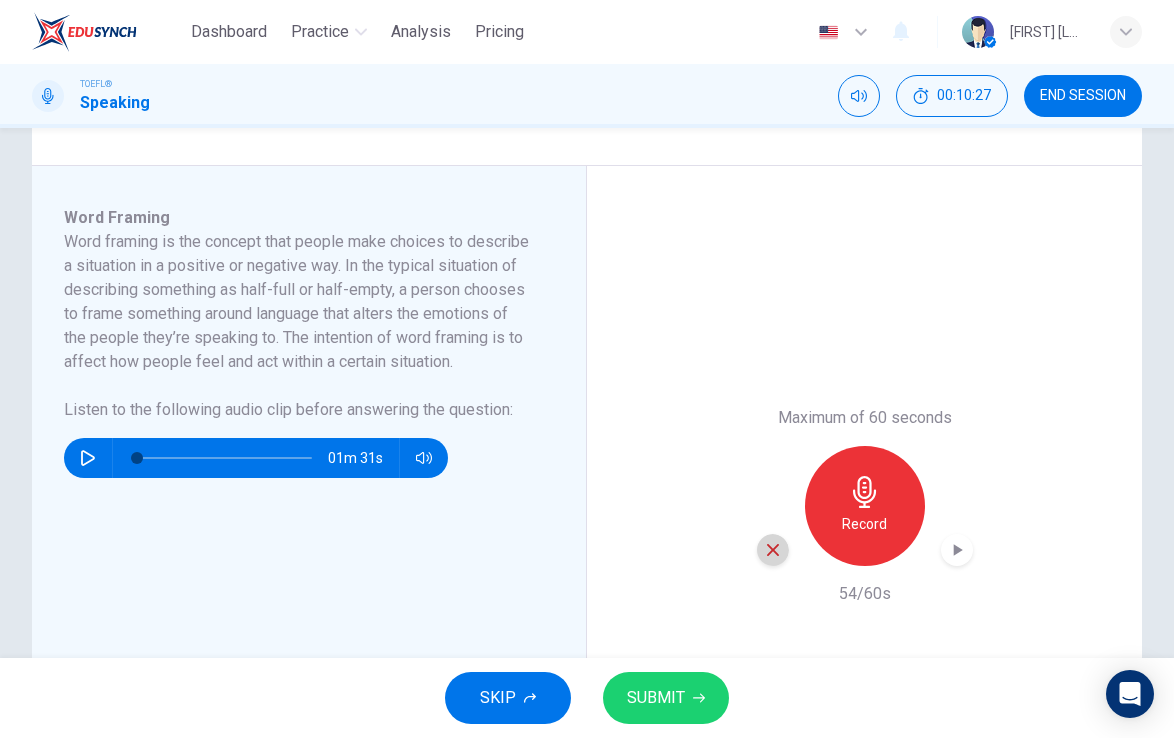 click at bounding box center (773, 550) 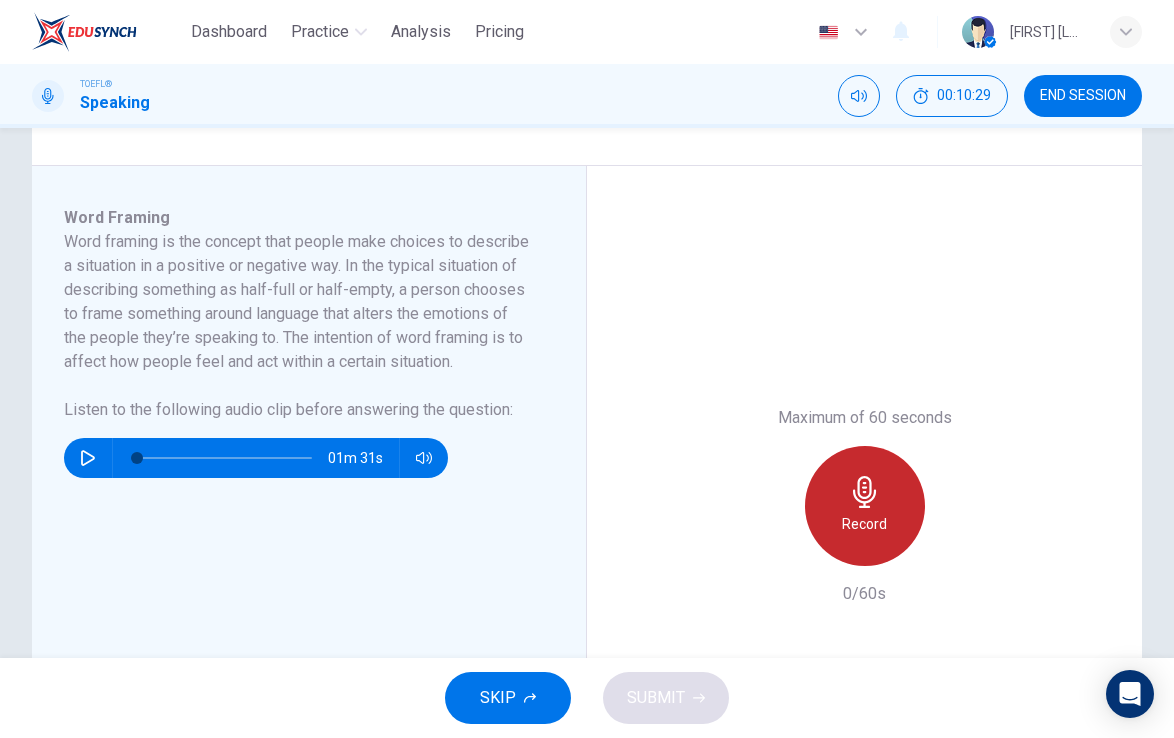 click at bounding box center (864, 492) 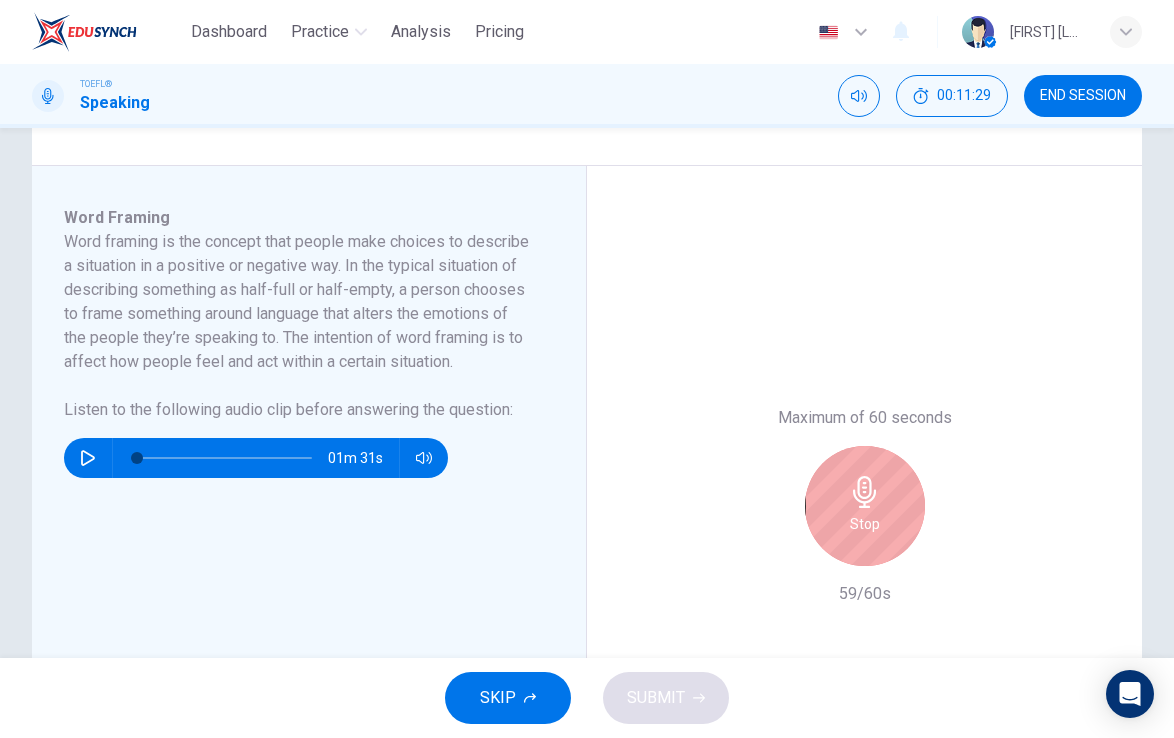 click at bounding box center (864, 492) 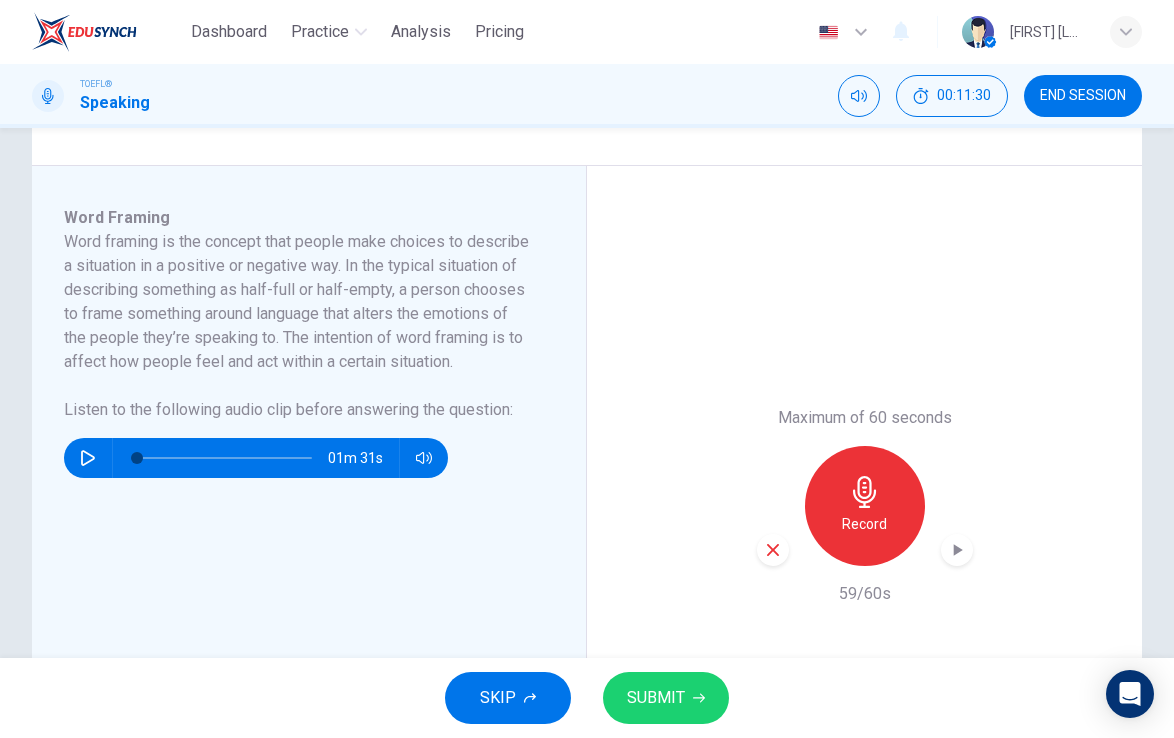 click on "SUBMIT" at bounding box center (656, 698) 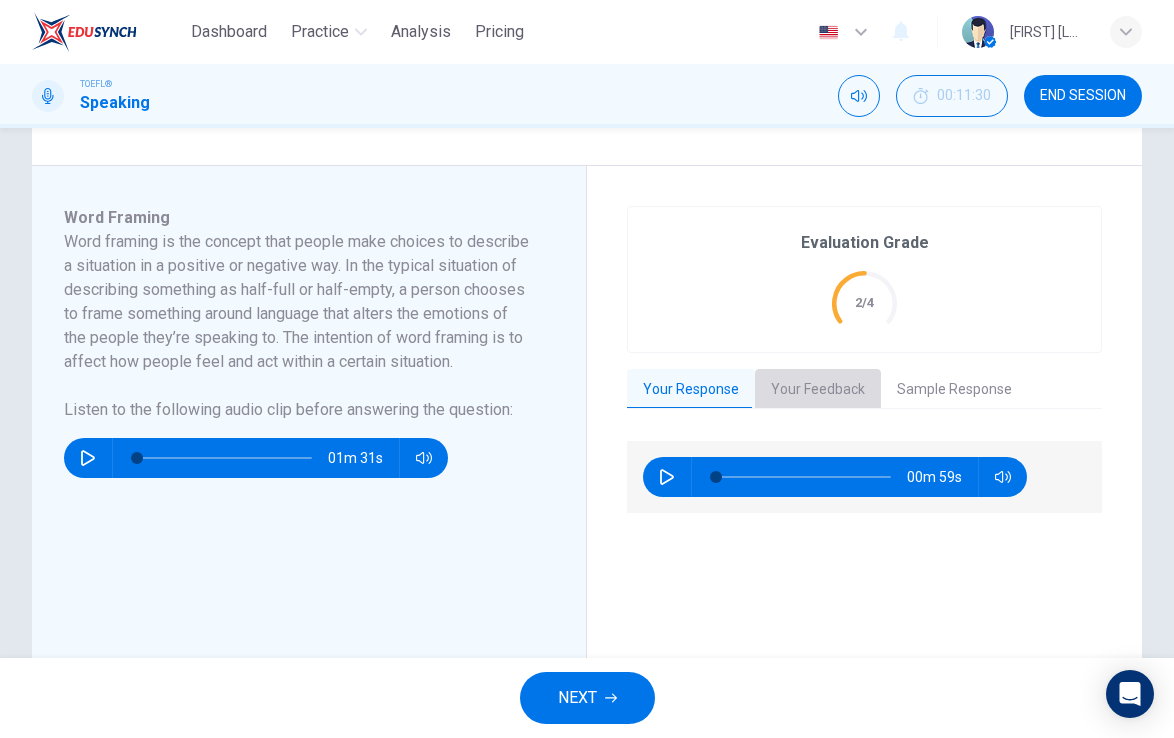 click on "Your Feedback" at bounding box center [818, 390] 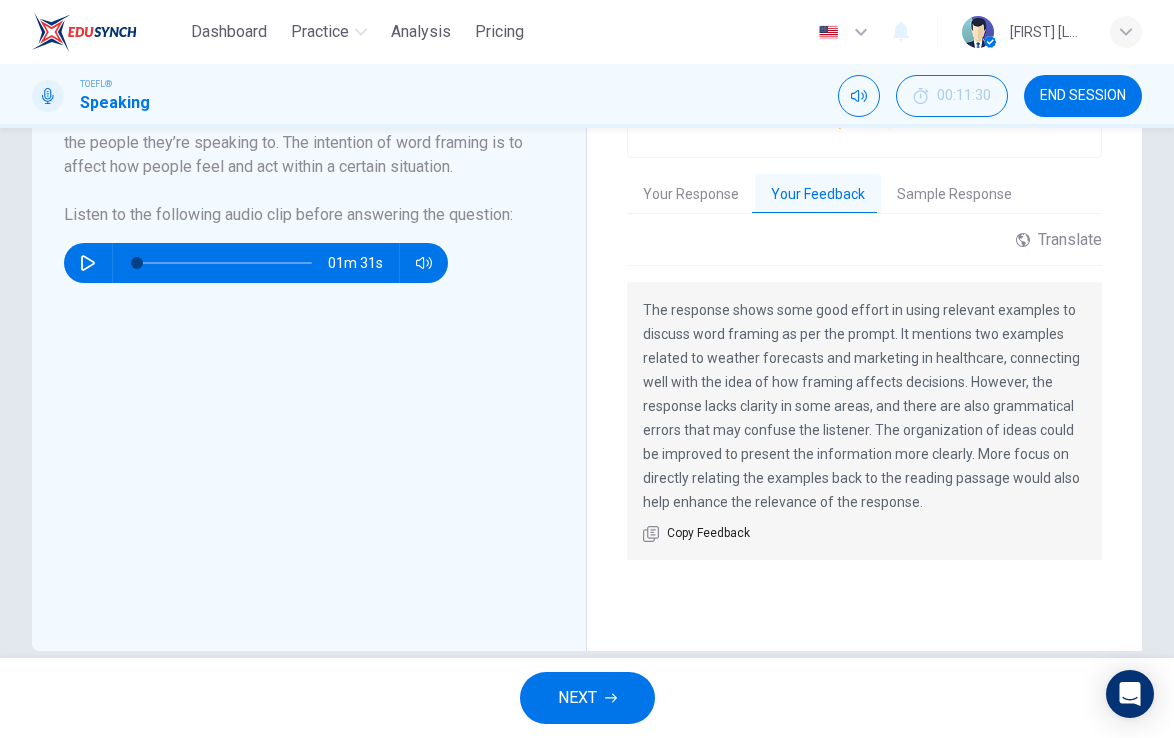 scroll, scrollTop: 488, scrollLeft: 0, axis: vertical 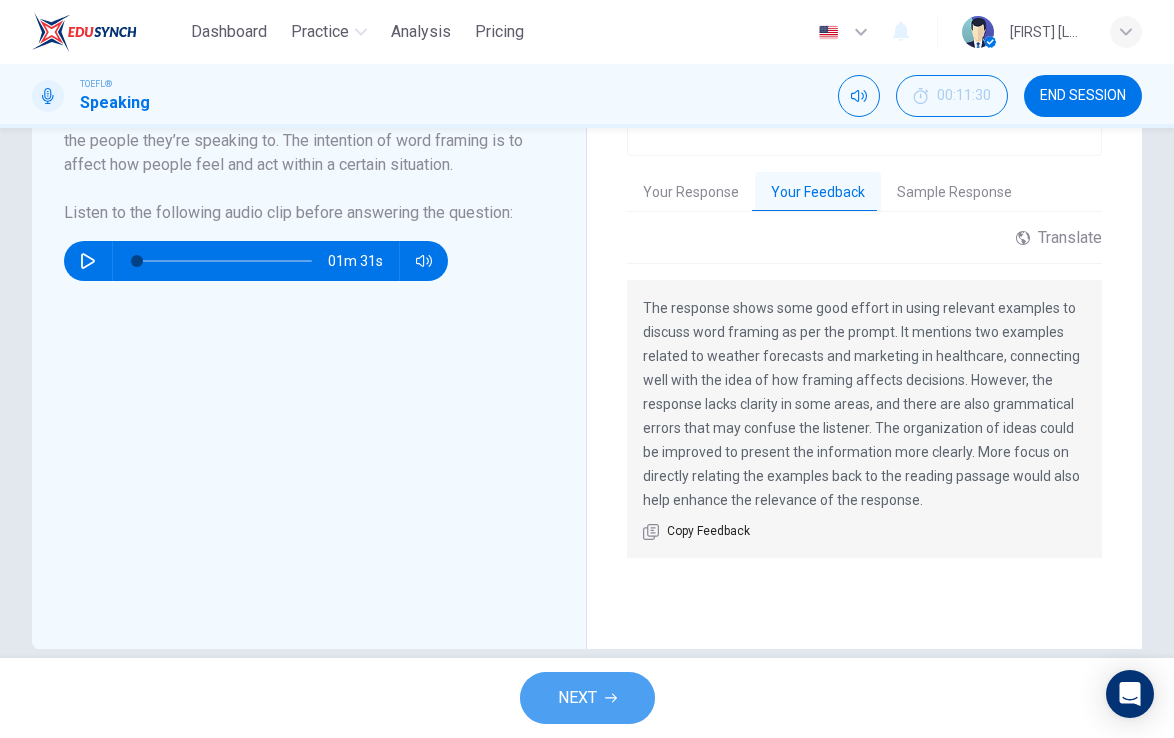 click on "NEXT" at bounding box center (577, 698) 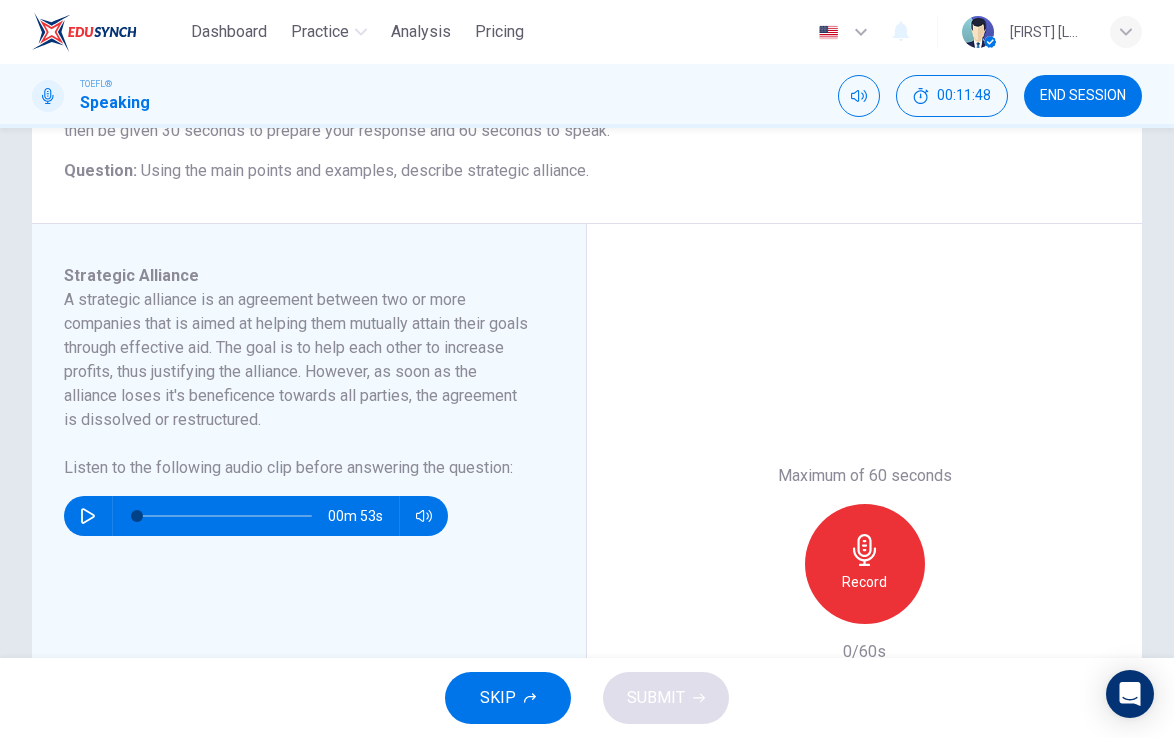 scroll, scrollTop: 237, scrollLeft: 0, axis: vertical 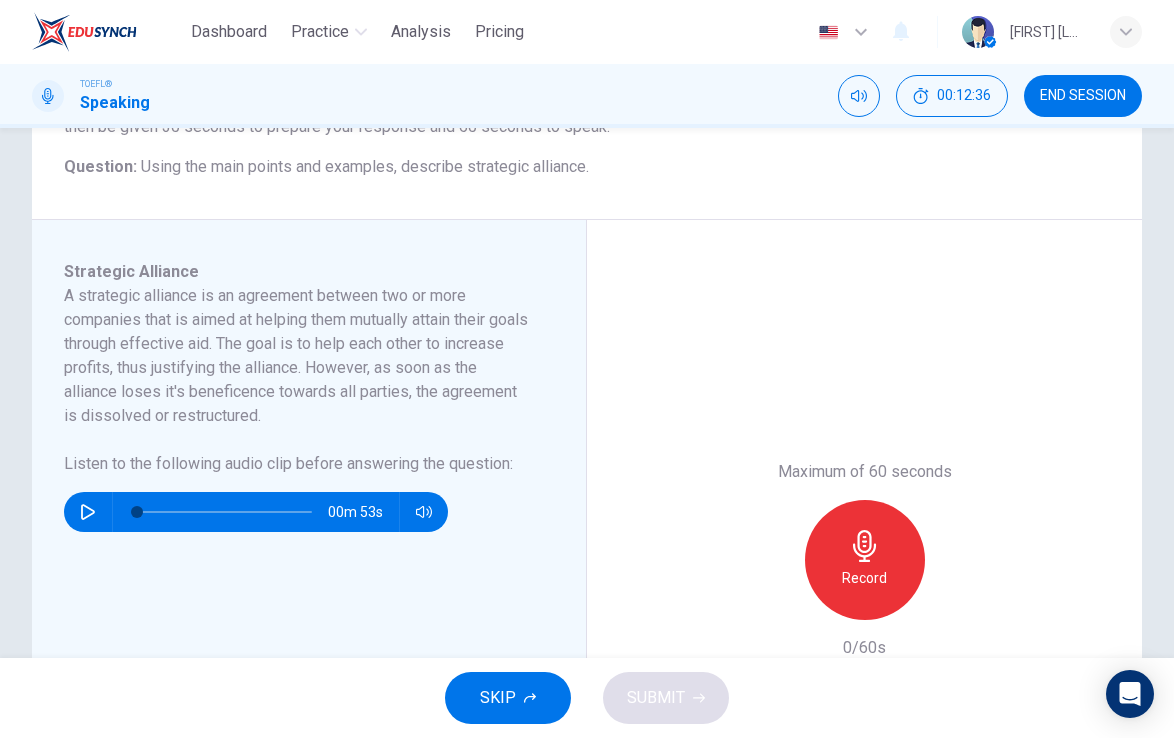 click at bounding box center [88, 512] 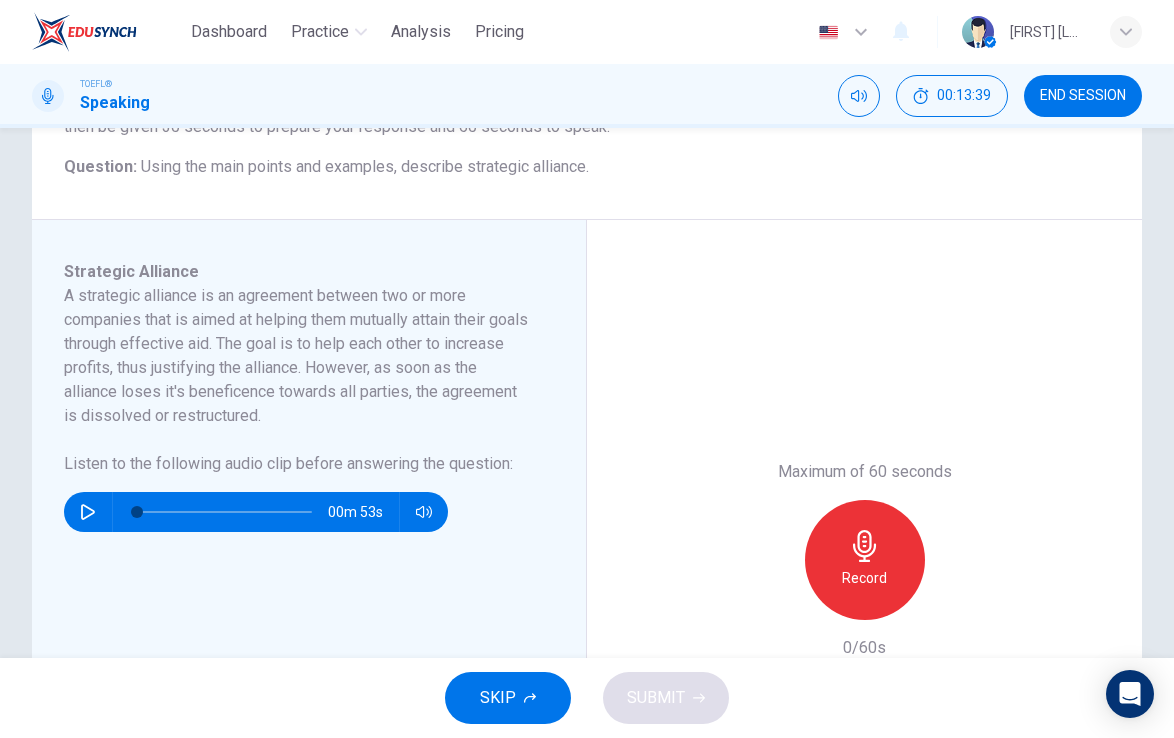 click at bounding box center (88, 512) 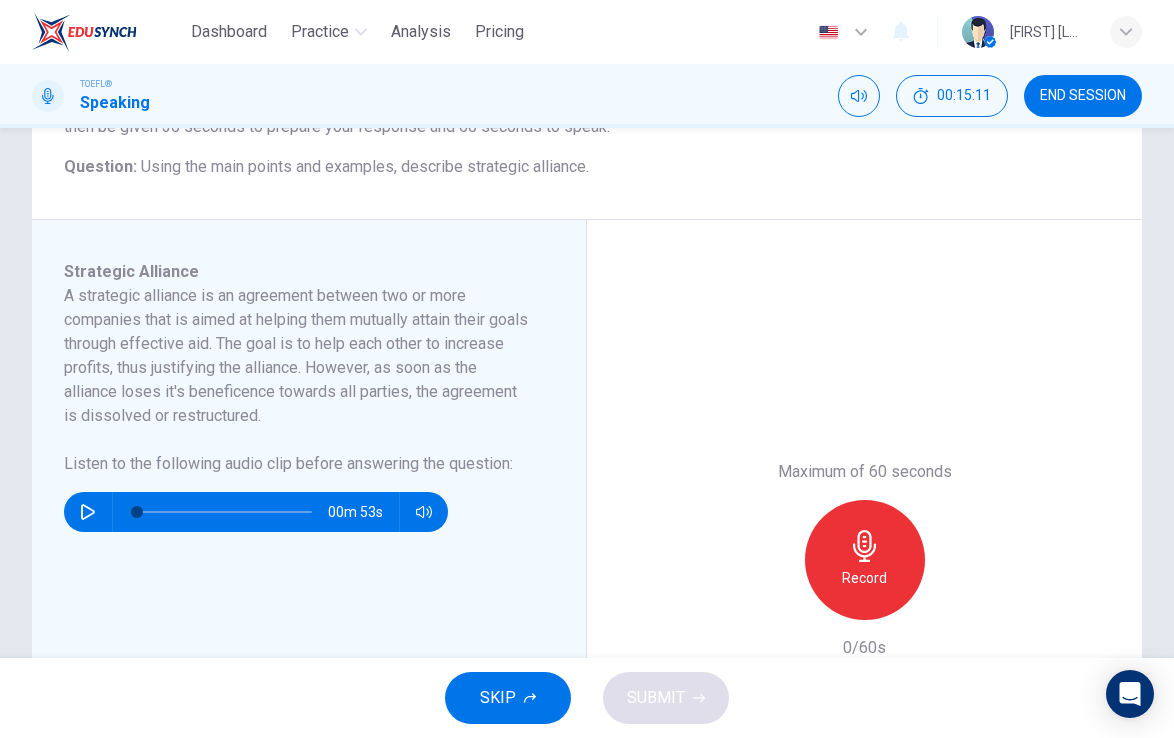 click at bounding box center [864, 546] 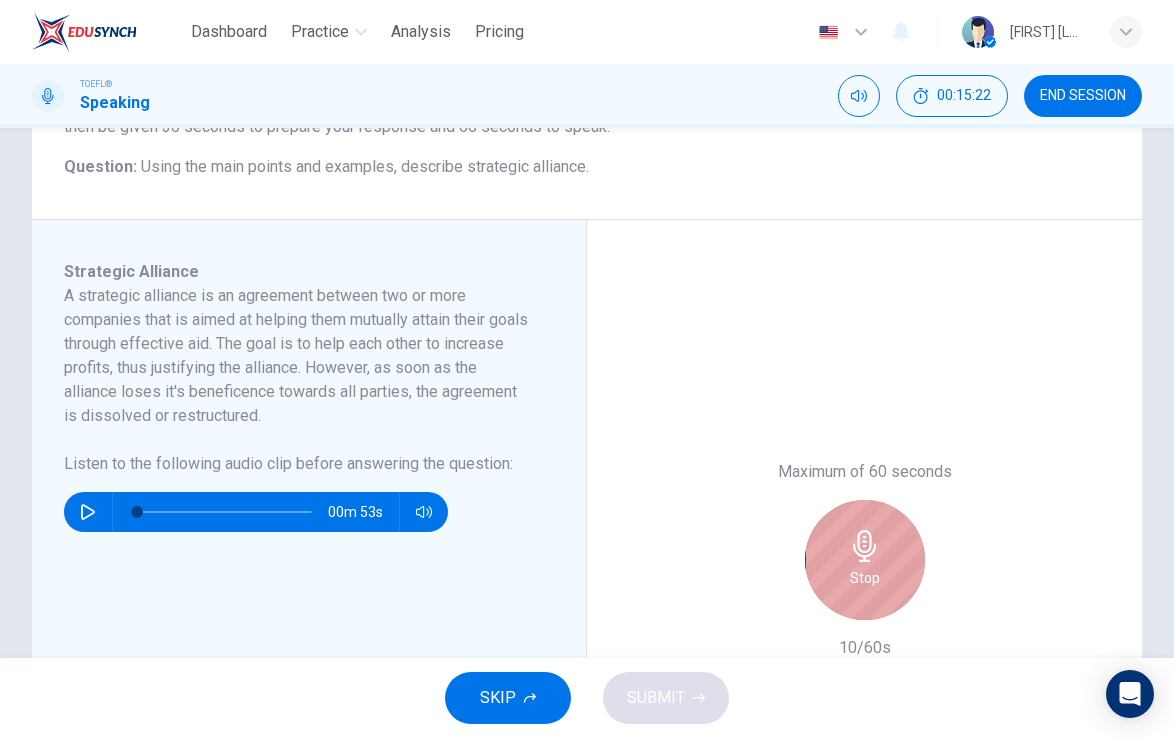 click at bounding box center (864, 546) 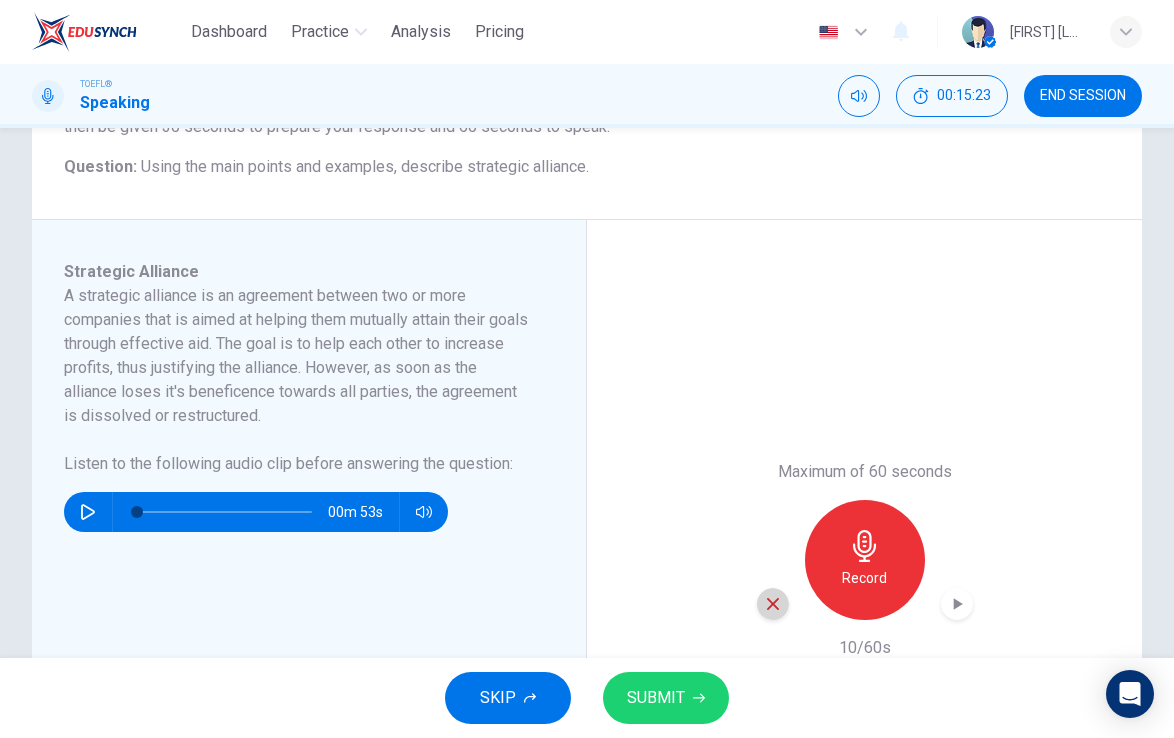 click at bounding box center [773, 604] 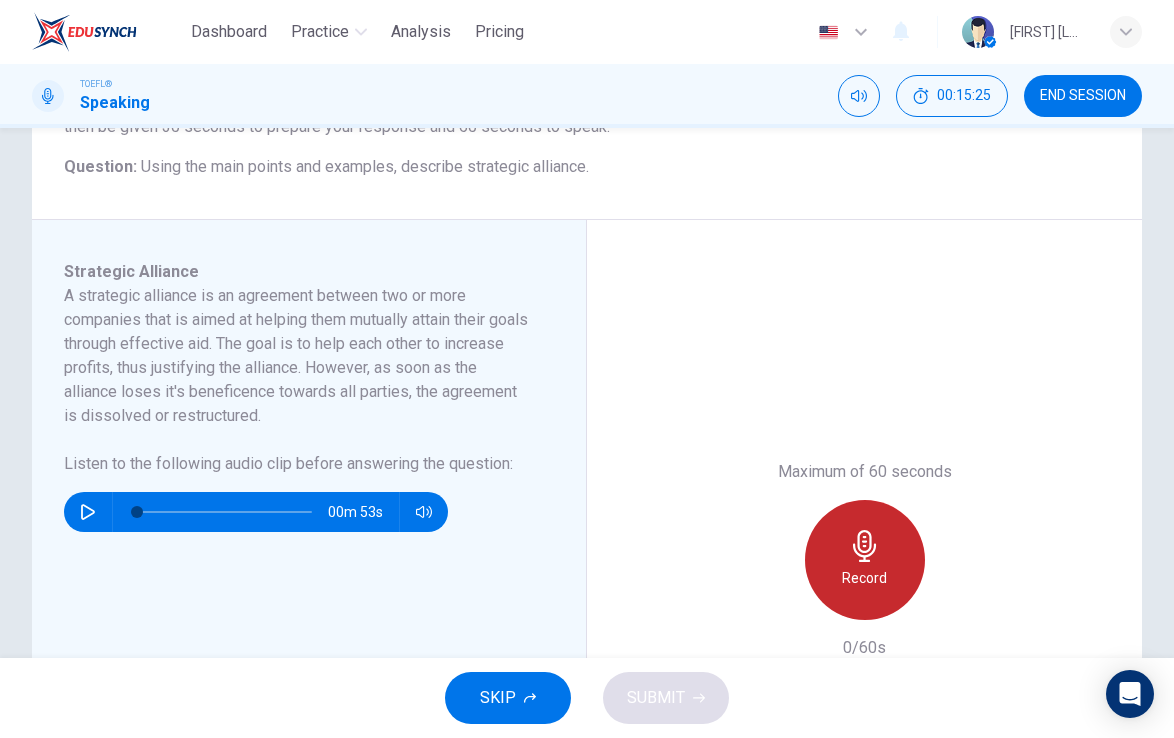 click on "Record" at bounding box center (864, 578) 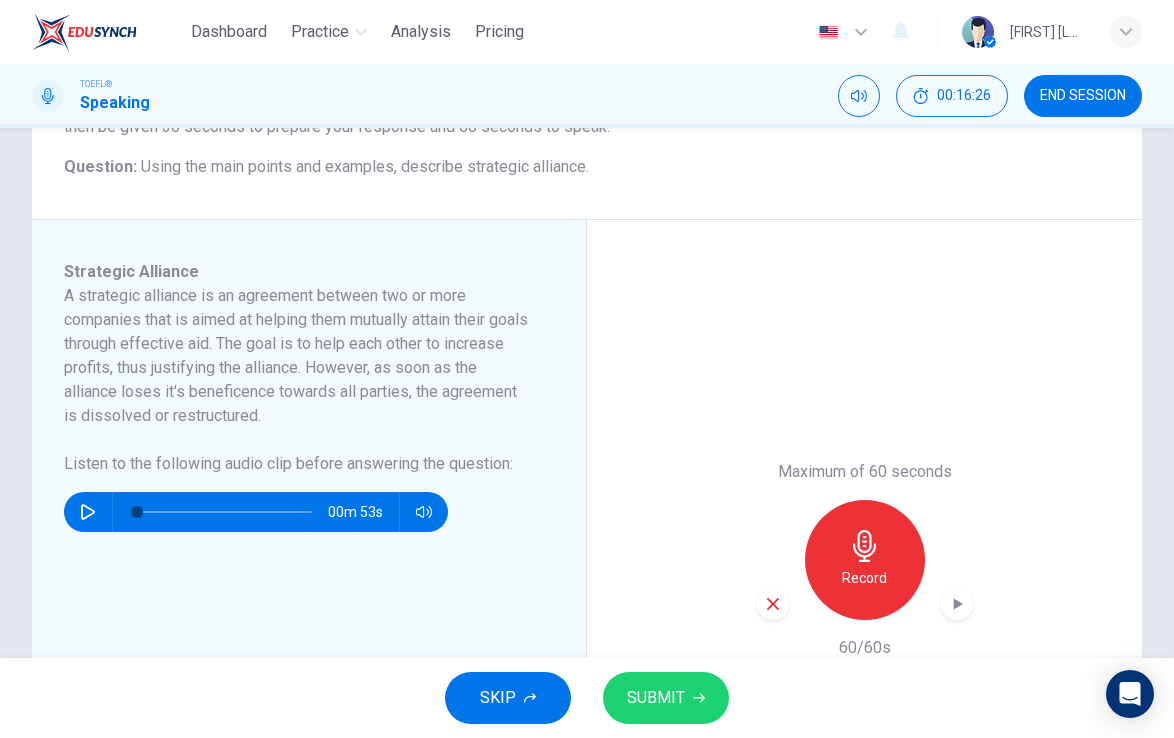 click on "Record" at bounding box center [864, 578] 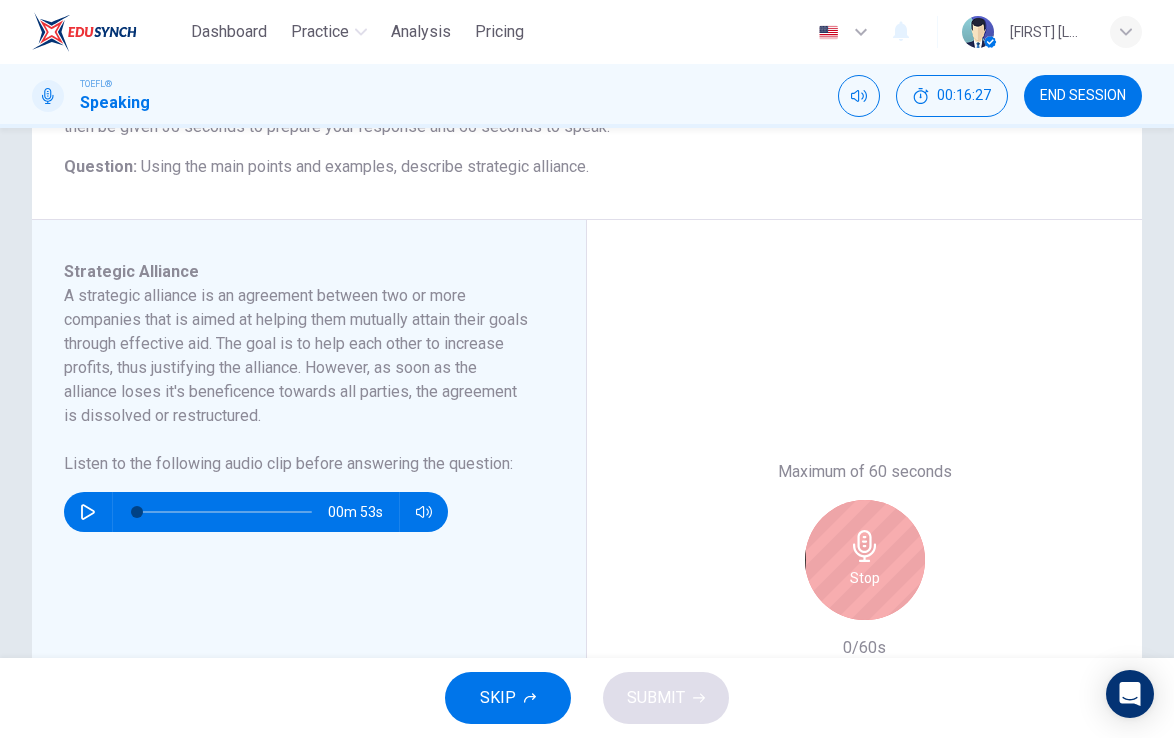 click on "Stop" at bounding box center [865, 578] 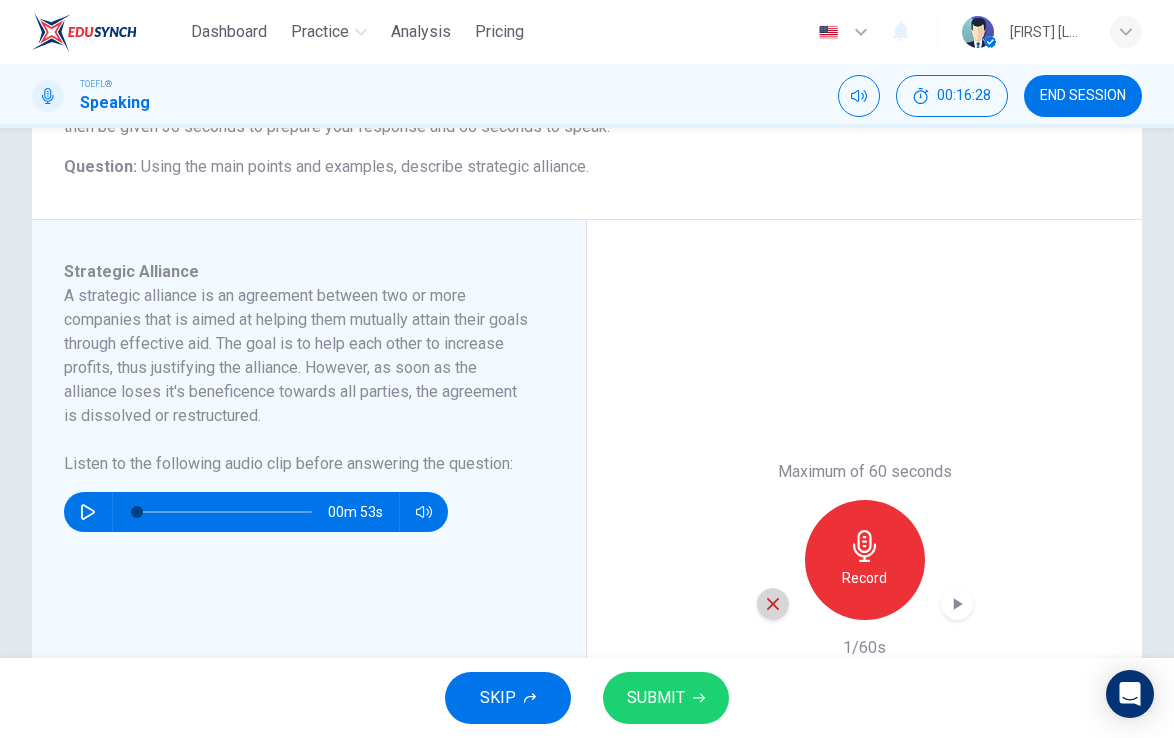 click at bounding box center (773, 604) 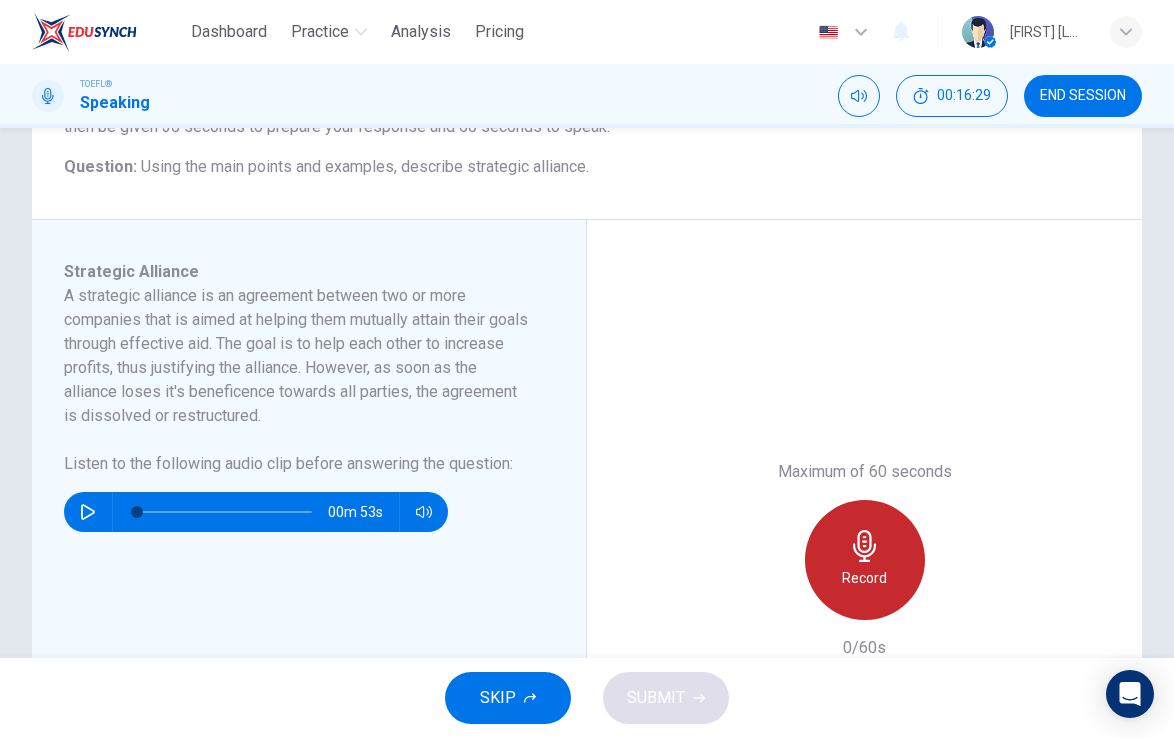 click on "Record" at bounding box center (864, 578) 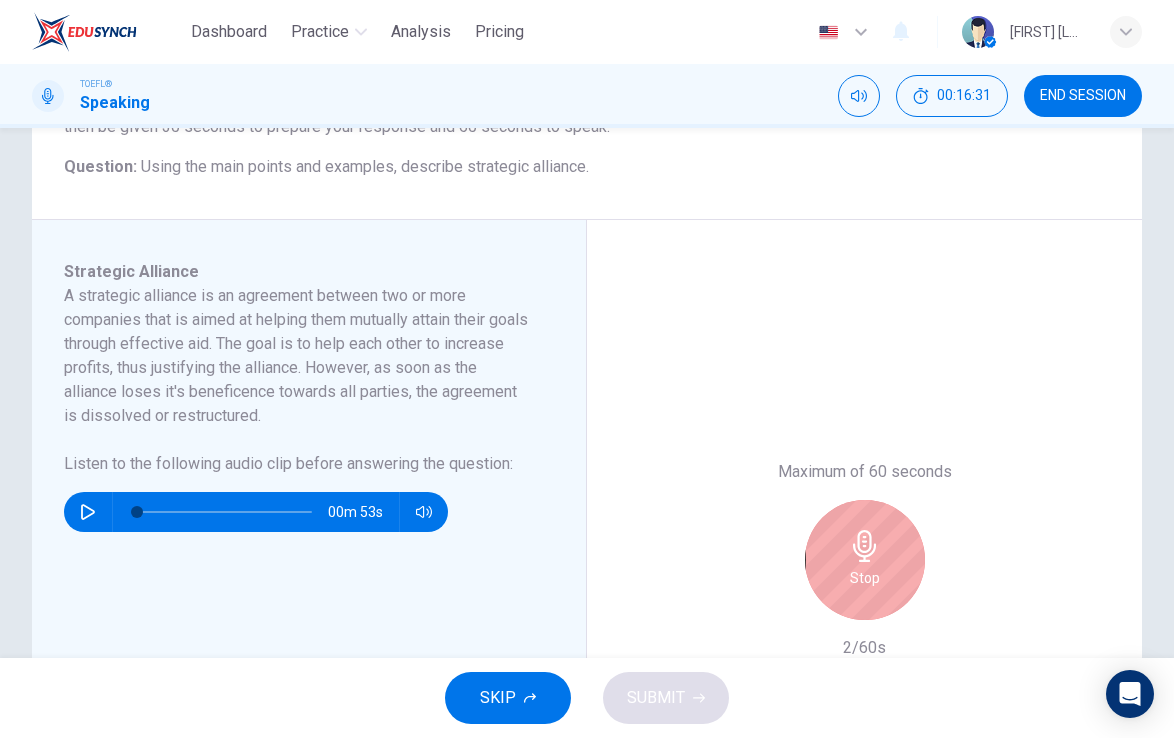 click on "Stop" at bounding box center (865, 560) 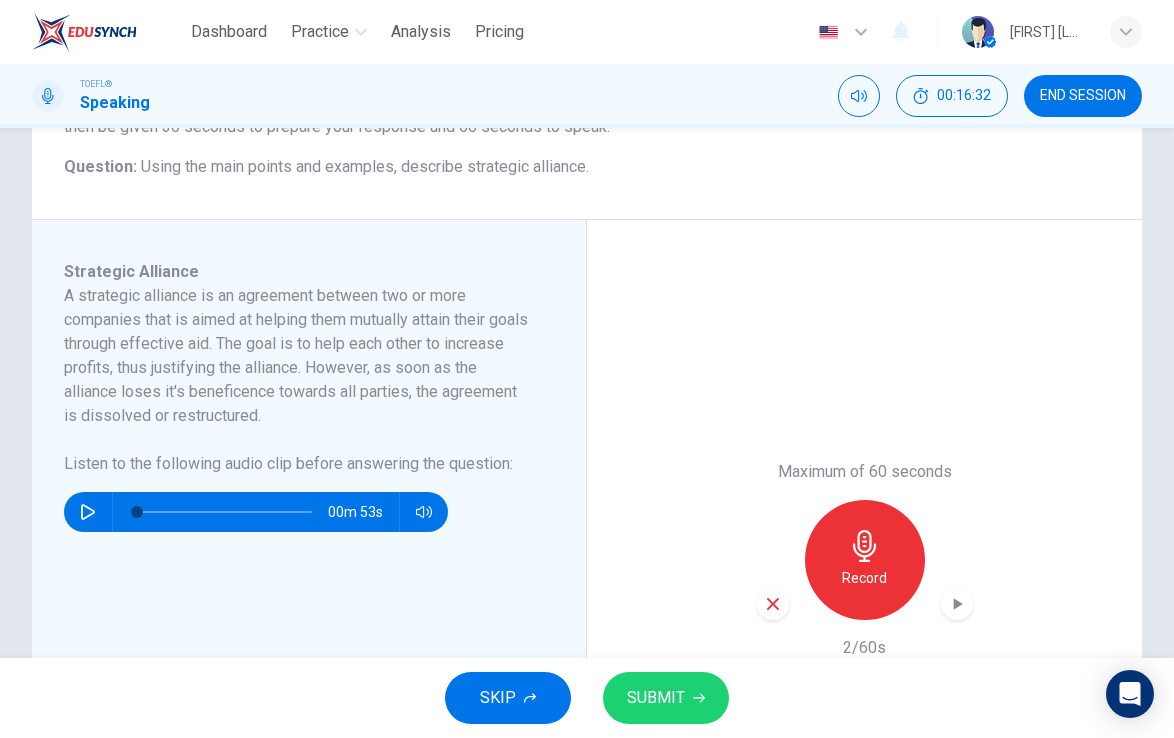 click at bounding box center (773, 604) 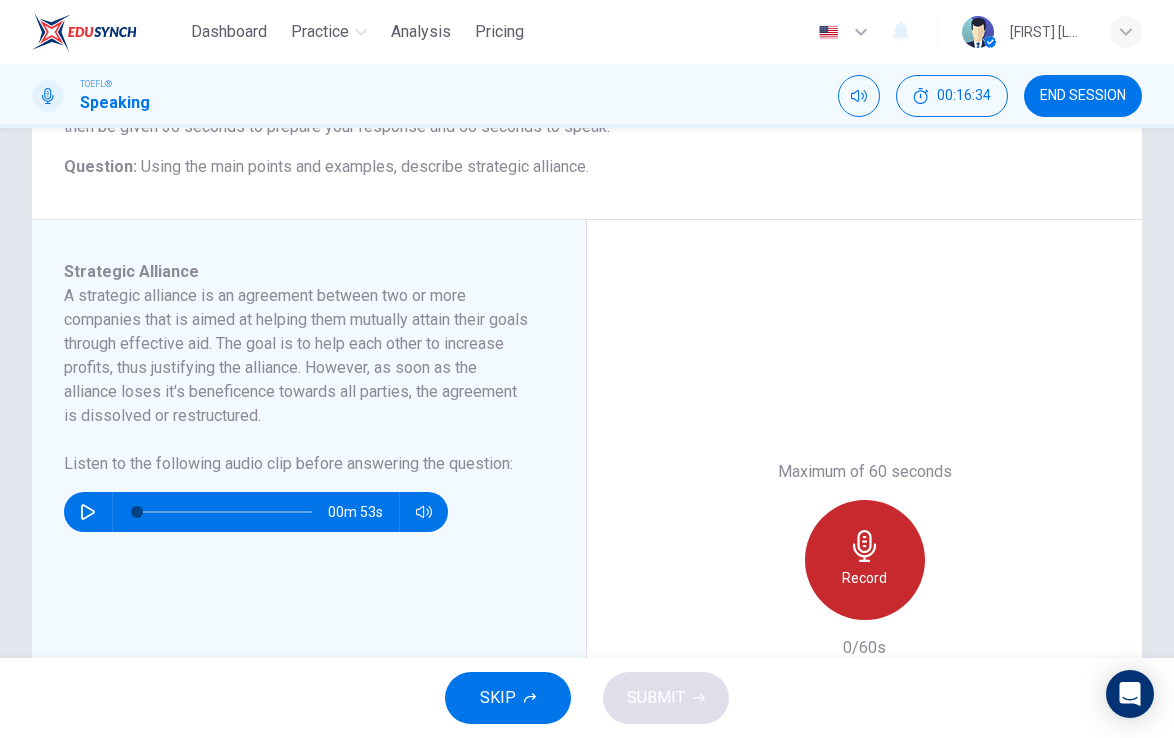 click on "Record" at bounding box center [864, 578] 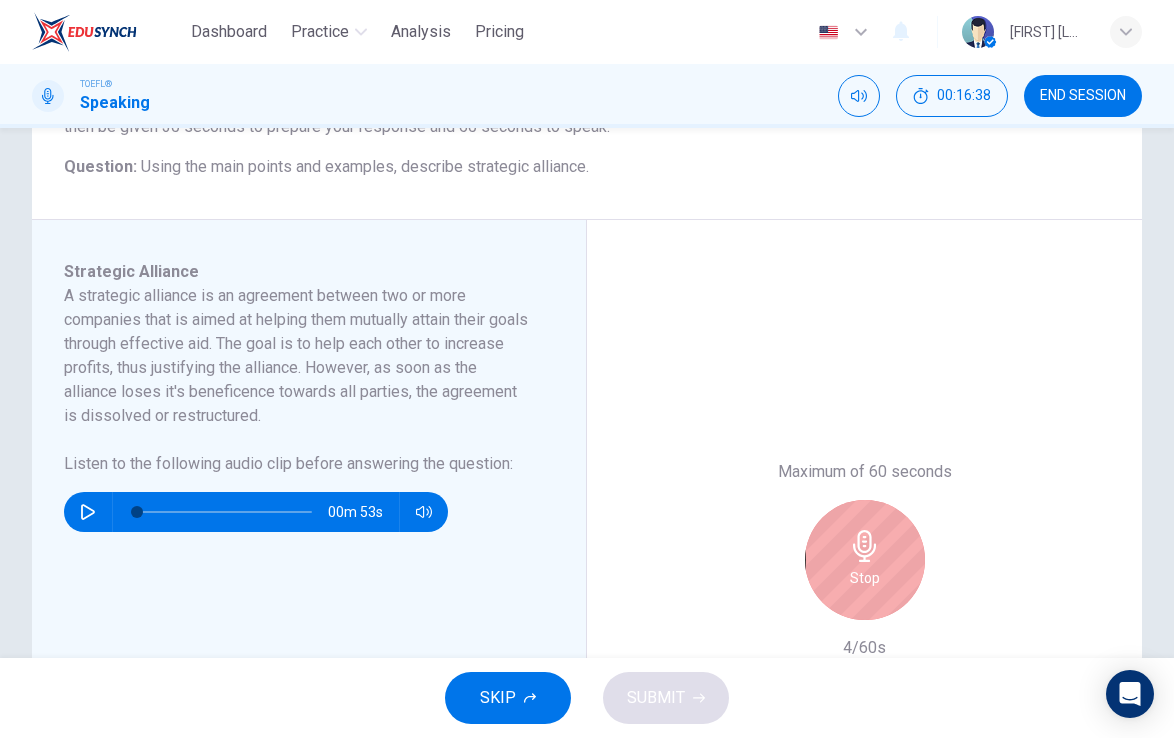 click on "Stop" at bounding box center (865, 578) 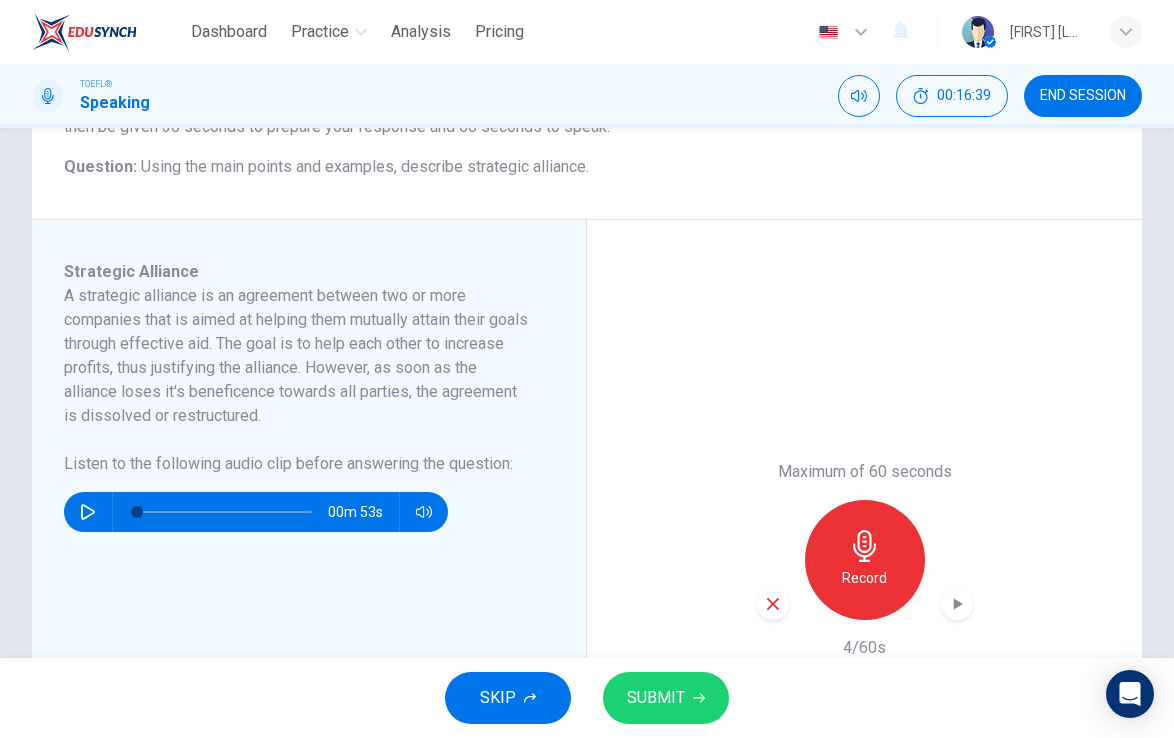 click at bounding box center (773, 604) 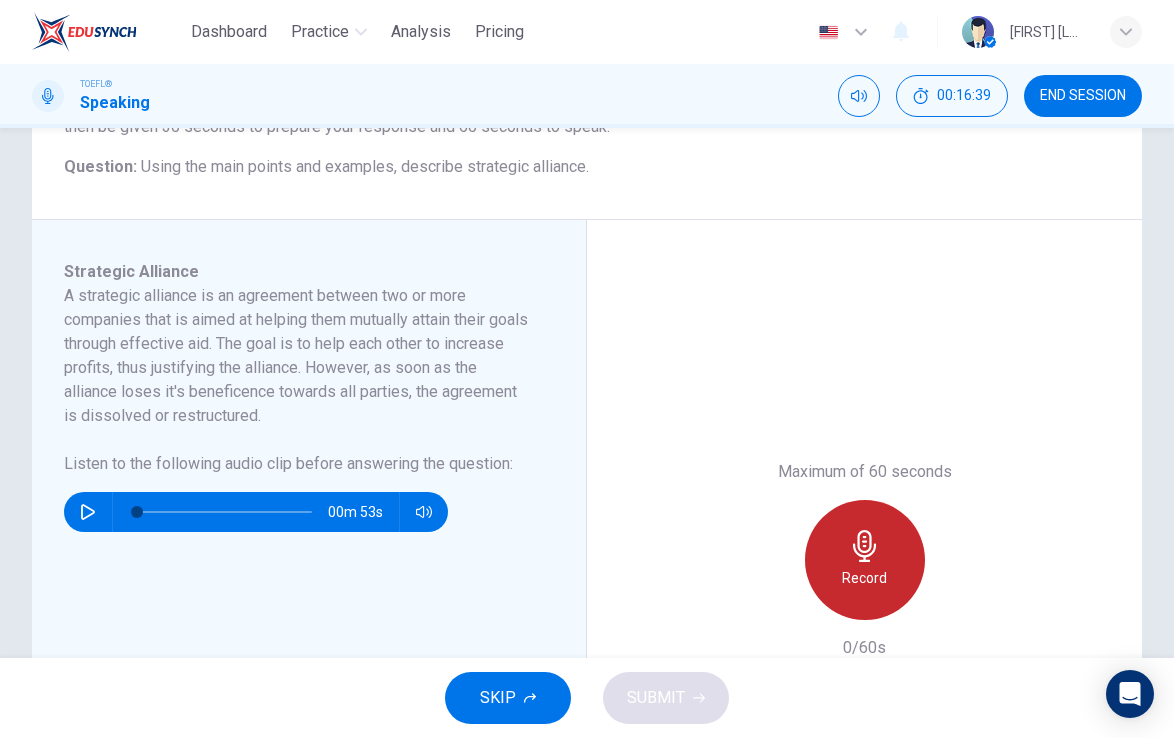 click on "Record" at bounding box center (864, 578) 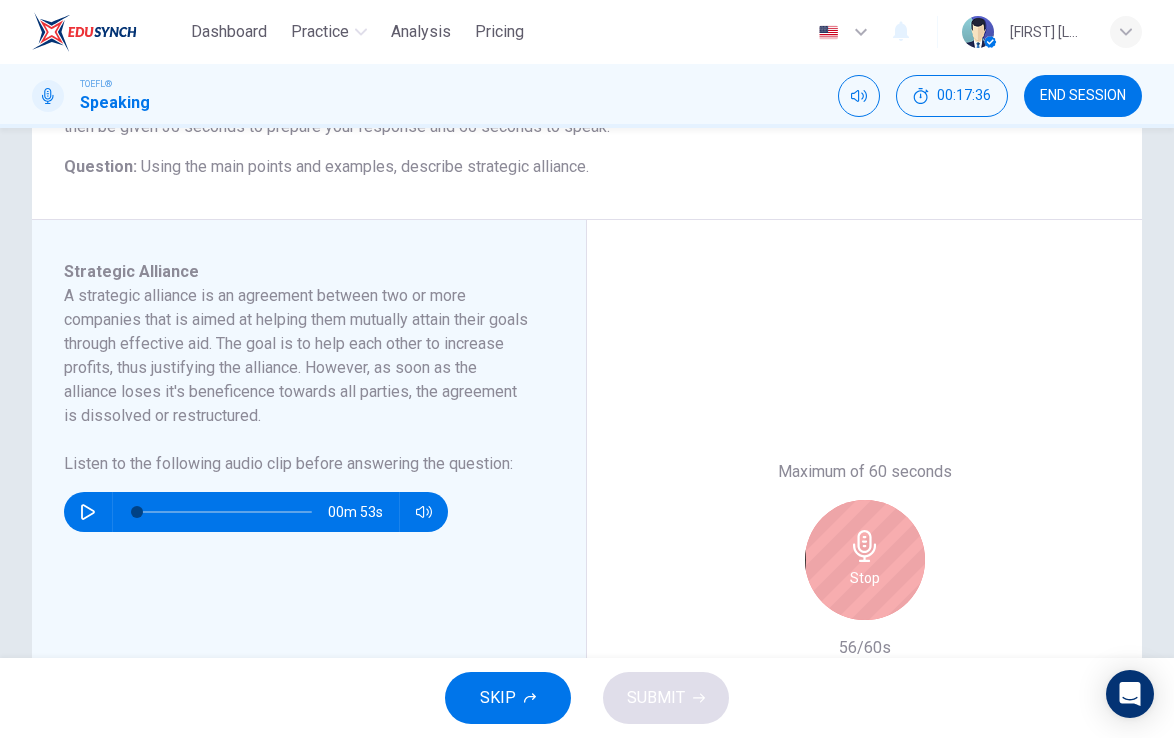 click on "Stop" at bounding box center [865, 560] 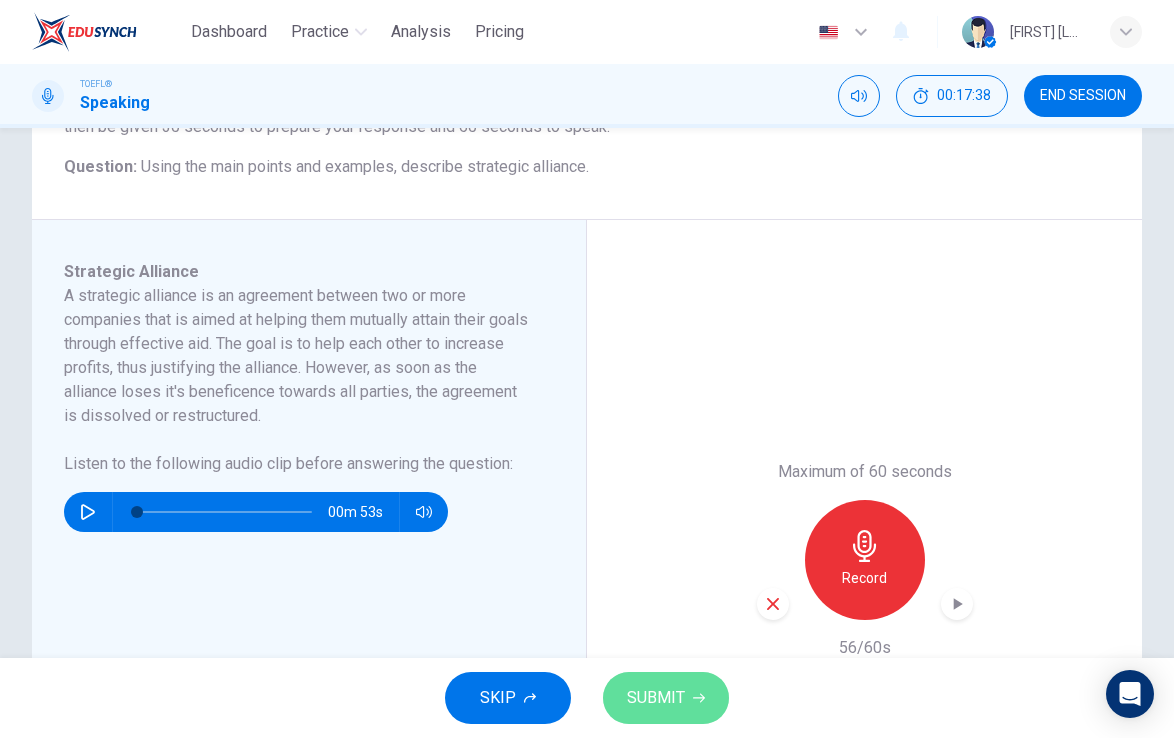 click on "SUBMIT" at bounding box center [656, 698] 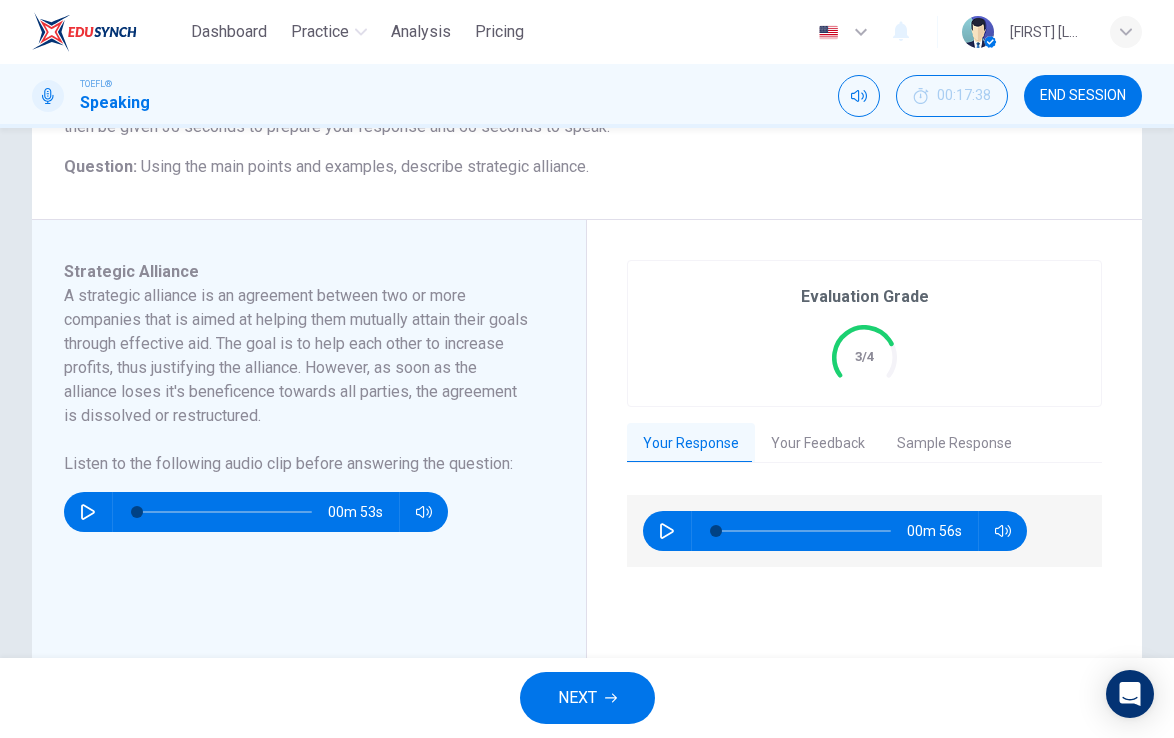 click on "Your Feedback" at bounding box center (818, 444) 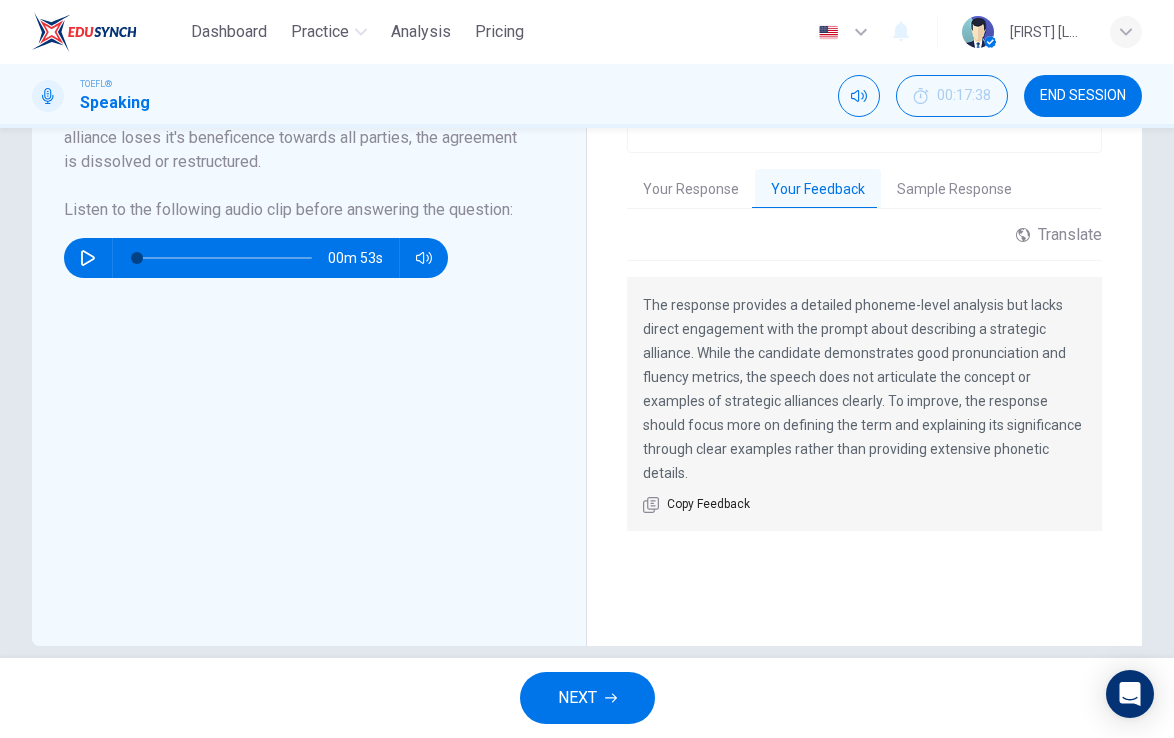scroll, scrollTop: 519, scrollLeft: 0, axis: vertical 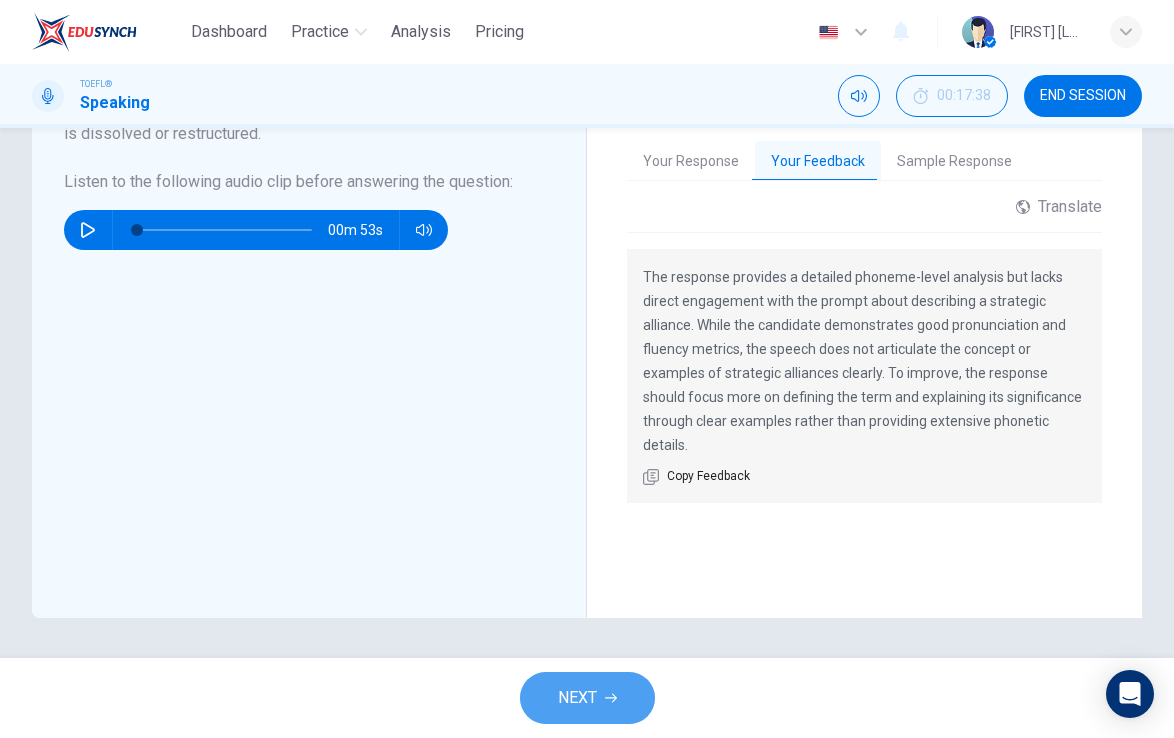 click at bounding box center (611, 698) 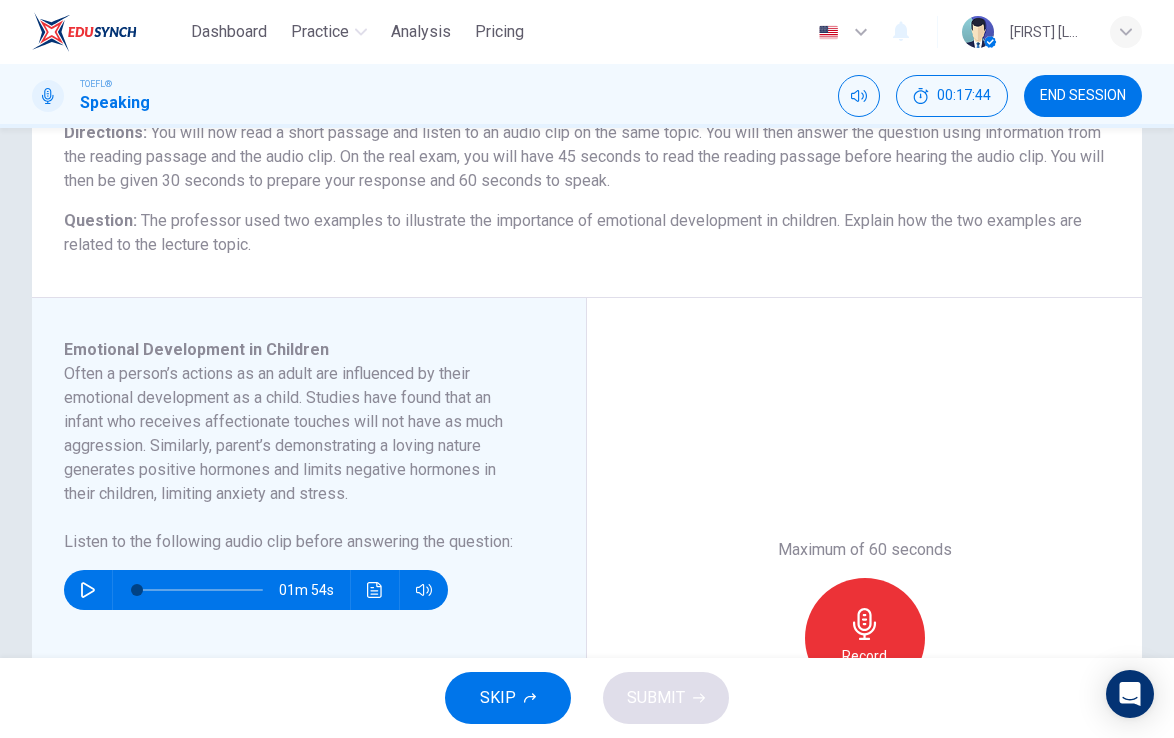 scroll, scrollTop: 193, scrollLeft: 0, axis: vertical 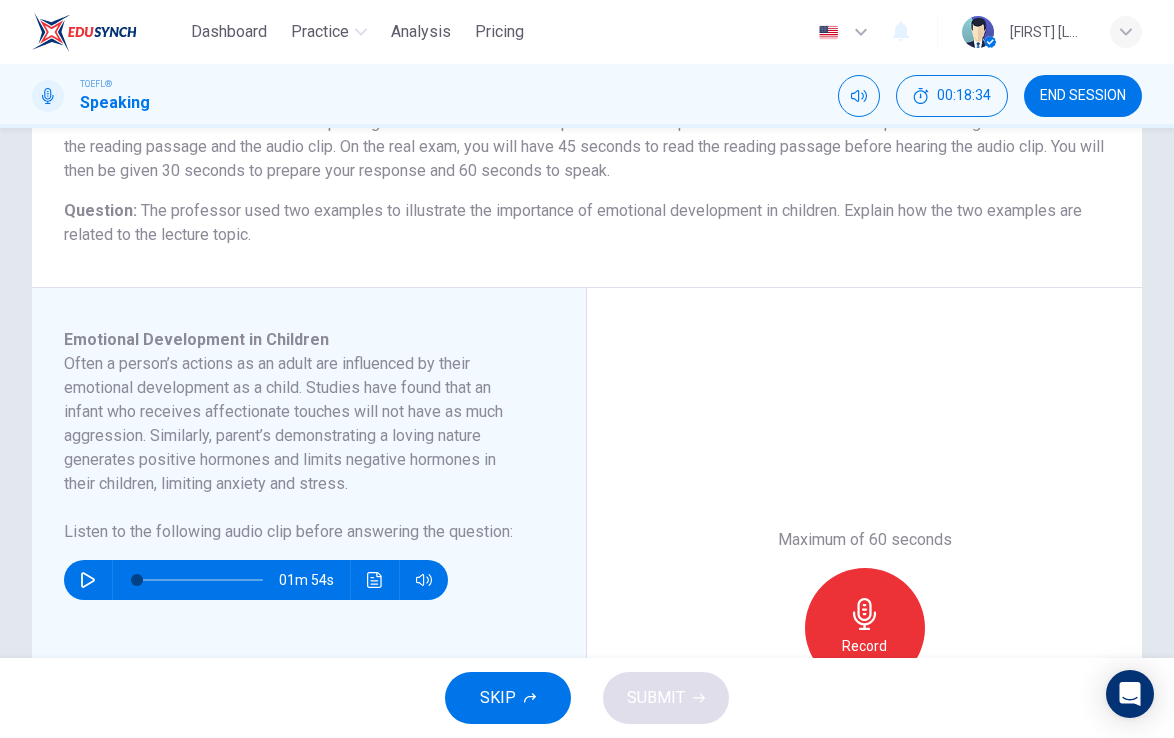click at bounding box center (88, 580) 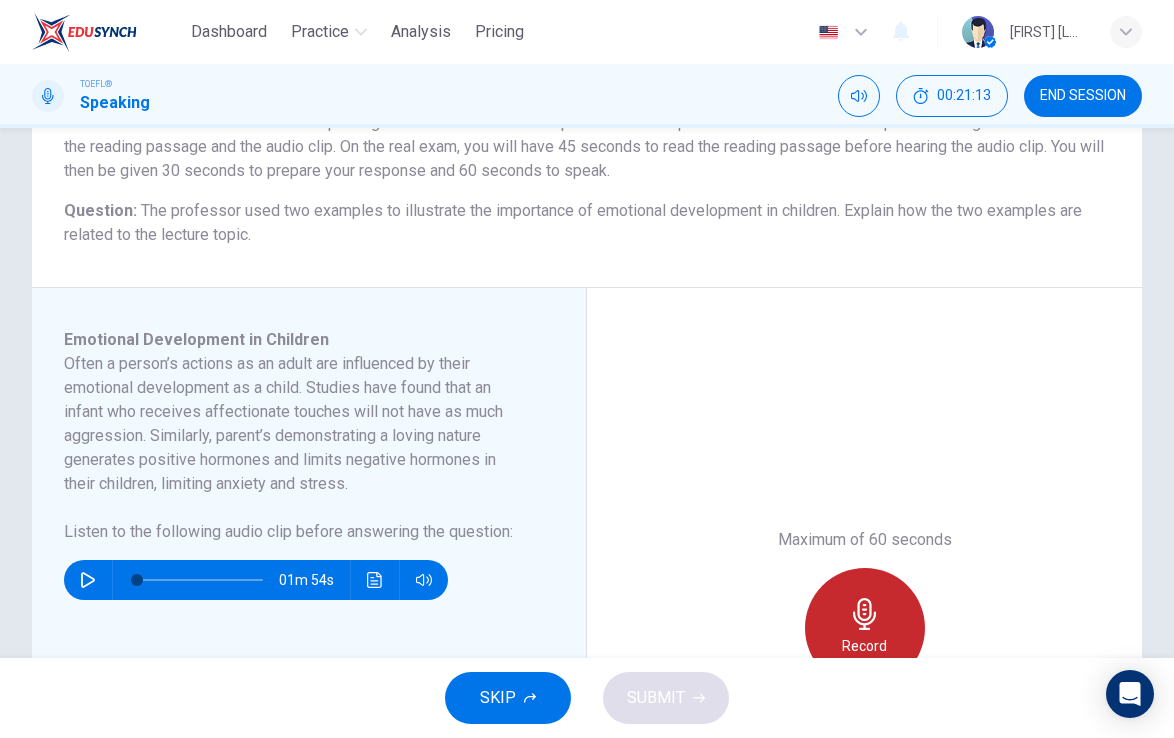 click on "Record" at bounding box center (865, 628) 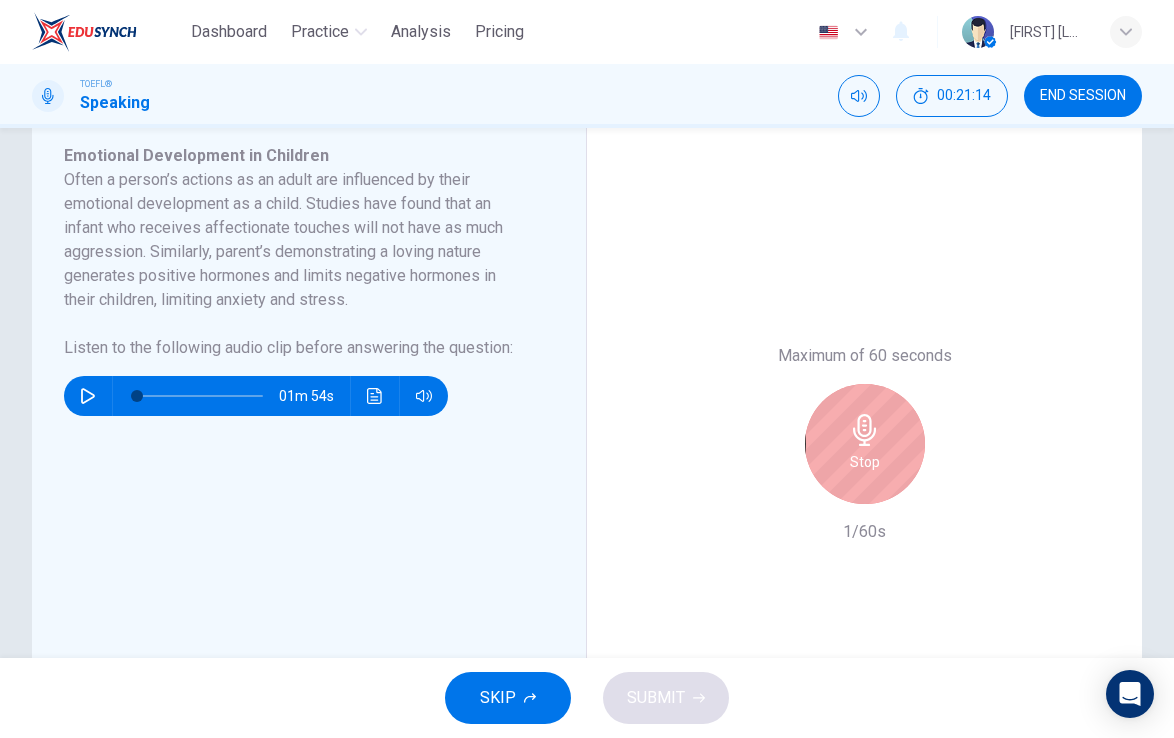 scroll, scrollTop: 374, scrollLeft: 0, axis: vertical 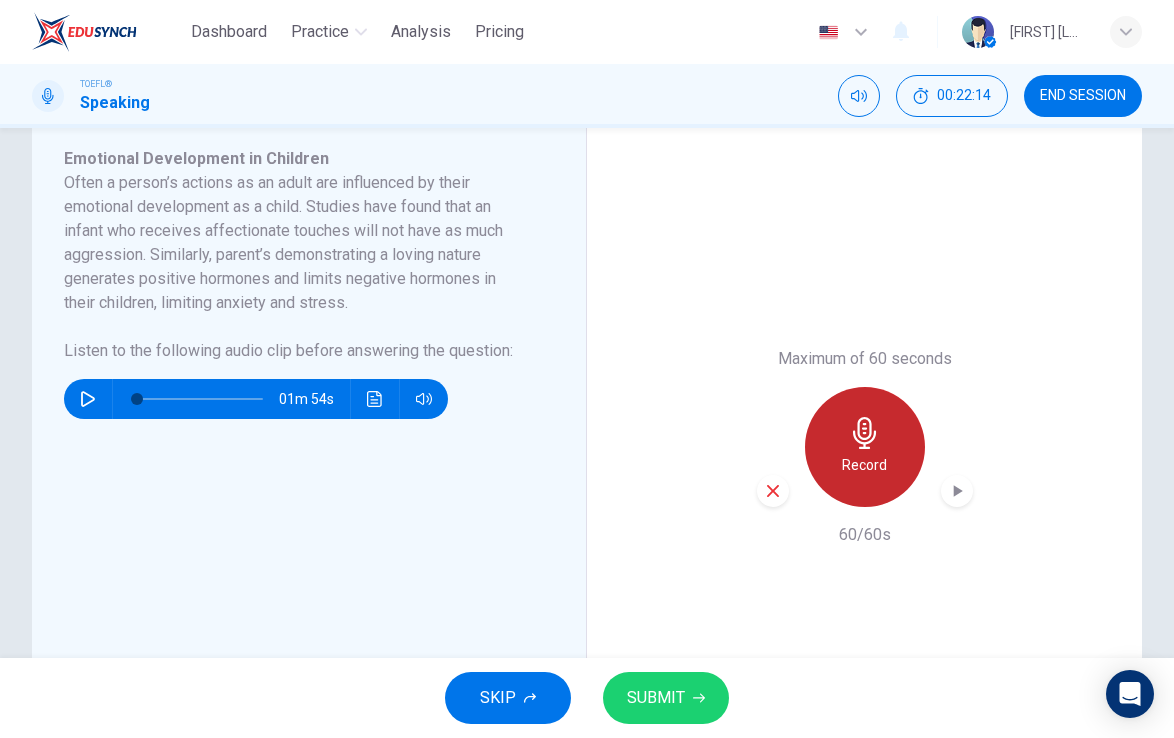 click on "Record" at bounding box center [864, 465] 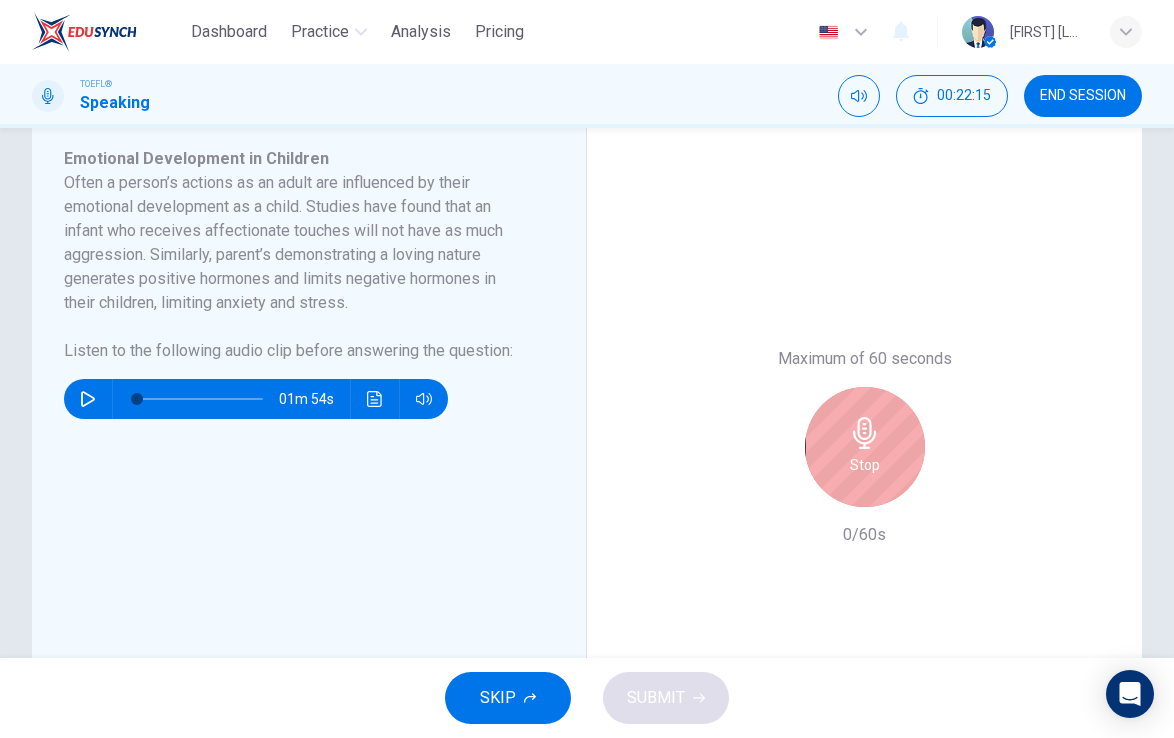 click on "Stop" at bounding box center (865, 447) 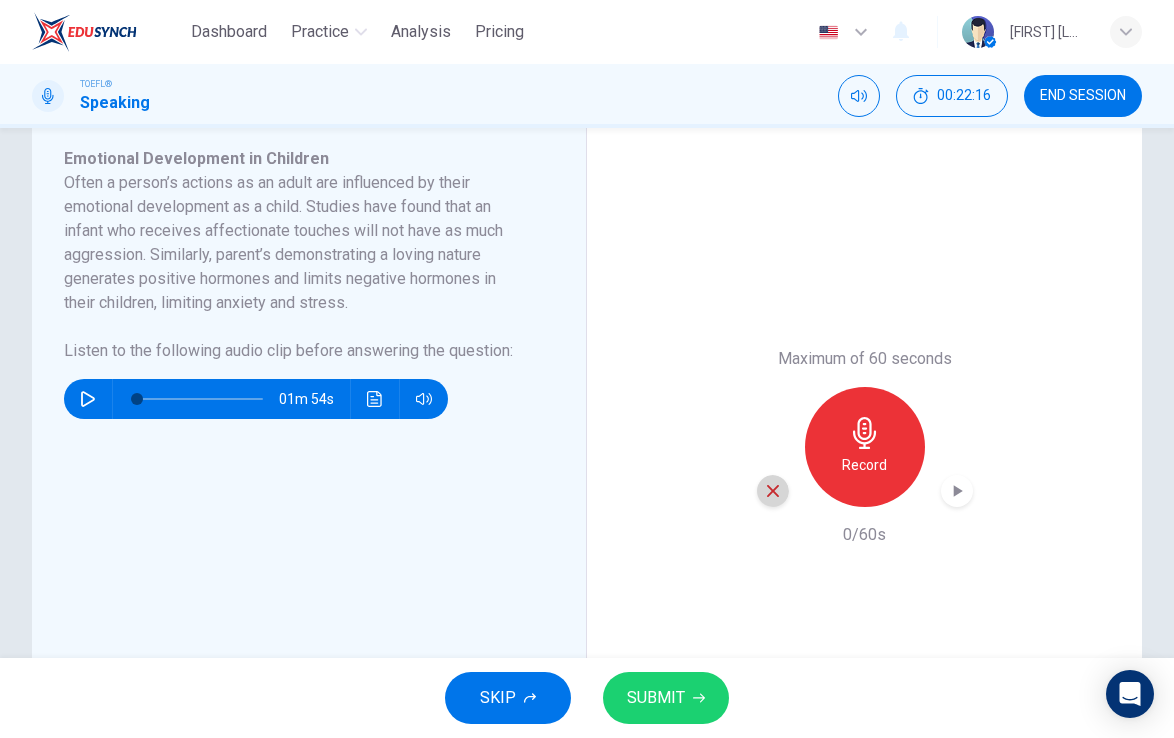 click at bounding box center (773, 491) 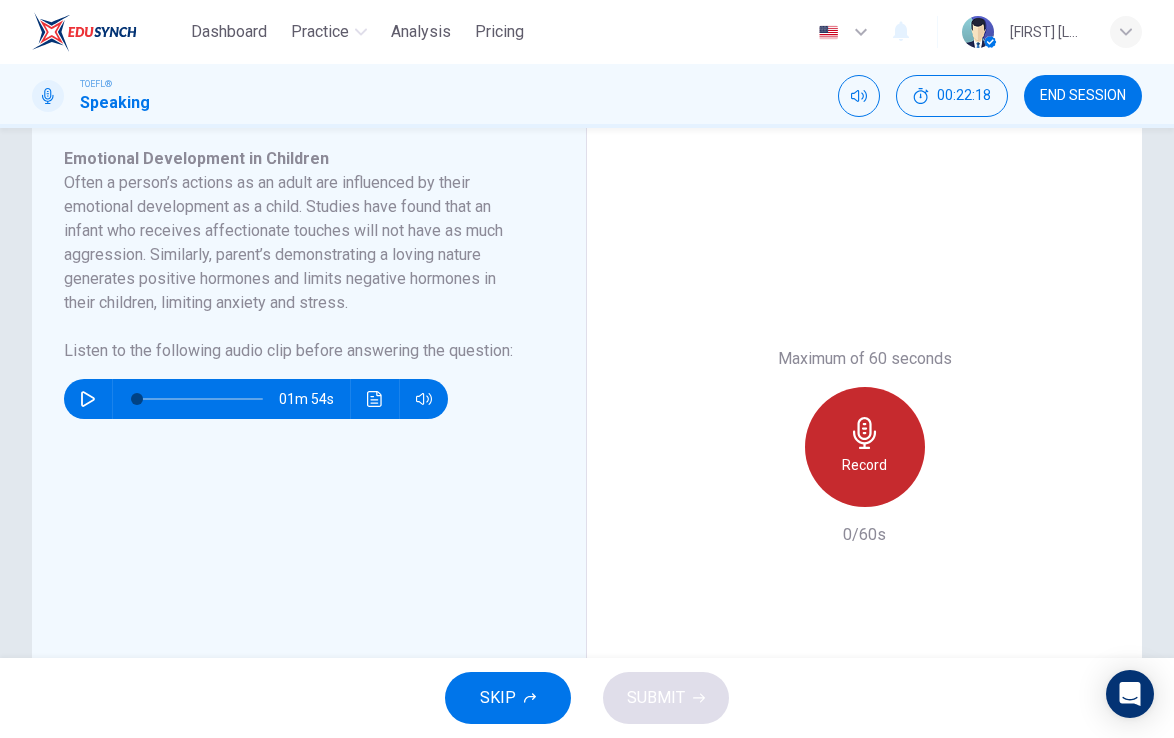 click on "Record" at bounding box center [865, 447] 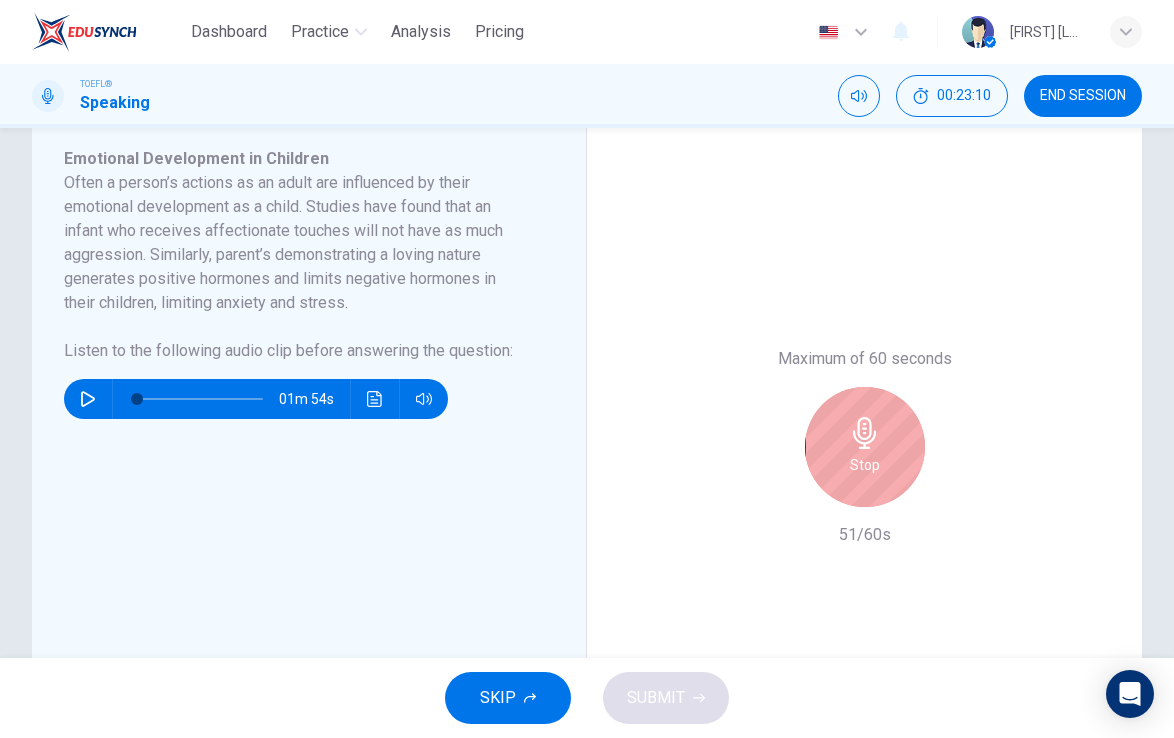 click on "Stop" at bounding box center [865, 447] 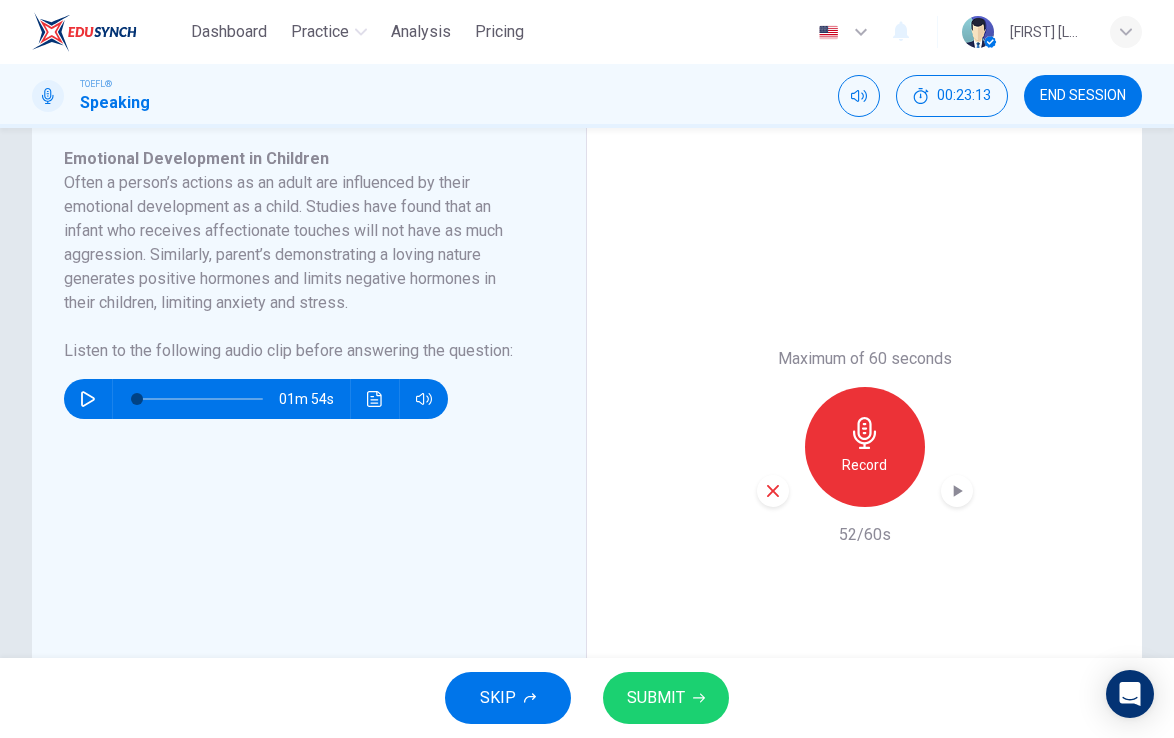 click on "SUBMIT" at bounding box center (656, 698) 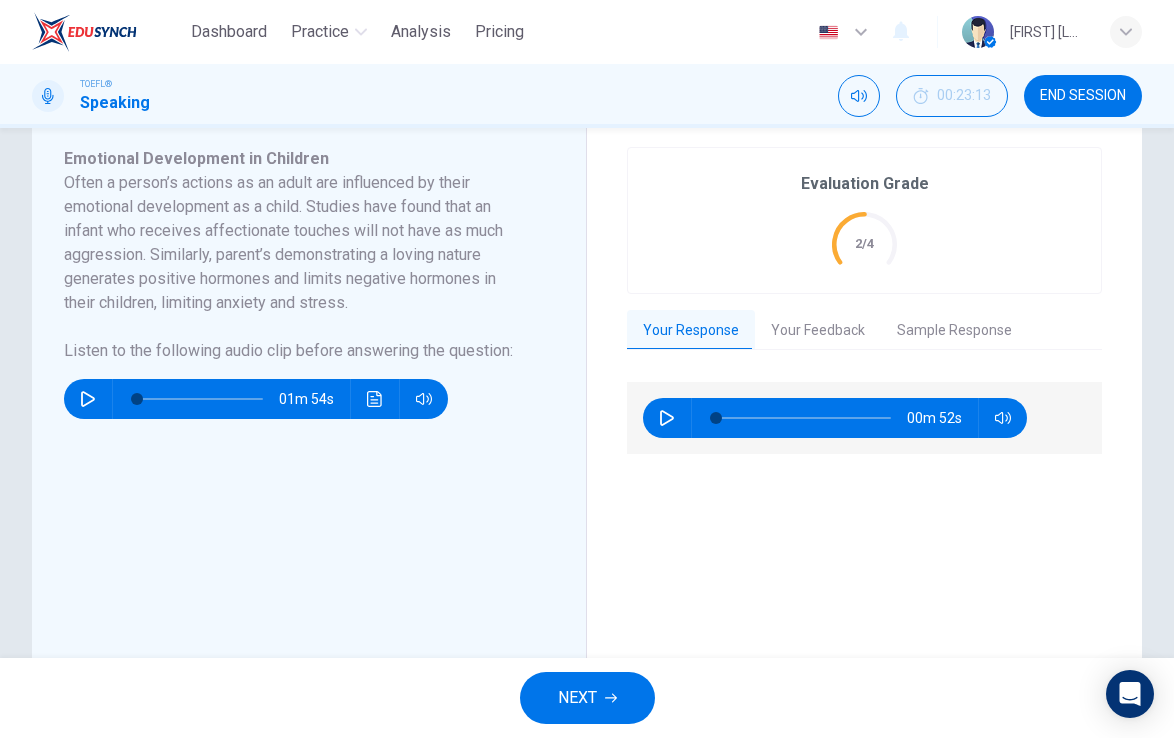 click on "Your Feedback" at bounding box center (818, 331) 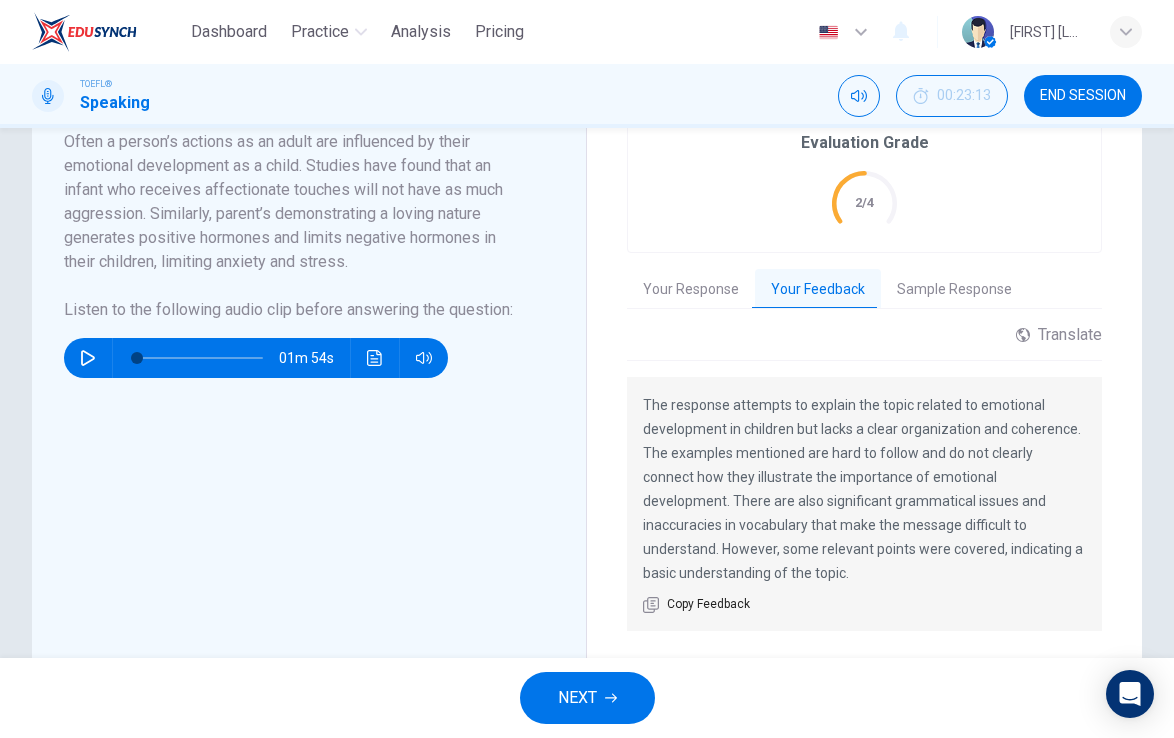 scroll, scrollTop: 430, scrollLeft: 0, axis: vertical 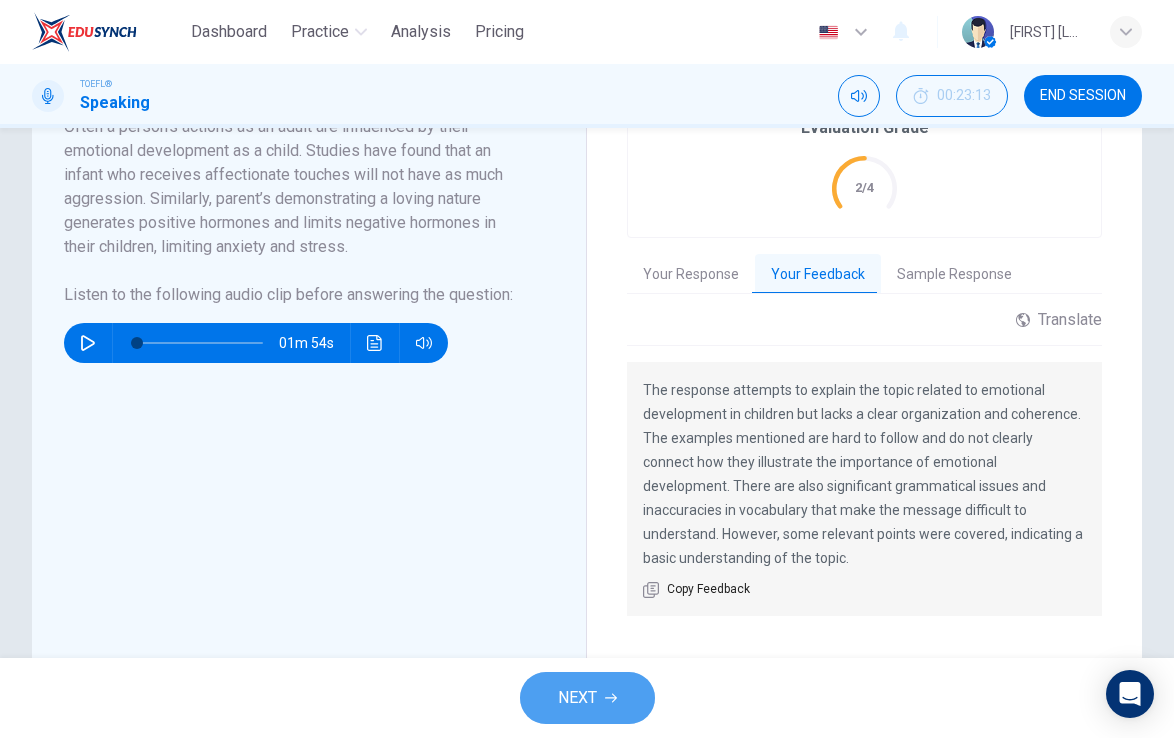 click on "NEXT" at bounding box center [577, 698] 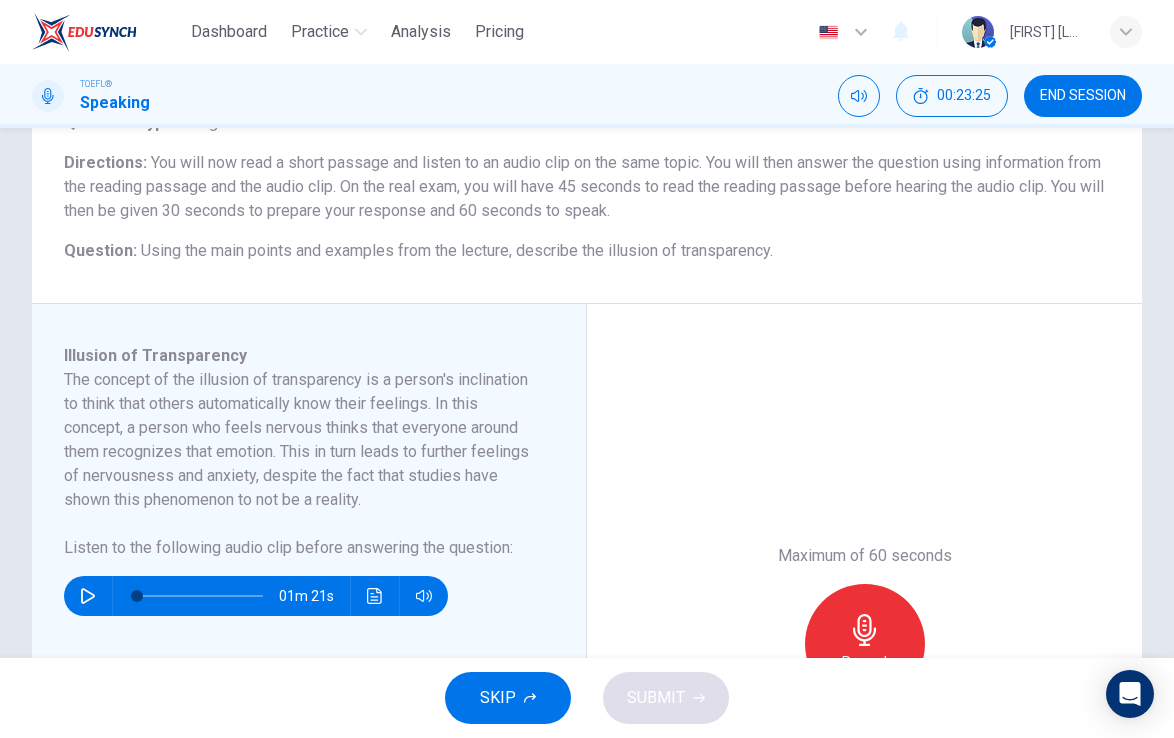 scroll, scrollTop: 167, scrollLeft: 0, axis: vertical 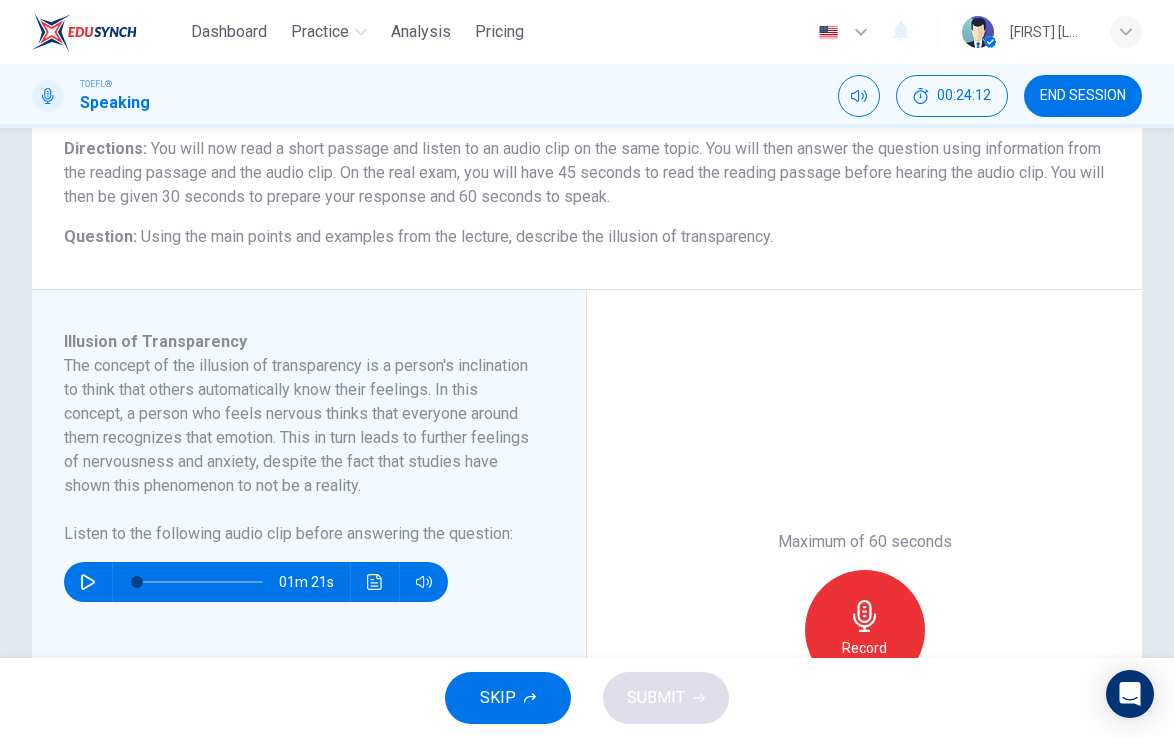 click at bounding box center (88, 582) 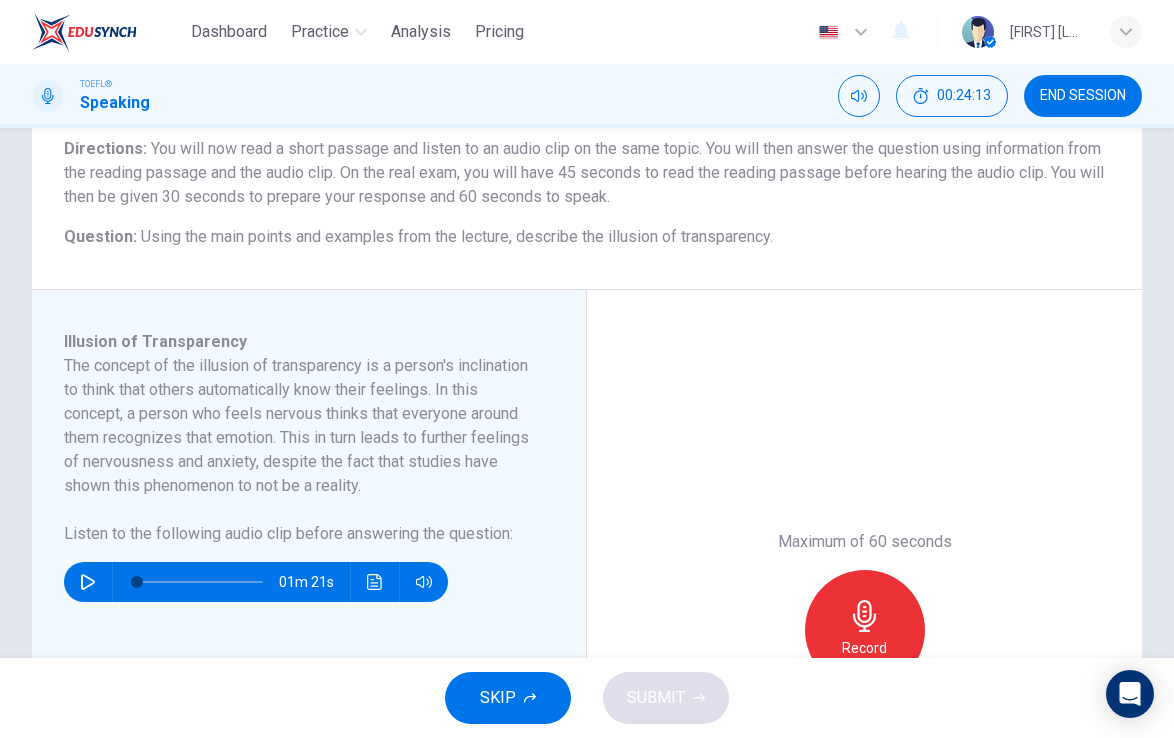 click at bounding box center [88, 582] 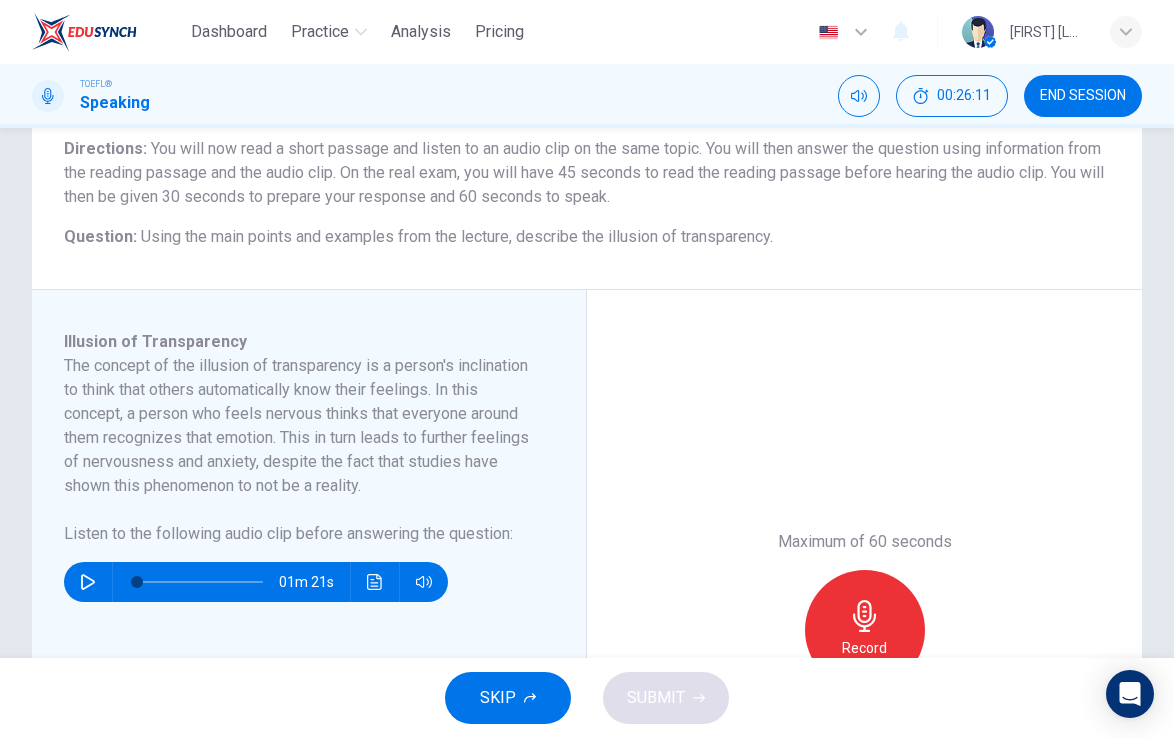 click on "Record" at bounding box center [865, 630] 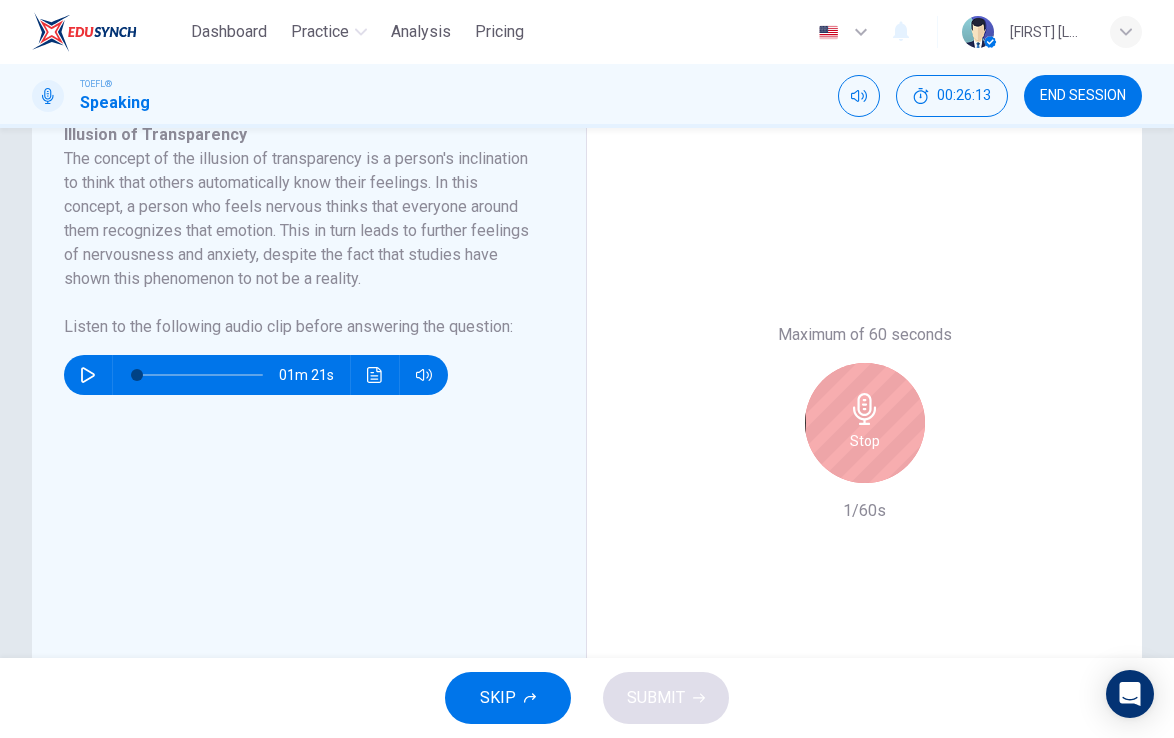 scroll, scrollTop: 370, scrollLeft: 0, axis: vertical 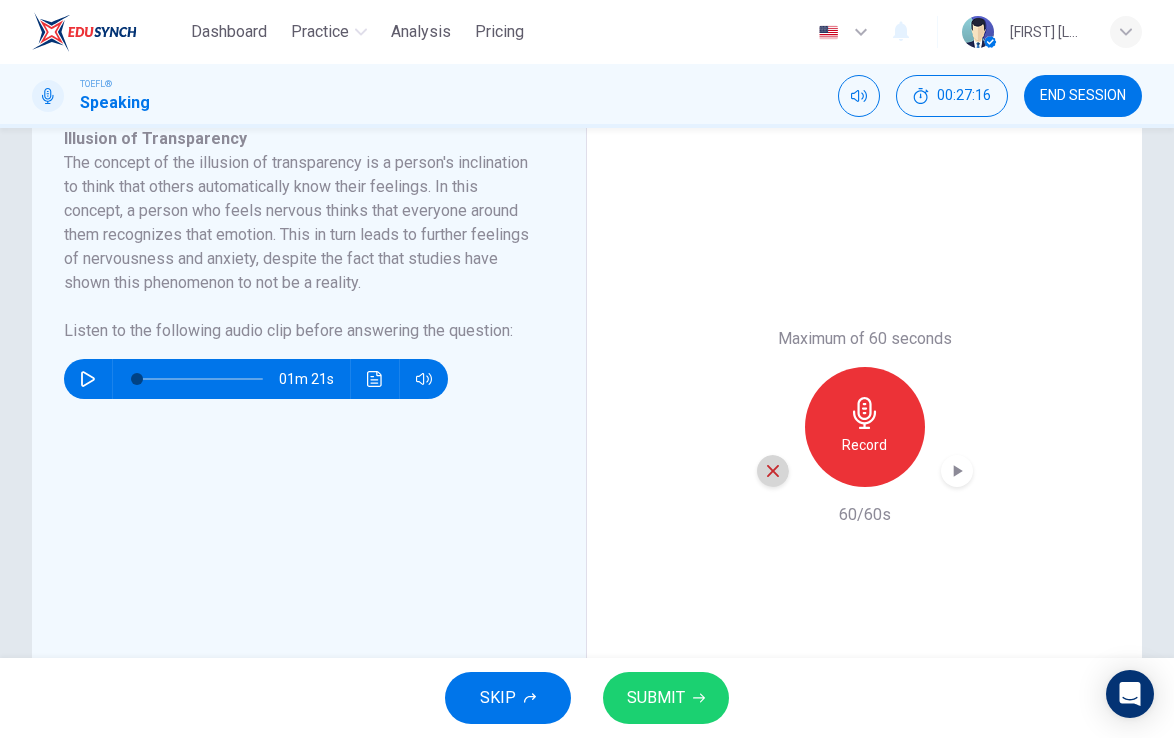 click at bounding box center (773, 471) 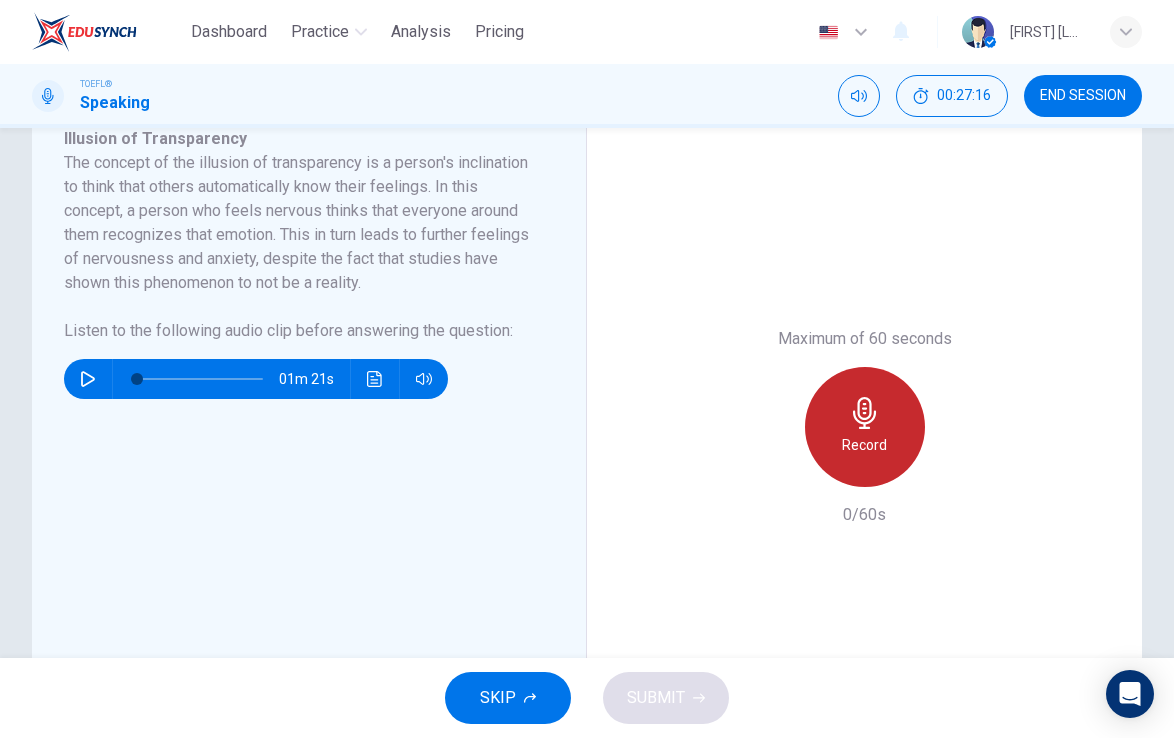 click on "Record" at bounding box center [864, 445] 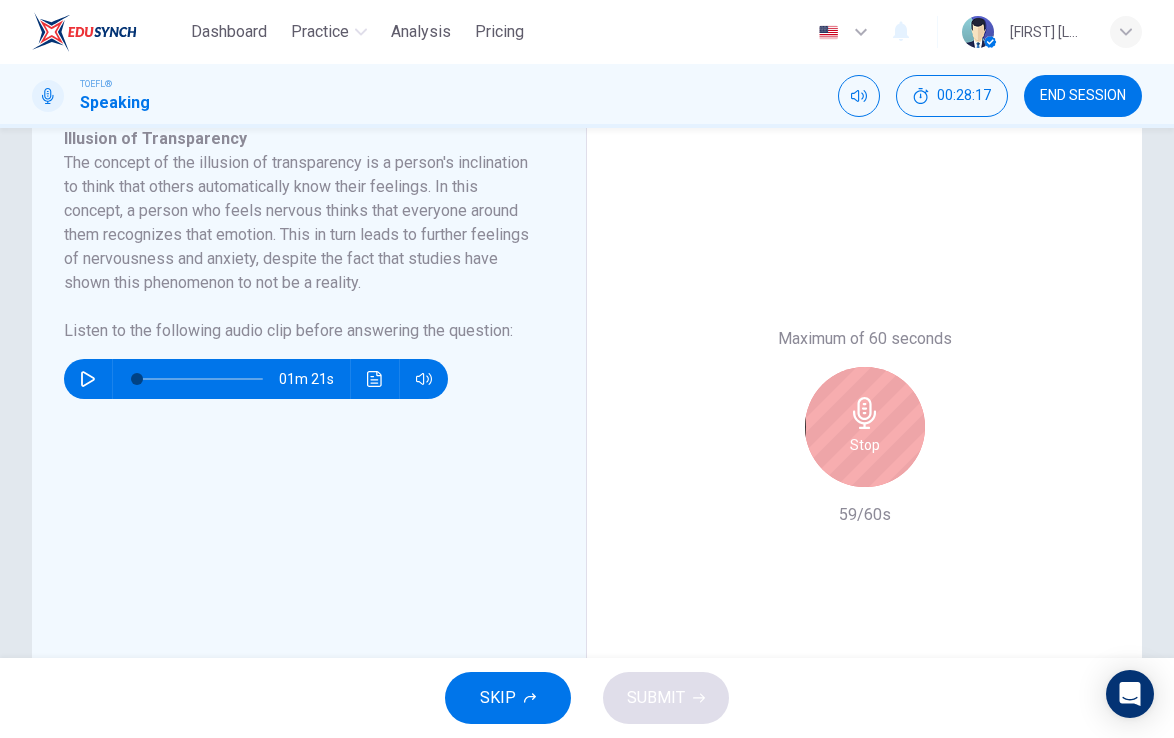 click on "Stop" at bounding box center [865, 445] 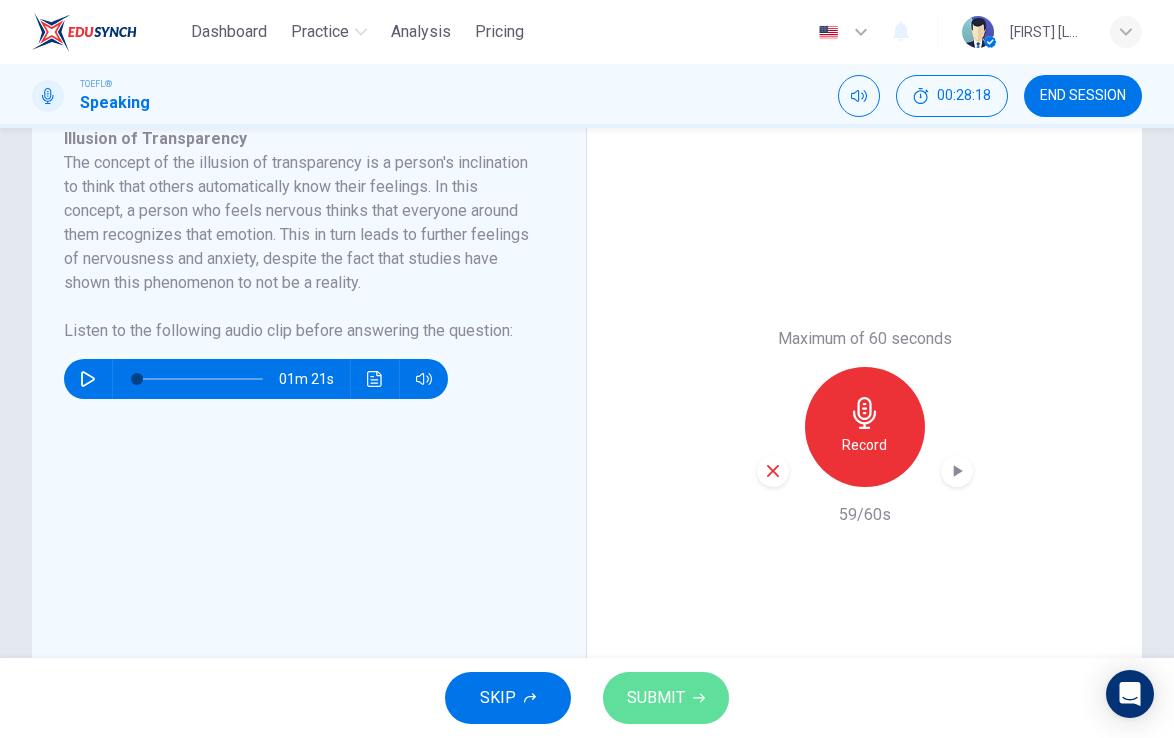 click on "SUBMIT" at bounding box center [656, 698] 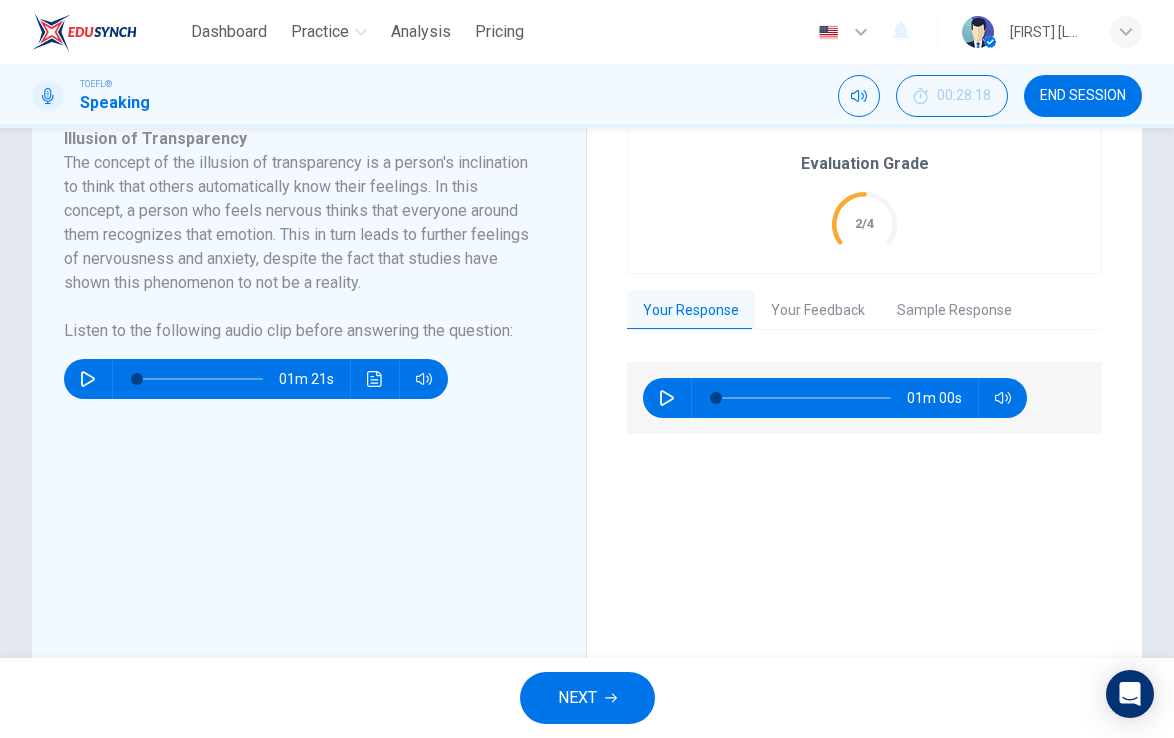 click on "Your Feedback" at bounding box center (818, 311) 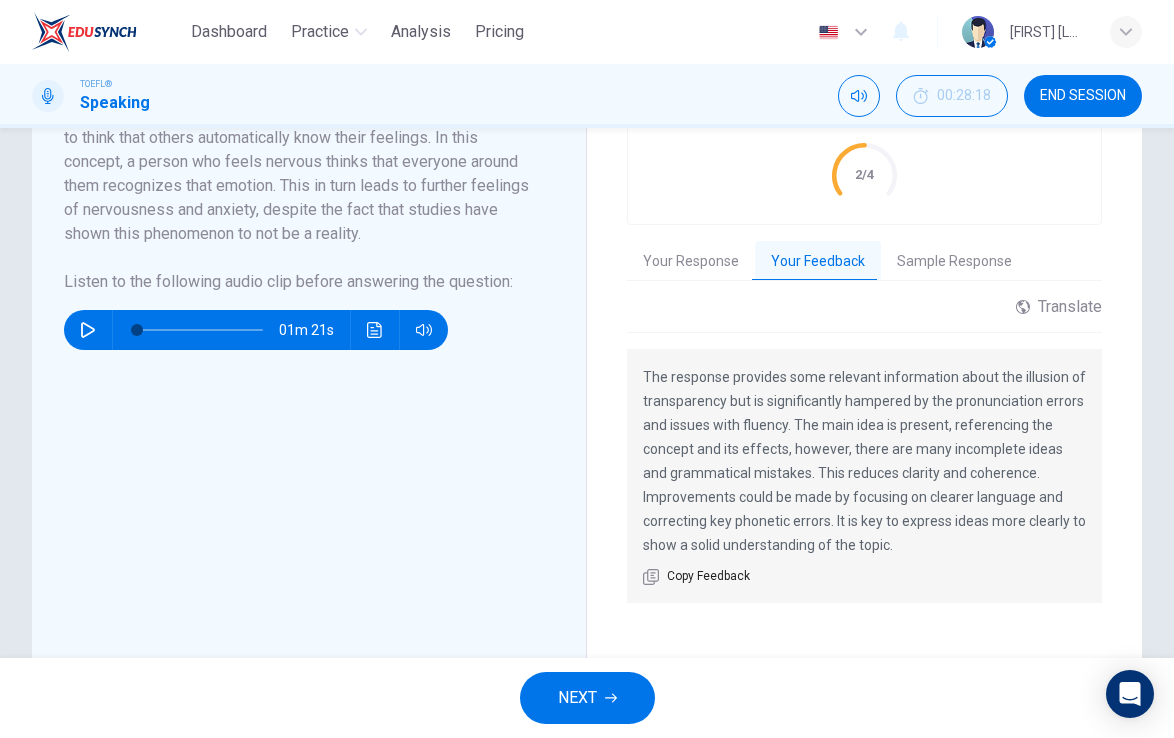 scroll, scrollTop: 451, scrollLeft: 0, axis: vertical 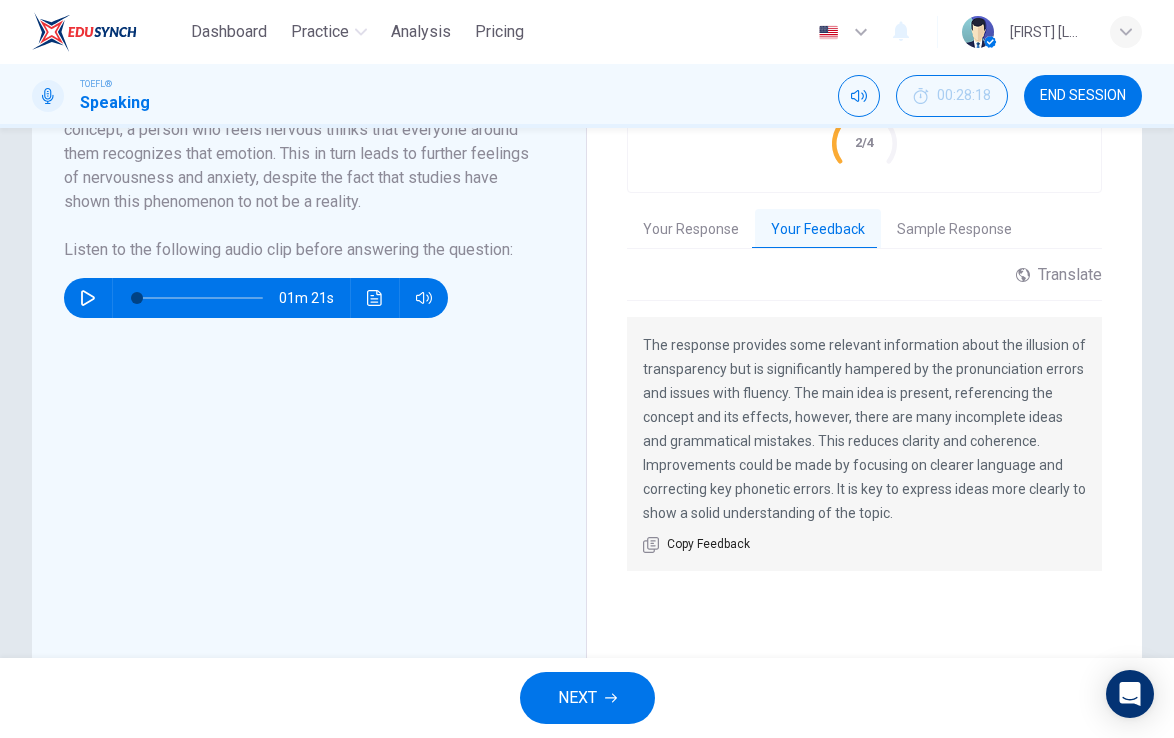 click on "Your Response" at bounding box center [691, 230] 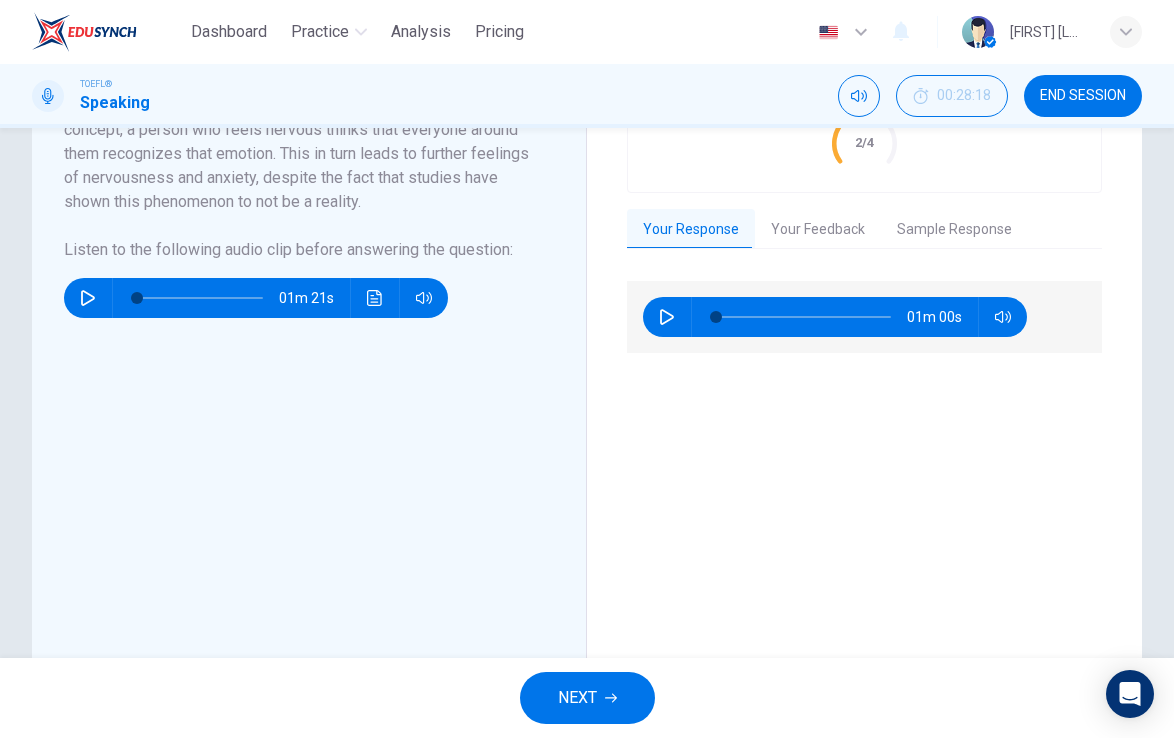 click at bounding box center (667, 317) 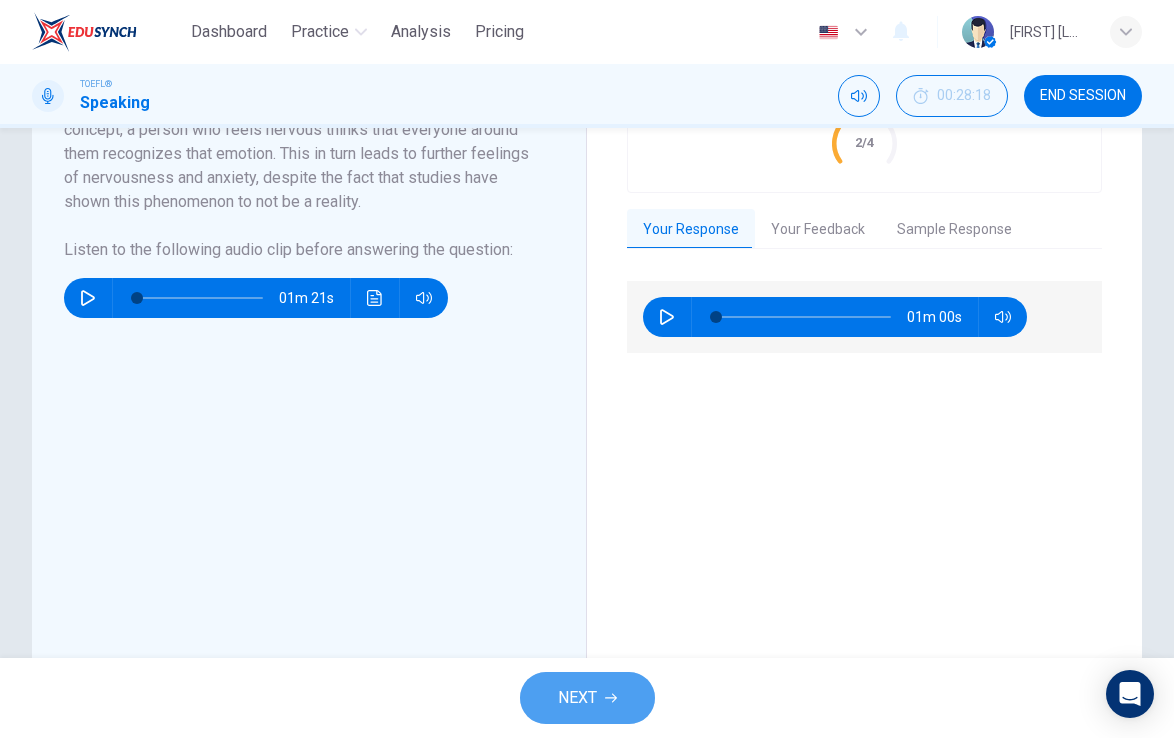 click on "NEXT" at bounding box center [587, 698] 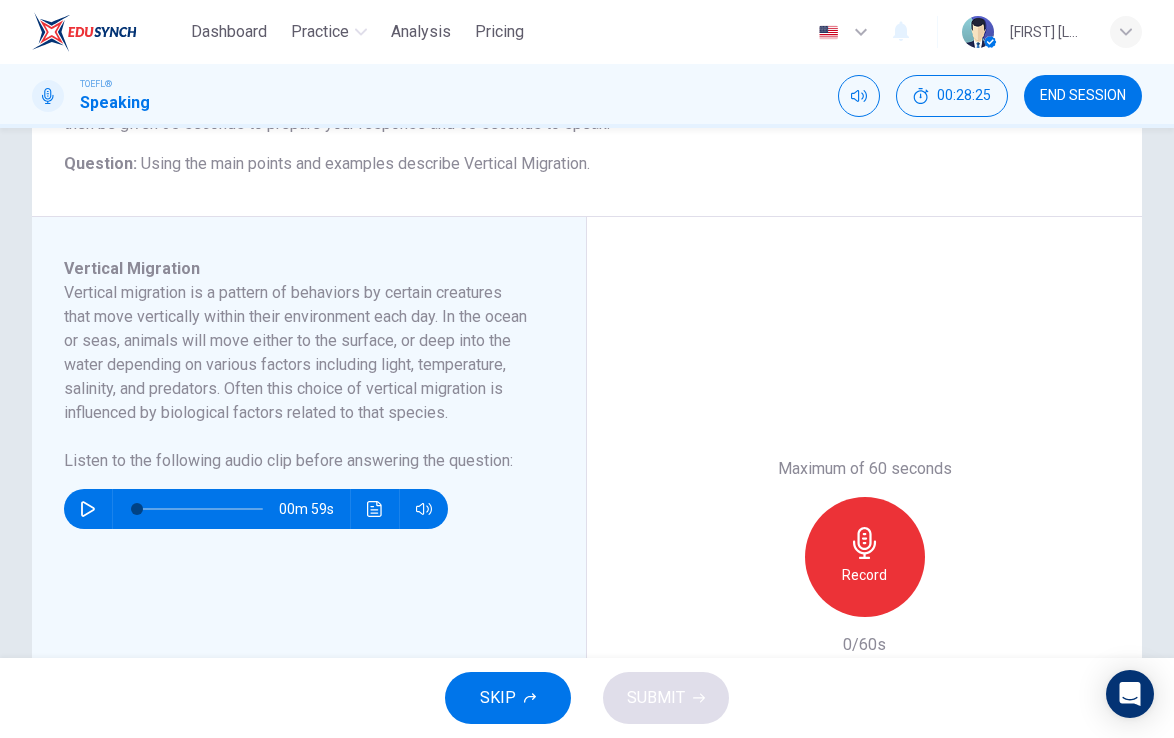 scroll, scrollTop: 261, scrollLeft: 0, axis: vertical 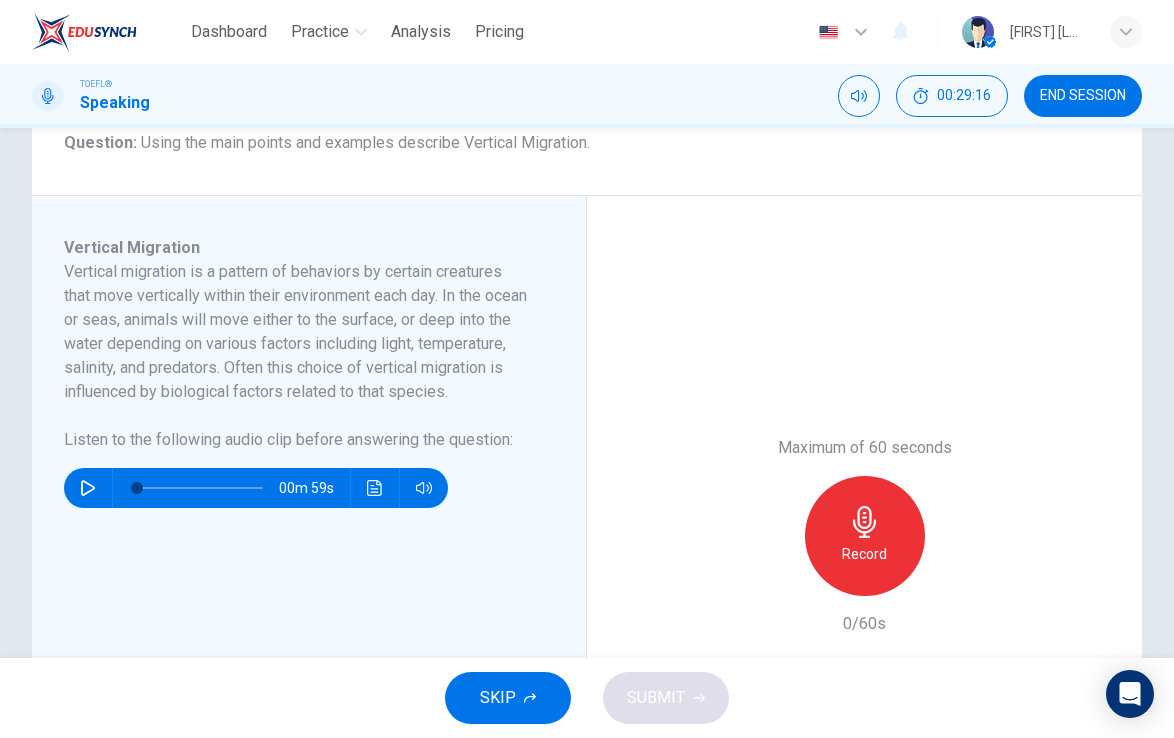 click at bounding box center [88, 488] 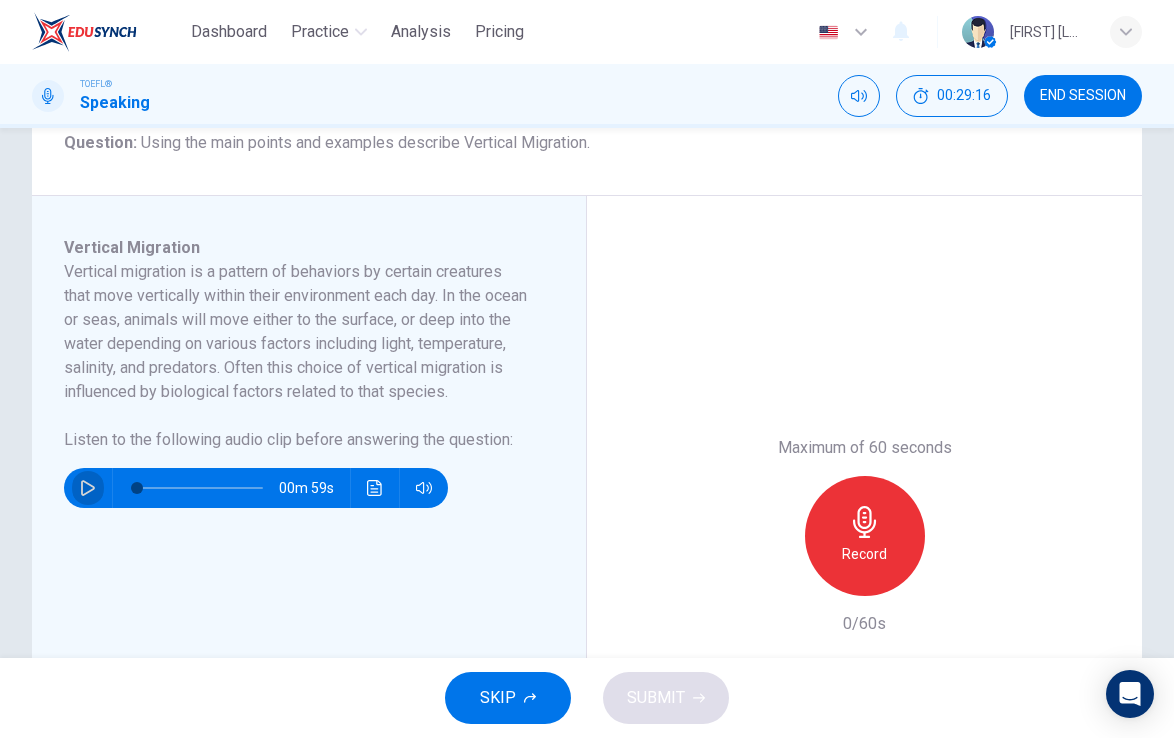 click at bounding box center [88, 488] 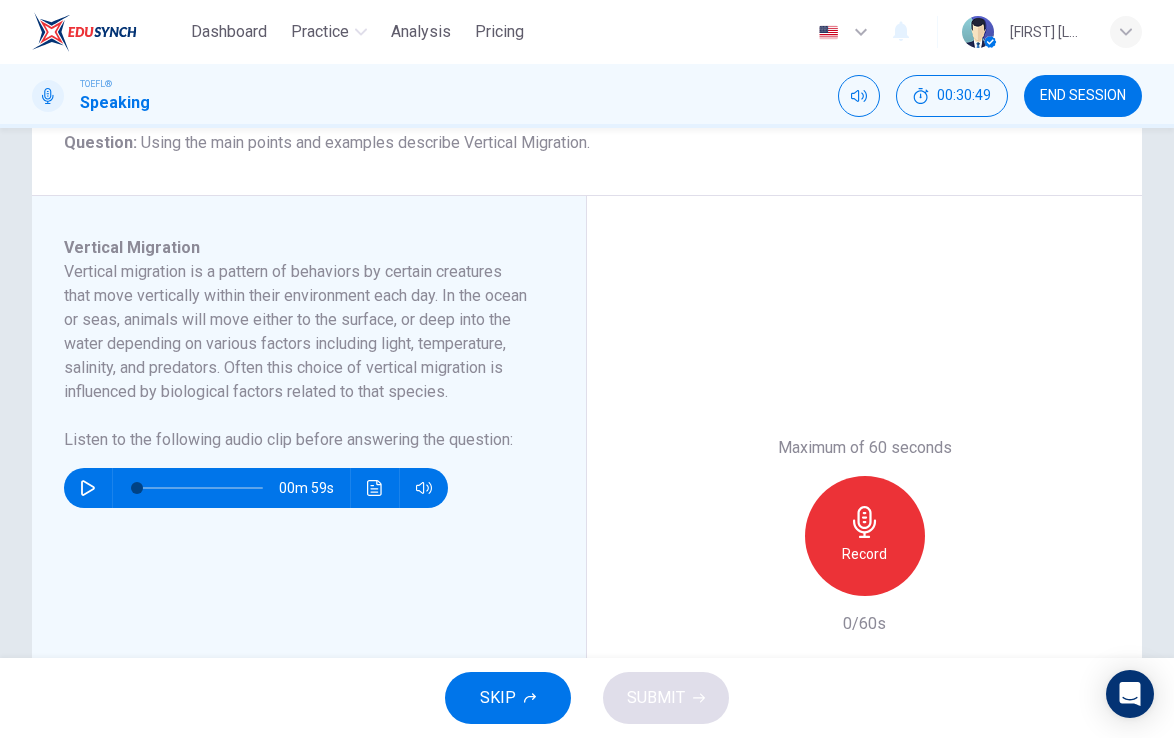 click on "Record" at bounding box center [864, 554] 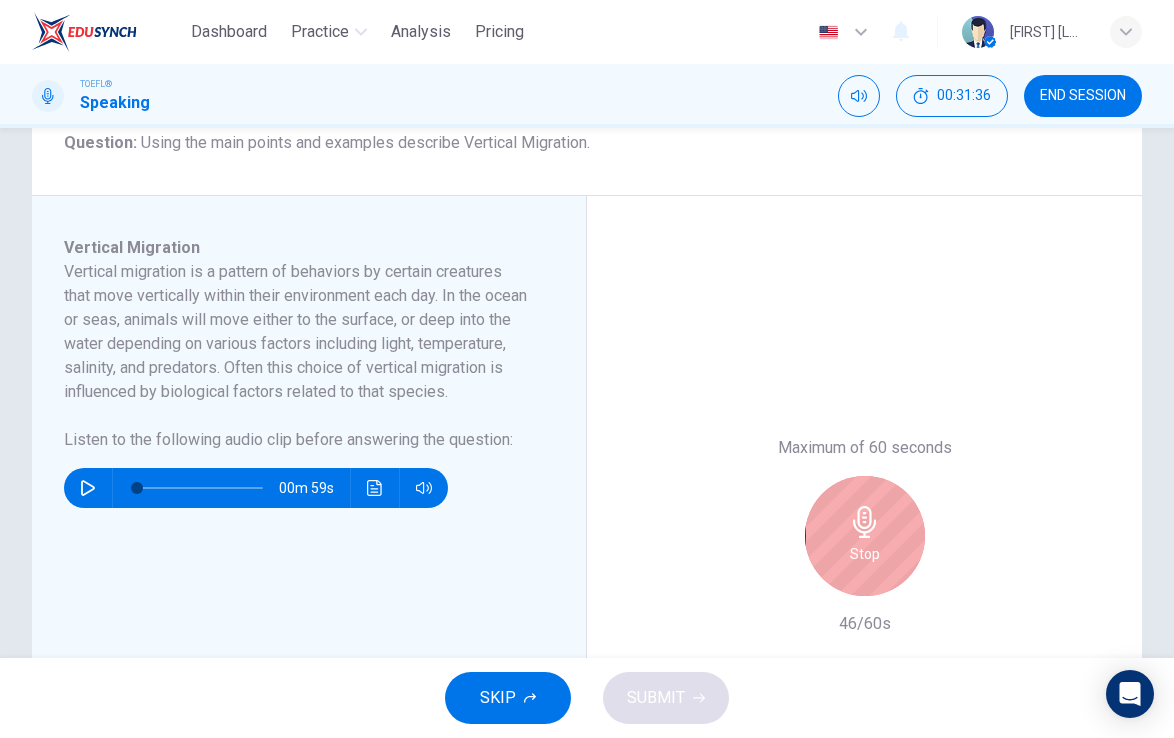 click on "Stop" at bounding box center (865, 554) 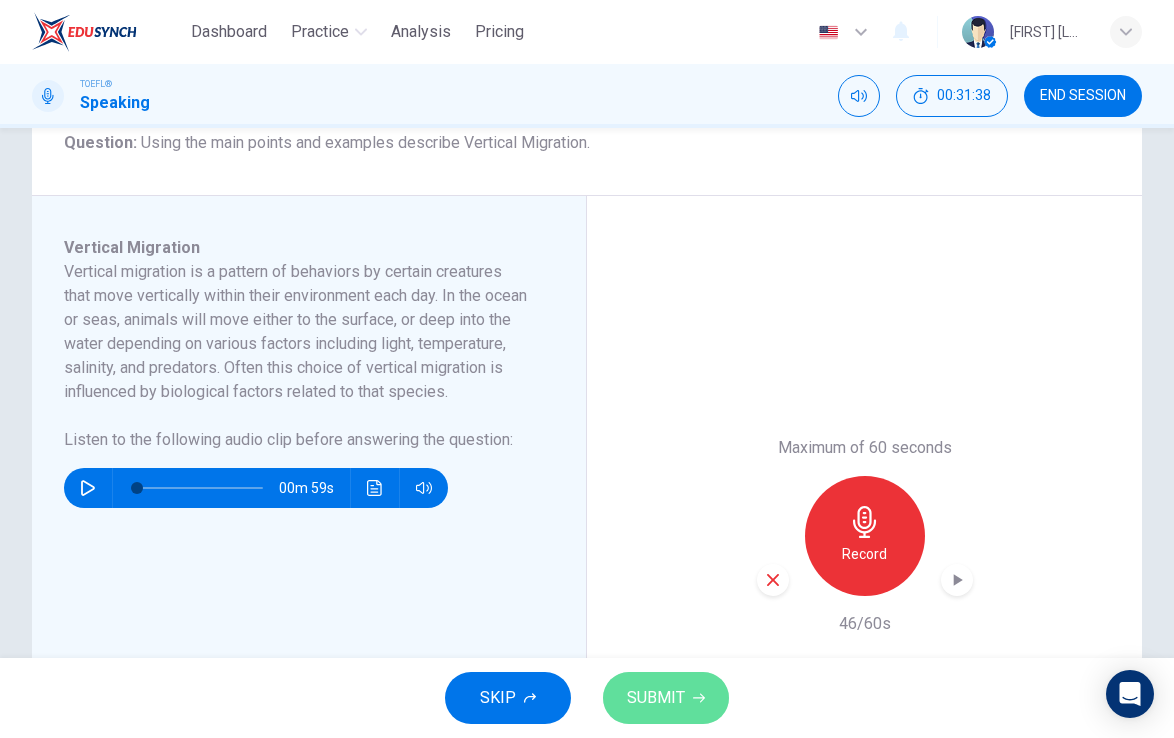 click on "SUBMIT" at bounding box center (666, 698) 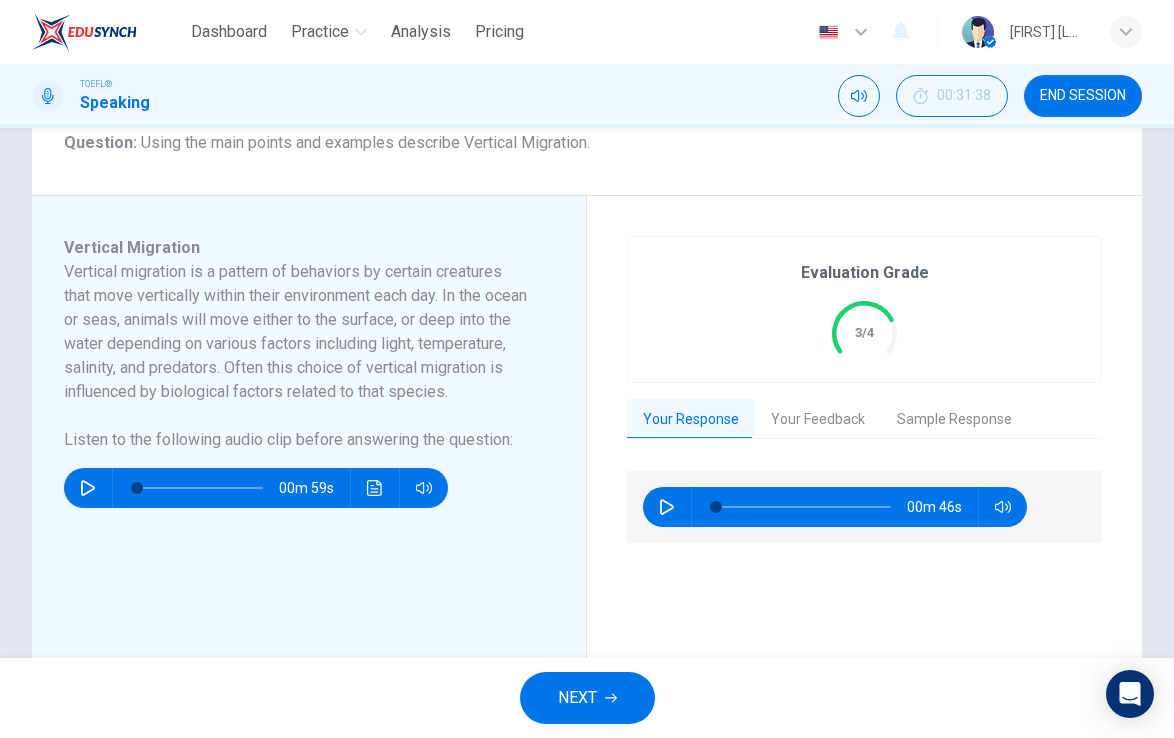 click on "Your Feedback" at bounding box center (818, 420) 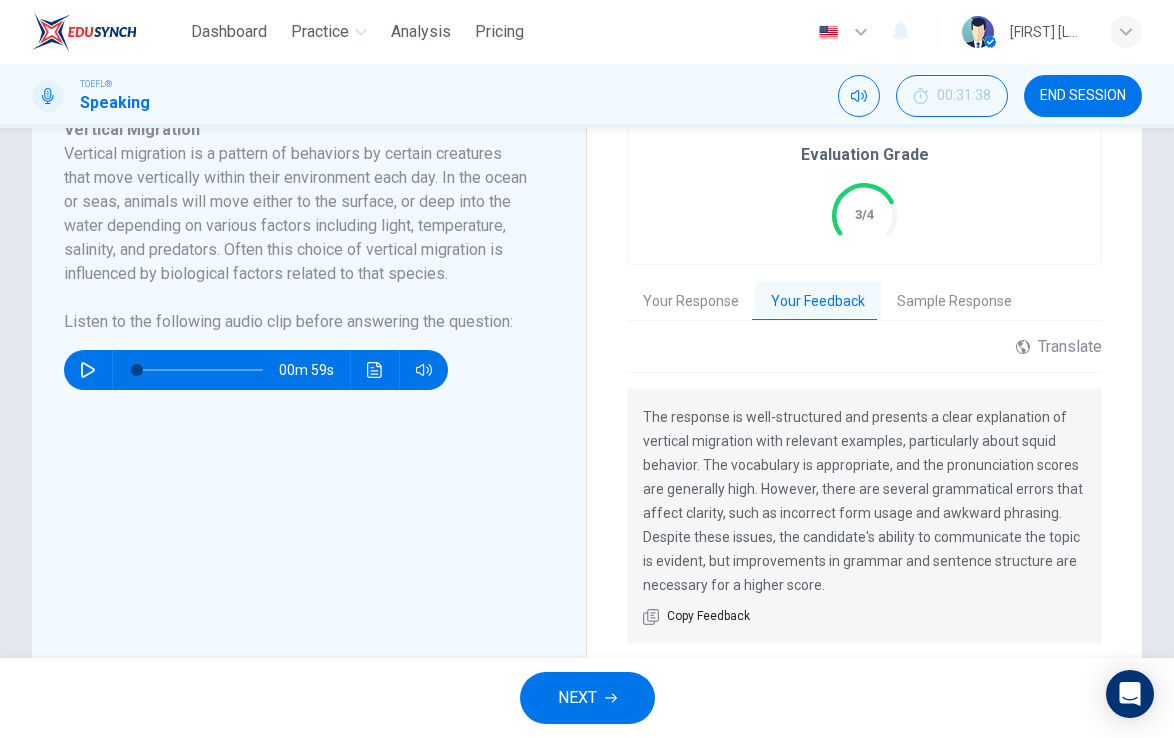 scroll, scrollTop: 463, scrollLeft: 0, axis: vertical 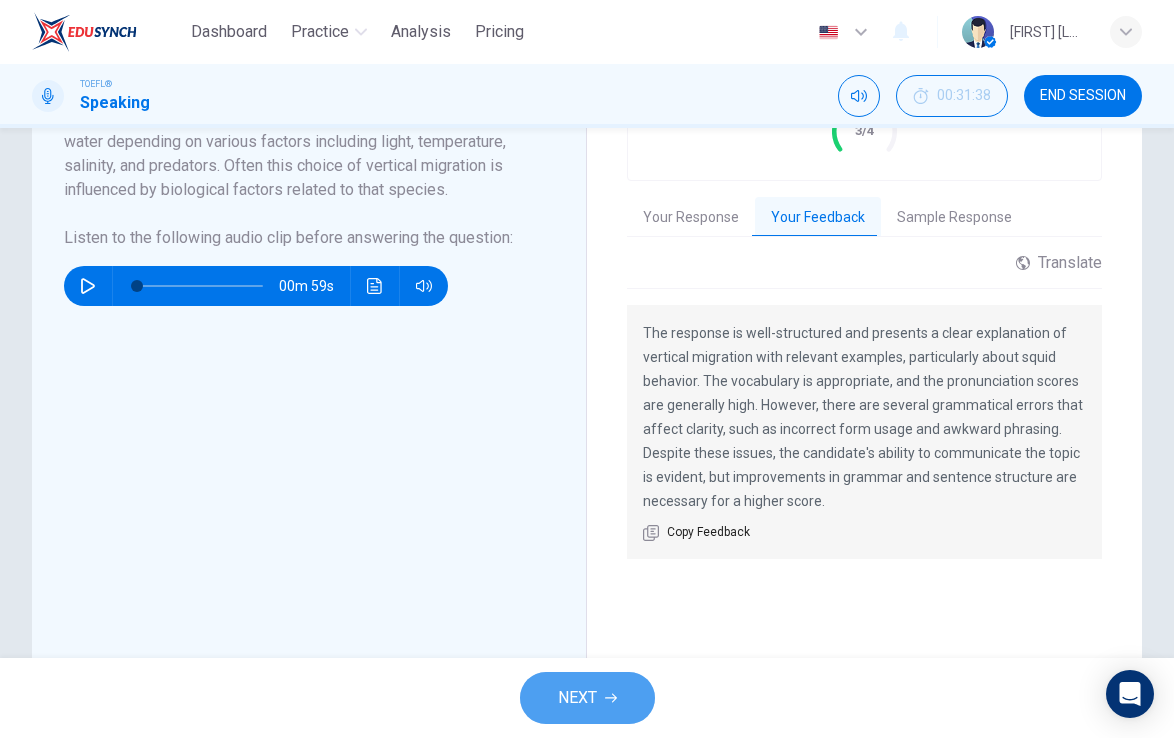 click on "NEXT" at bounding box center (587, 698) 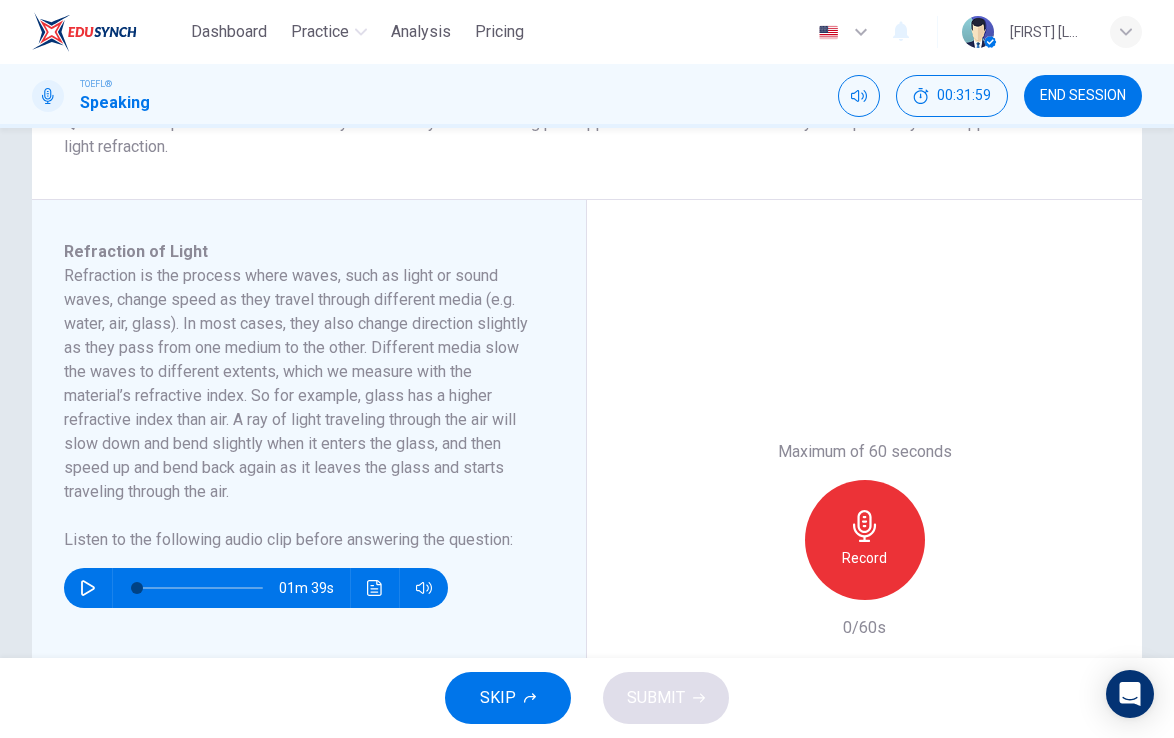 scroll, scrollTop: 282, scrollLeft: 0, axis: vertical 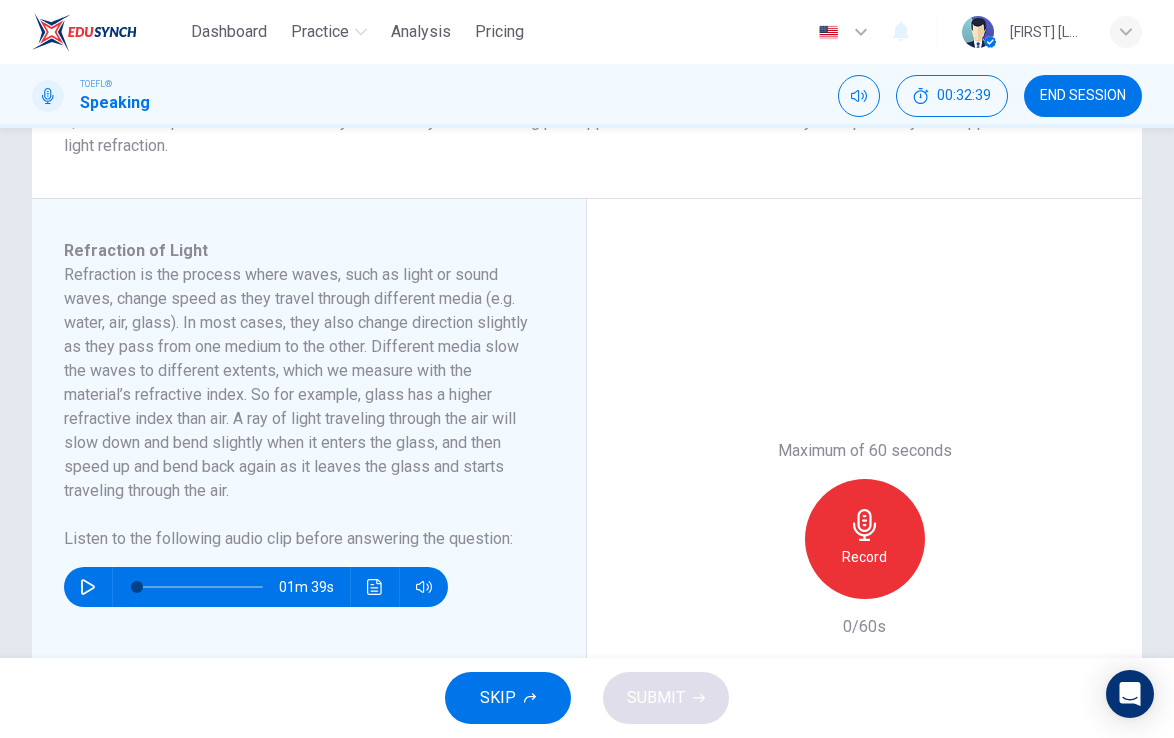 click at bounding box center [88, 587] 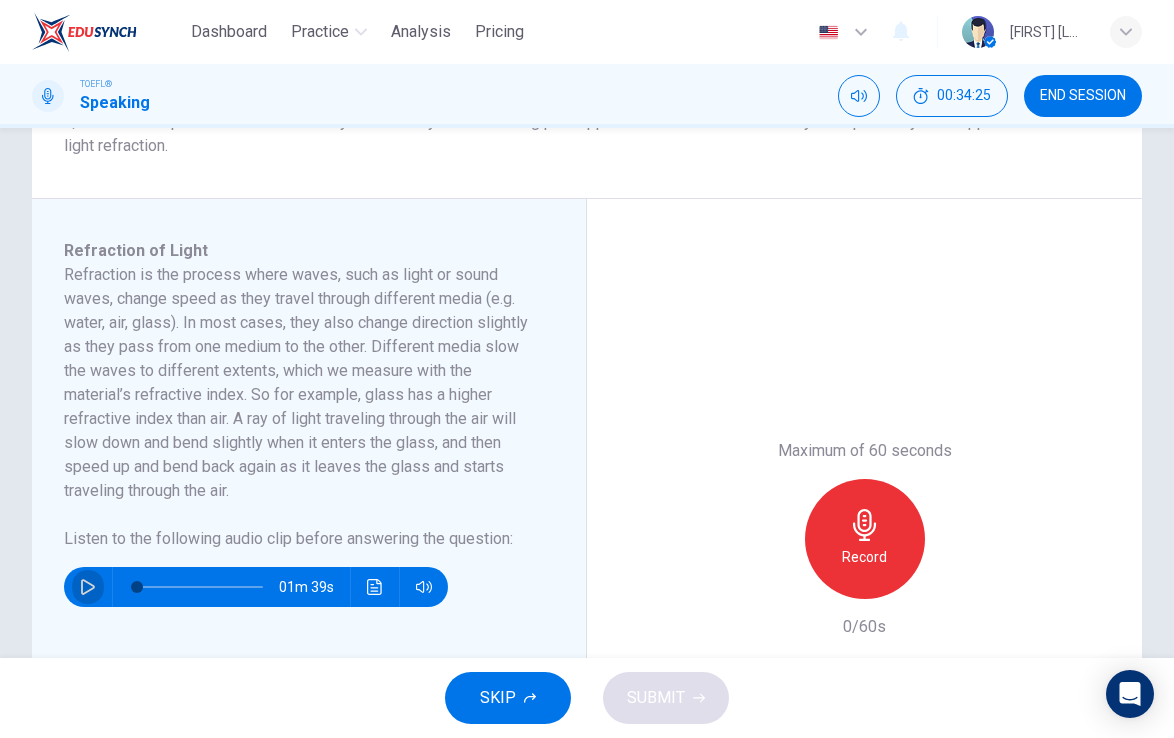 click at bounding box center (88, 587) 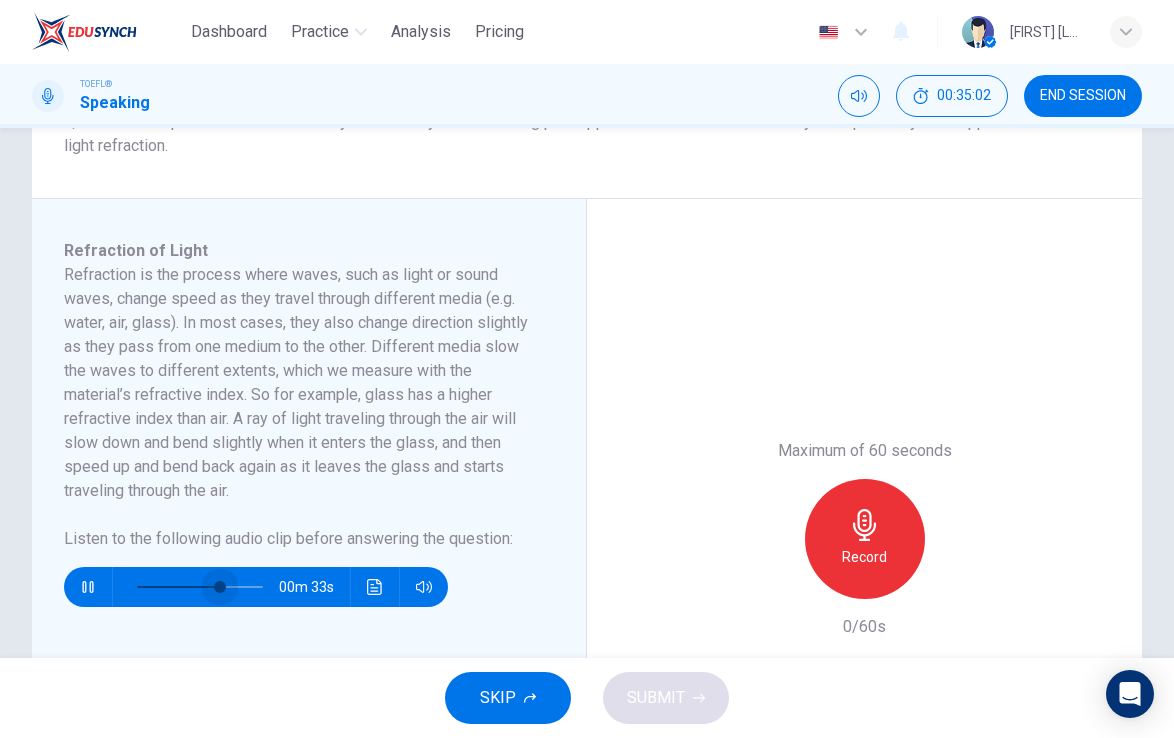 click at bounding box center (200, 587) 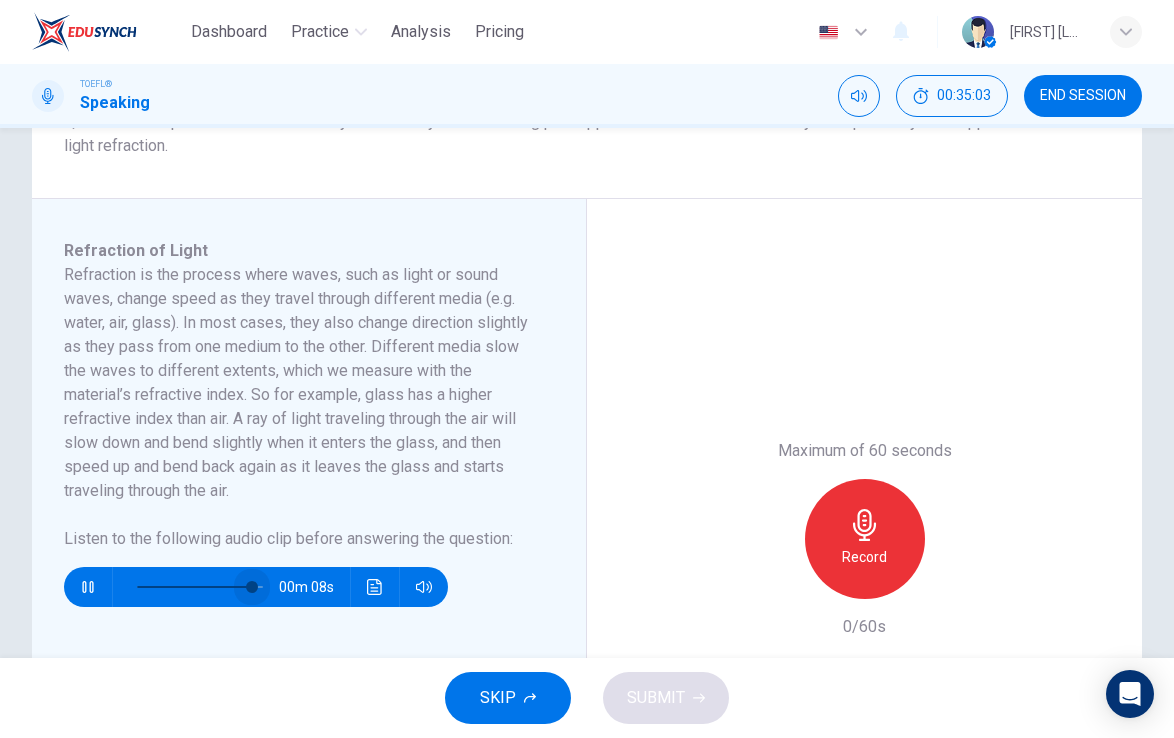 click at bounding box center [200, 587] 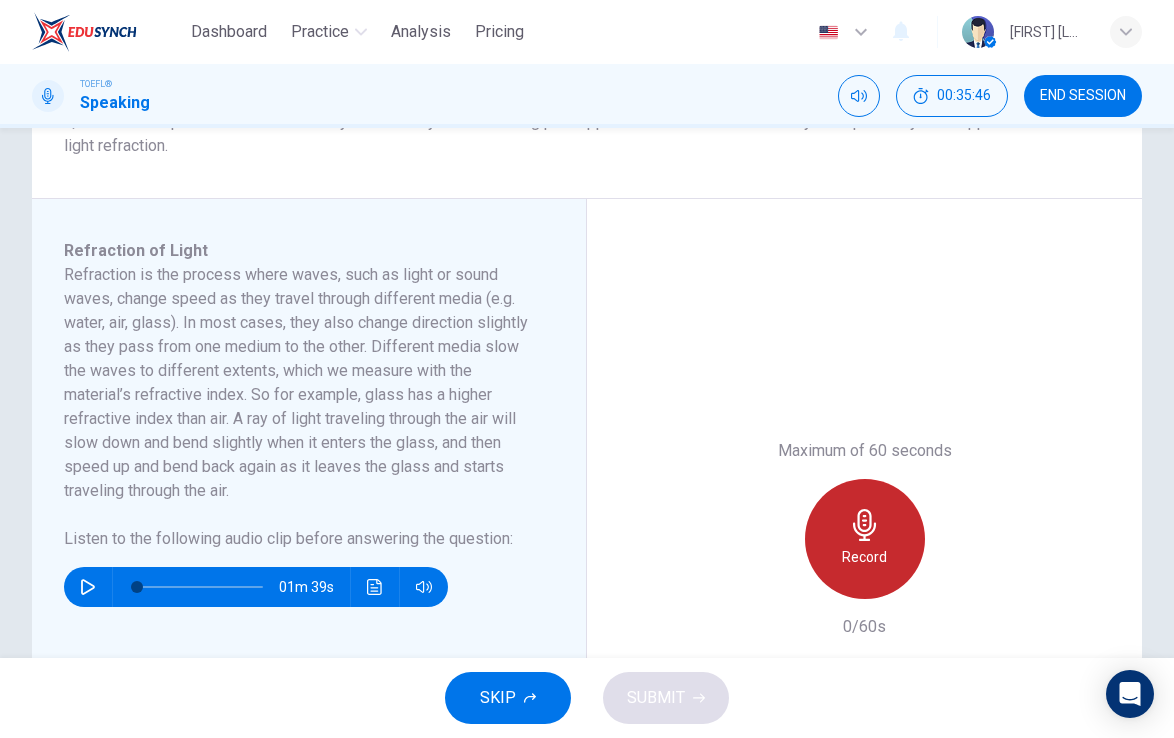 click on "Record" at bounding box center [864, 557] 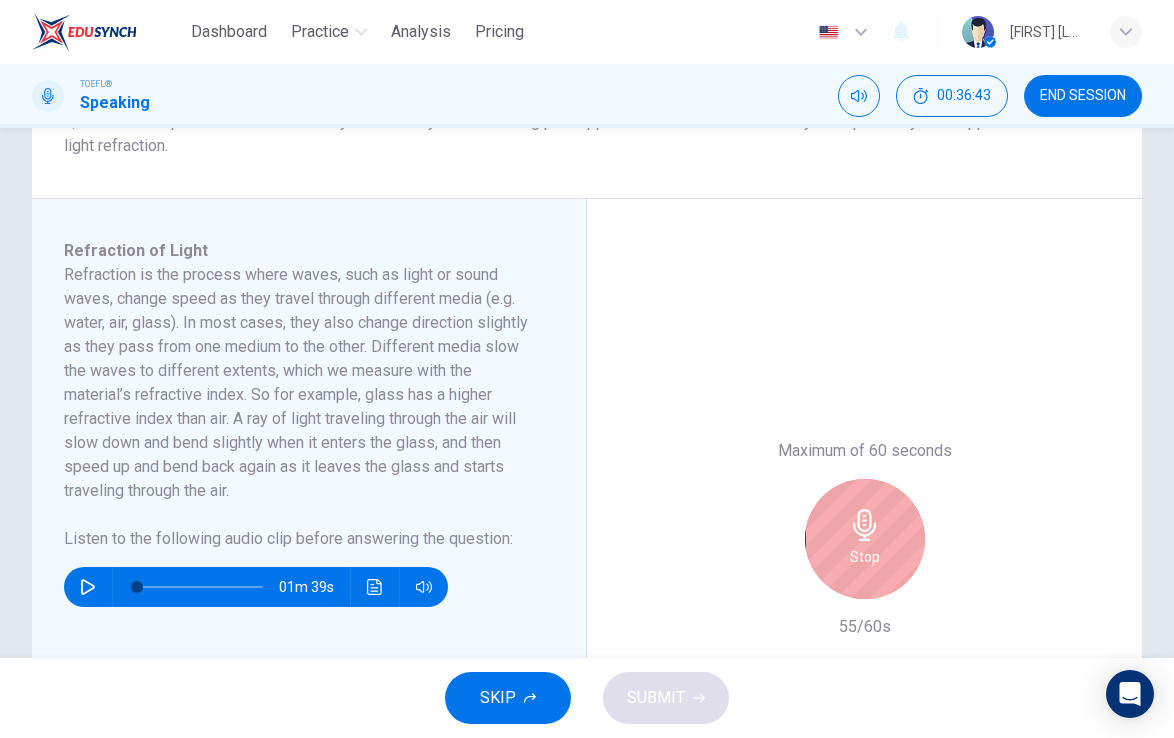 click on "Stop" at bounding box center (865, 539) 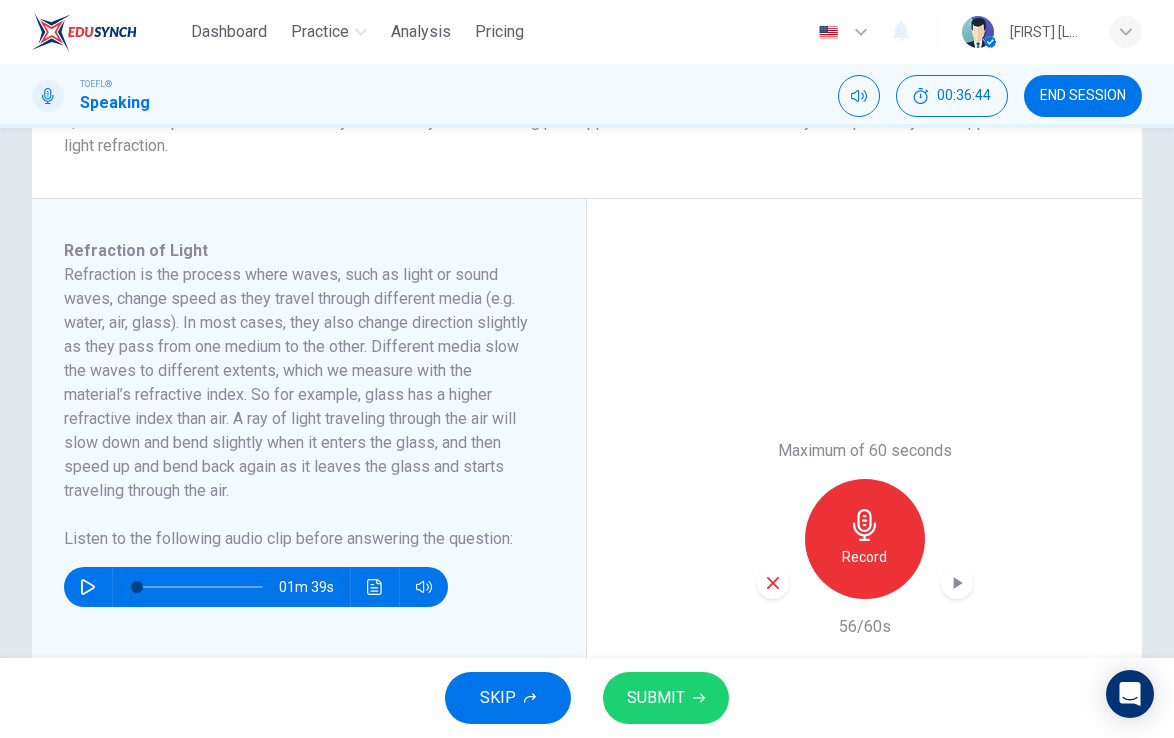 click on "SUBMIT" at bounding box center [656, 698] 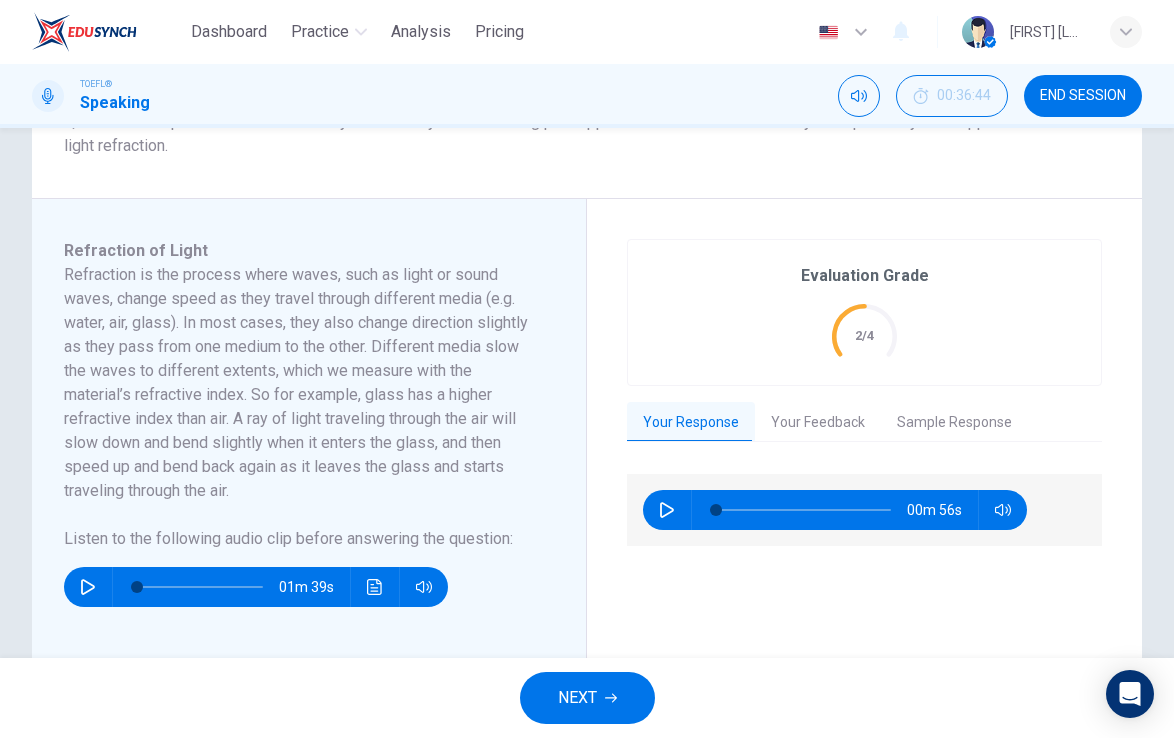 click on "Your Feedback" at bounding box center (818, 423) 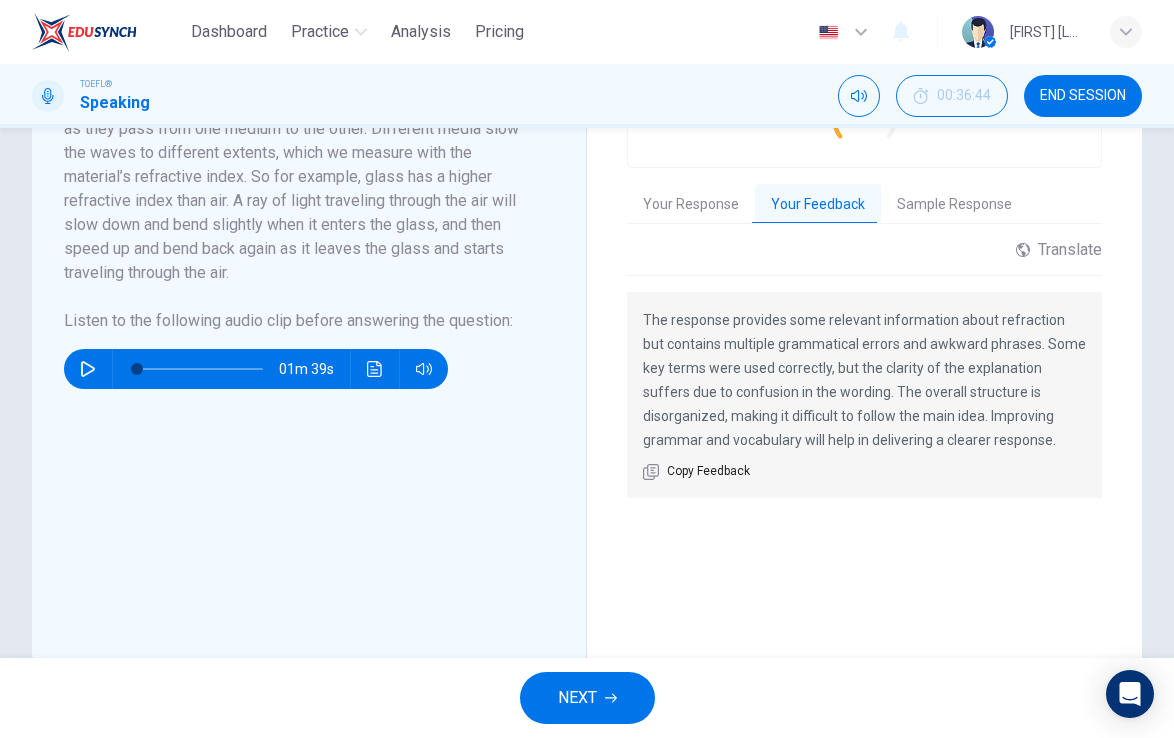 scroll, scrollTop: 500, scrollLeft: 0, axis: vertical 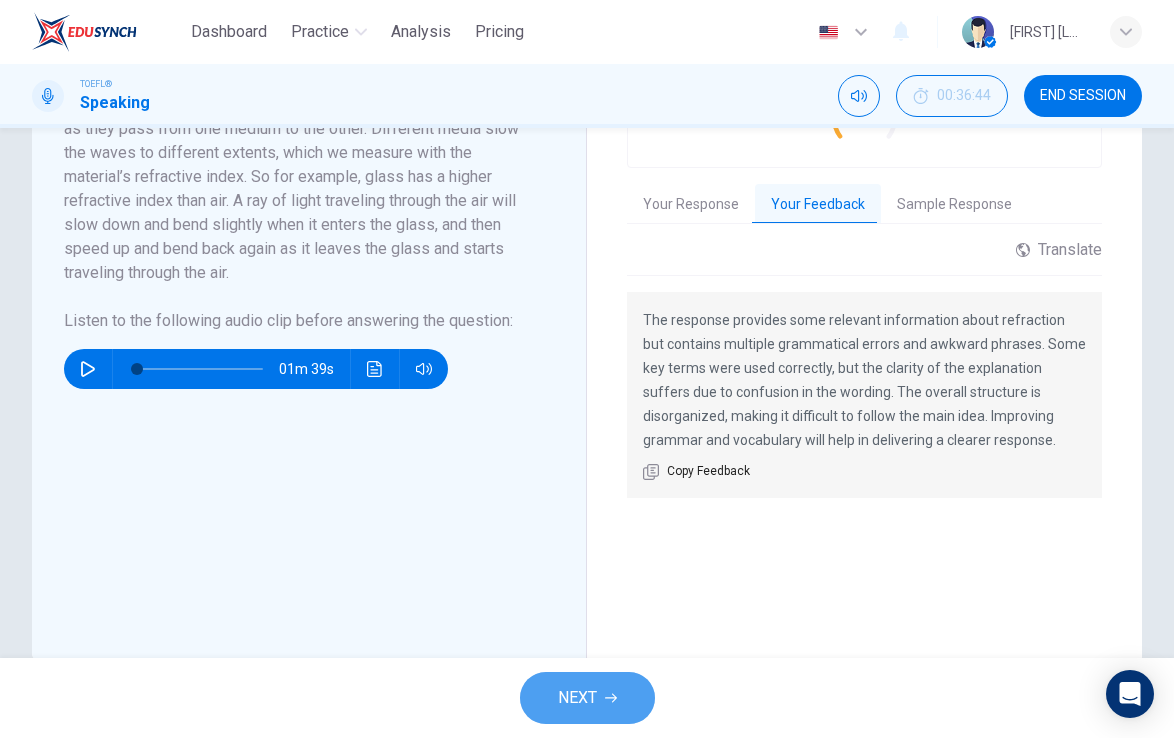 click on "NEXT" at bounding box center [587, 698] 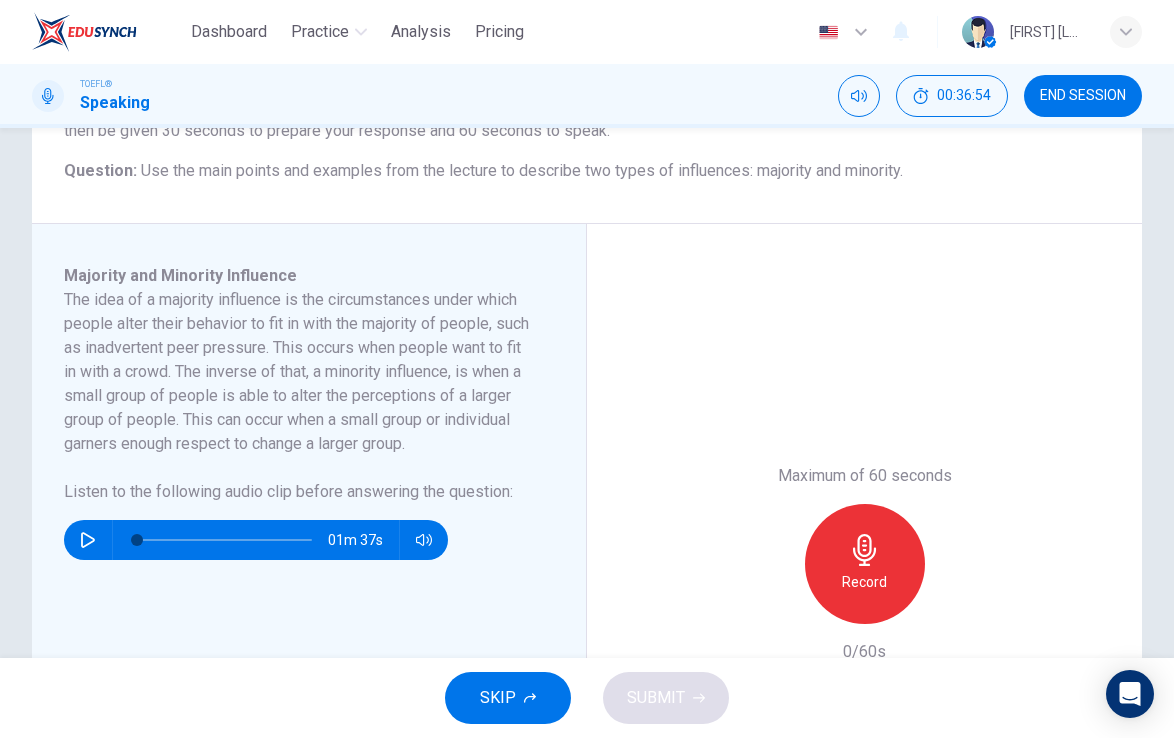 scroll, scrollTop: 238, scrollLeft: 0, axis: vertical 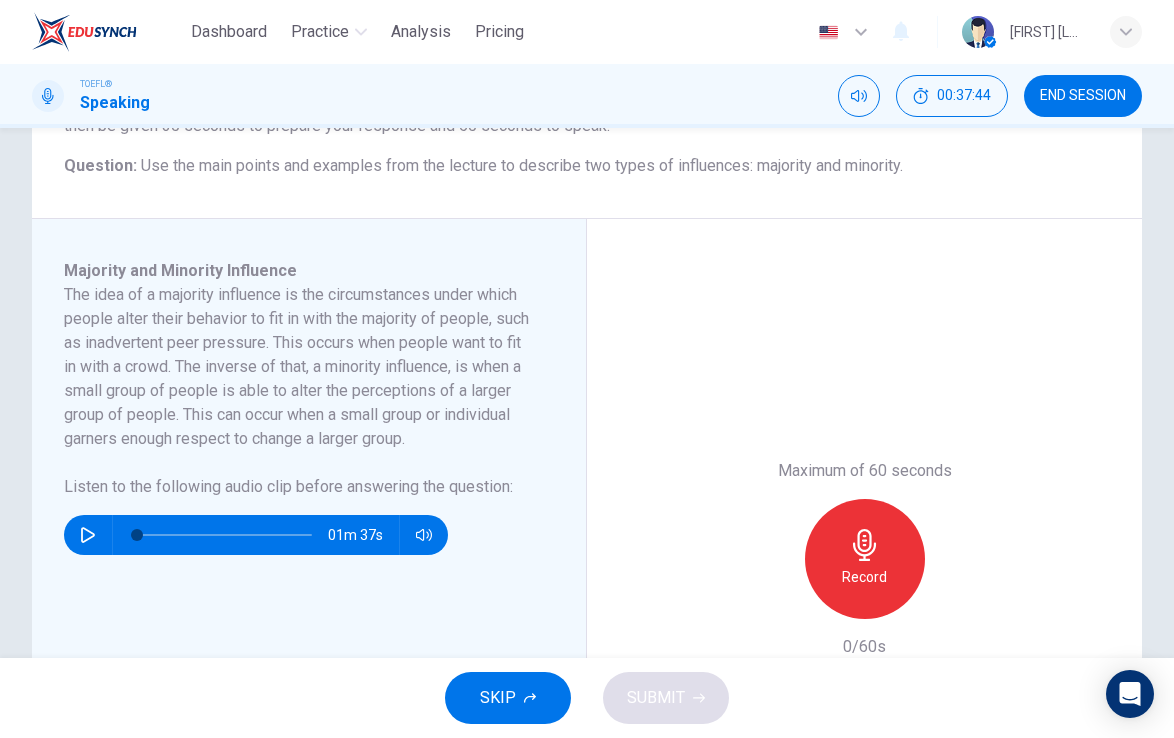 click at bounding box center (88, 535) 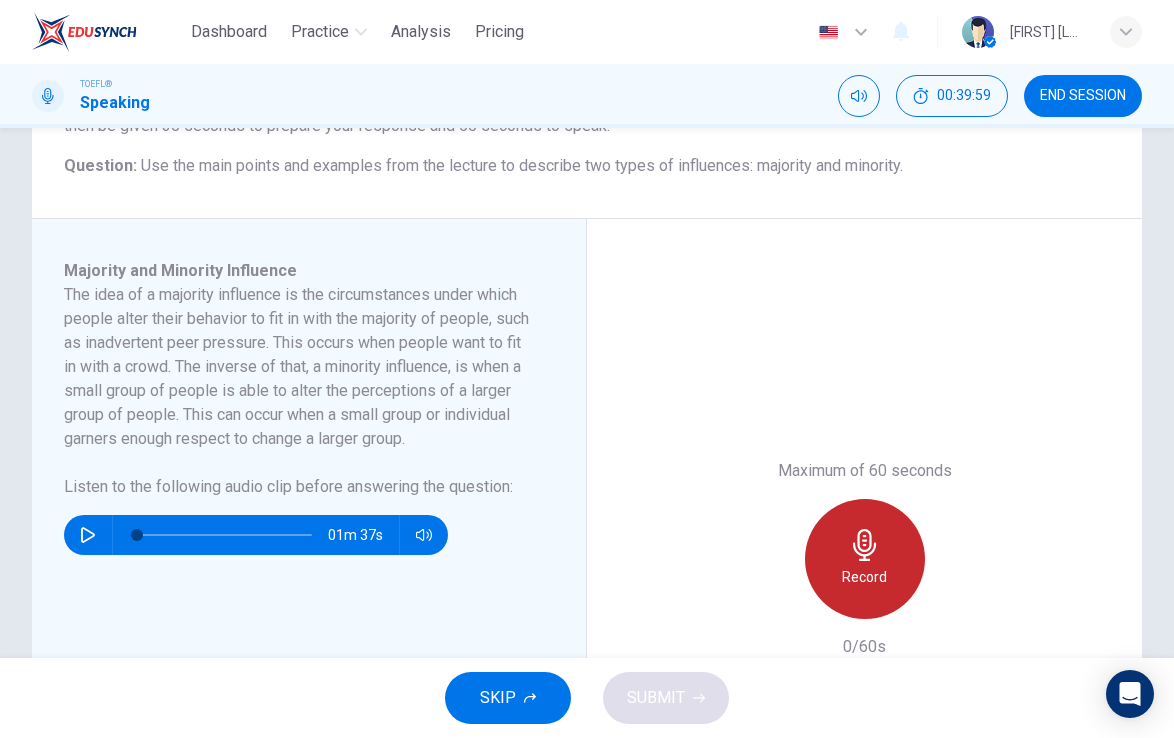 click on "Record" at bounding box center (865, 559) 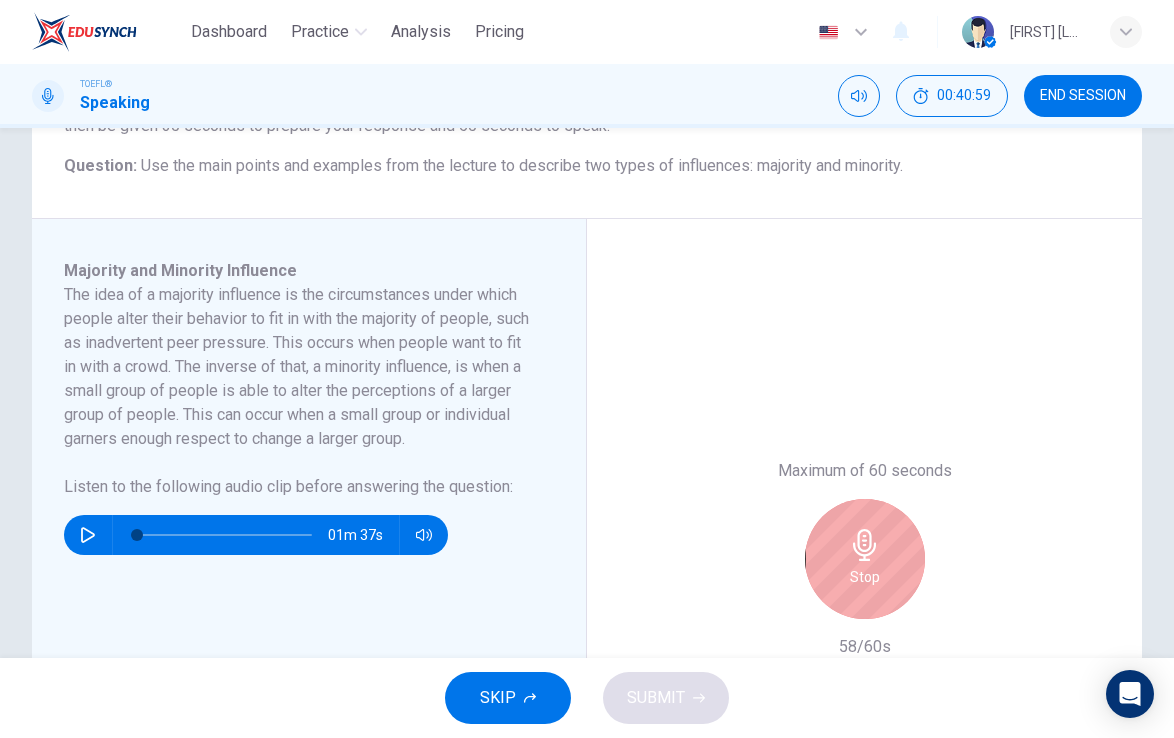 click on "Stop" at bounding box center (865, 559) 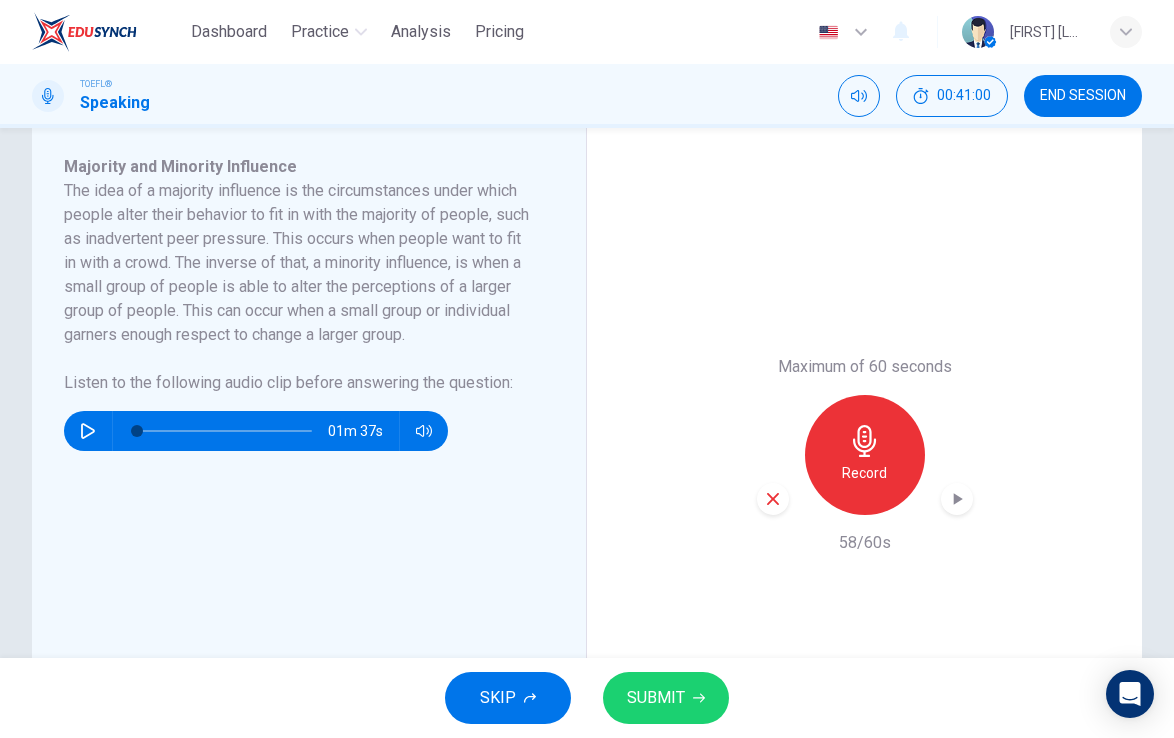 scroll, scrollTop: 398, scrollLeft: 0, axis: vertical 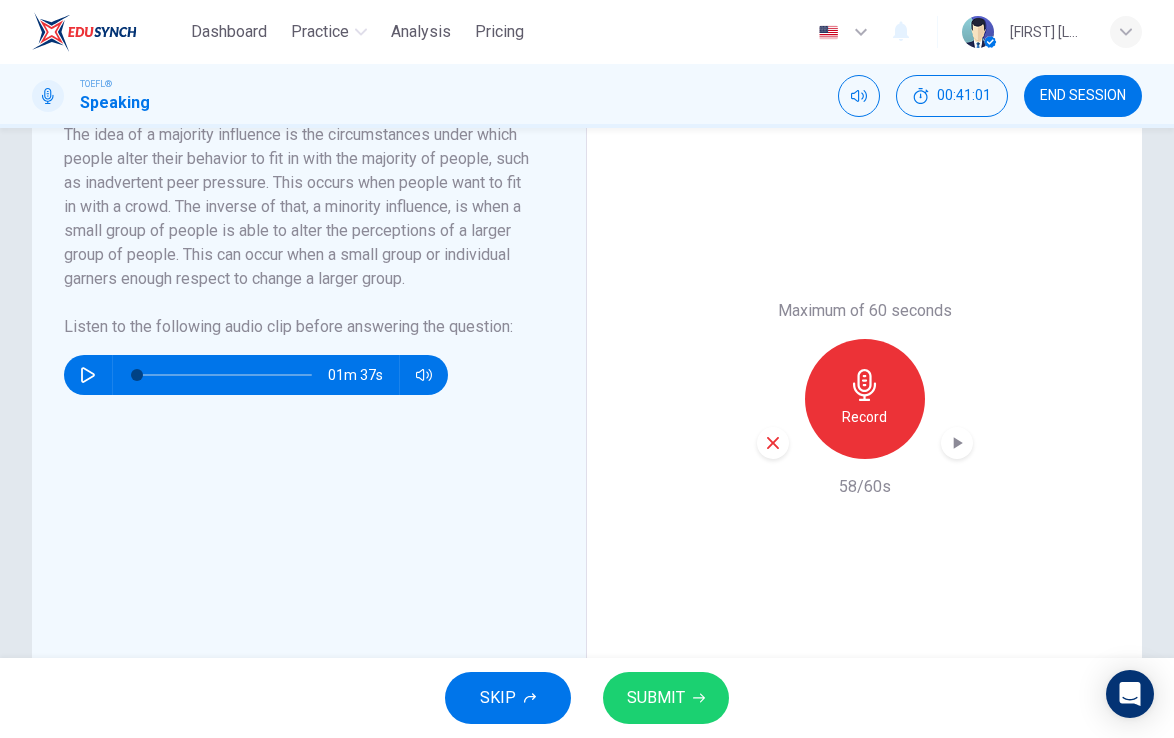 click on "SUBMIT" at bounding box center [666, 698] 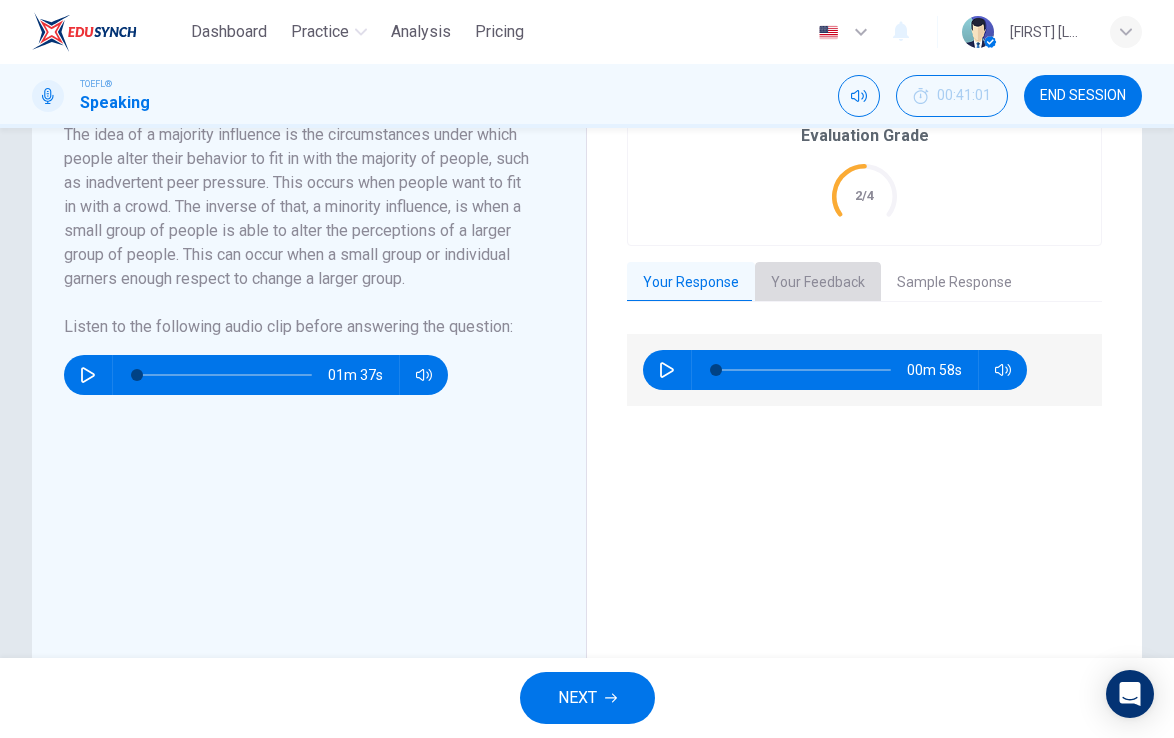 click on "Your Feedback" at bounding box center (818, 283) 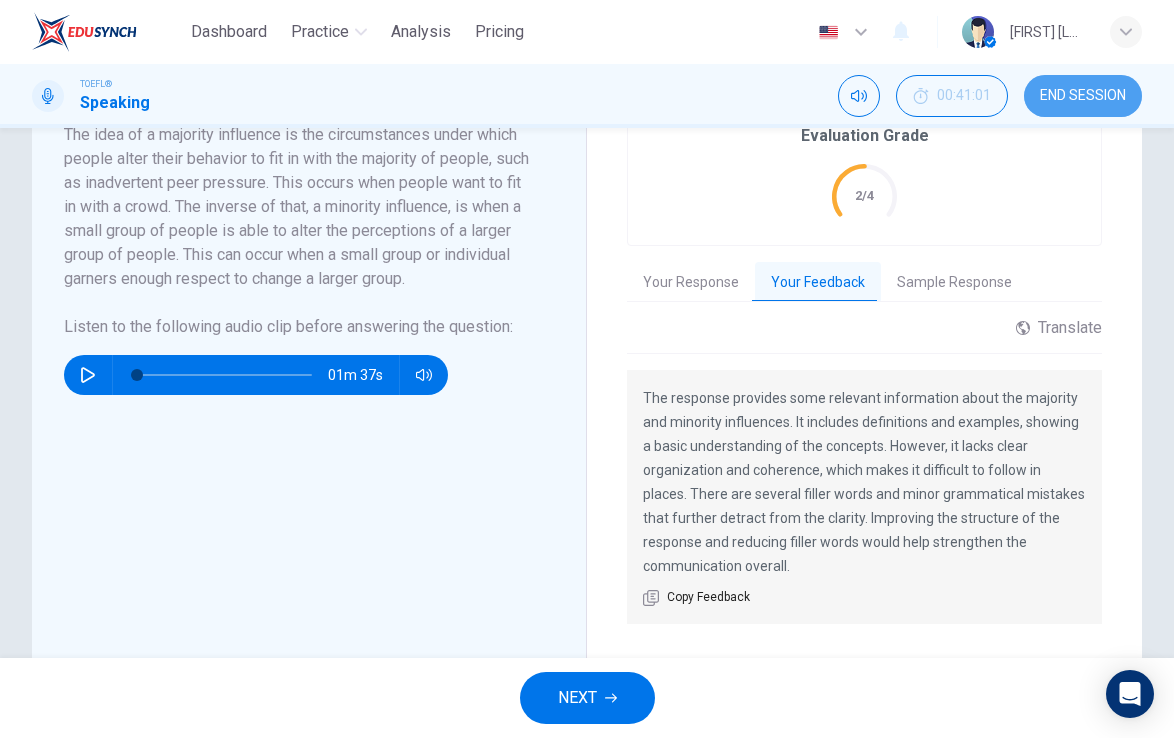 click on "END SESSION" at bounding box center (1083, 96) 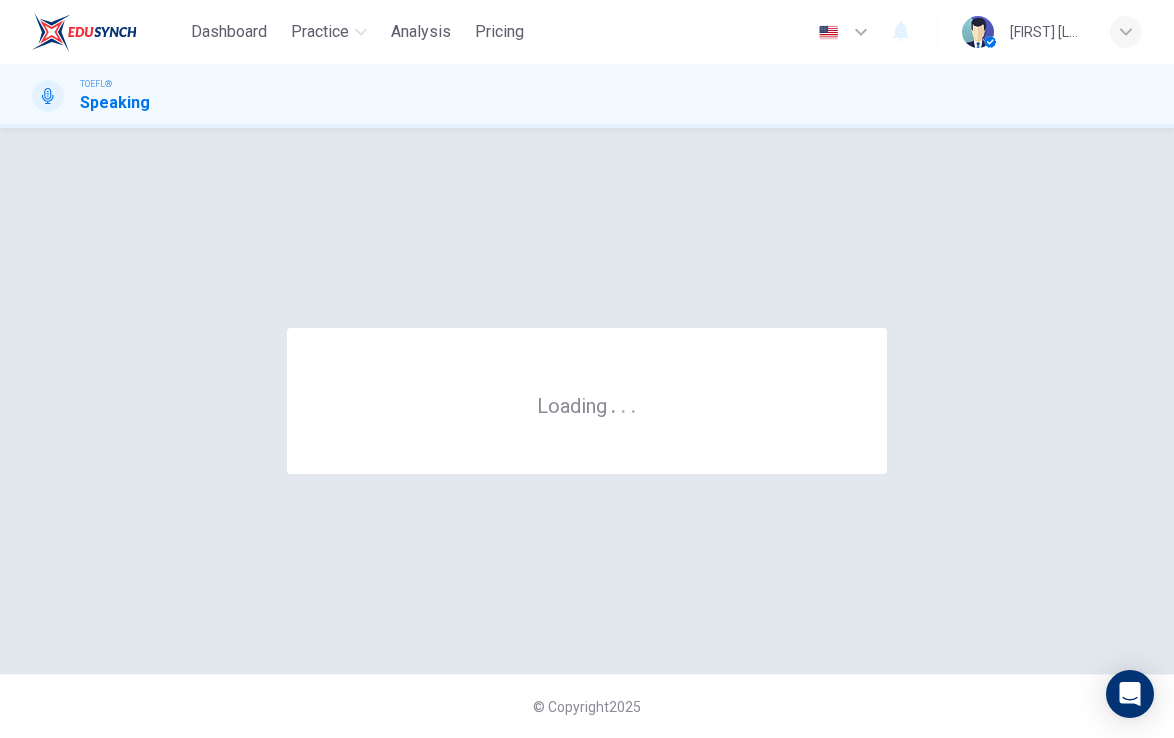 scroll, scrollTop: 0, scrollLeft: 0, axis: both 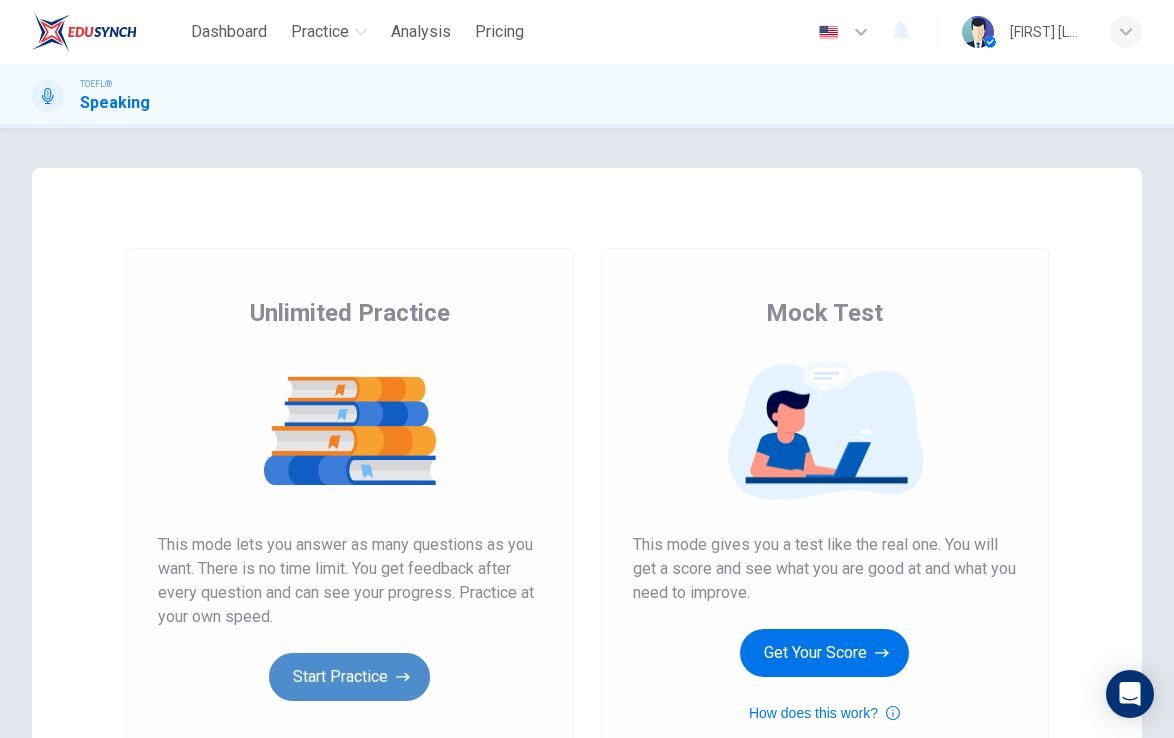 click on "Start Practice" at bounding box center (349, 677) 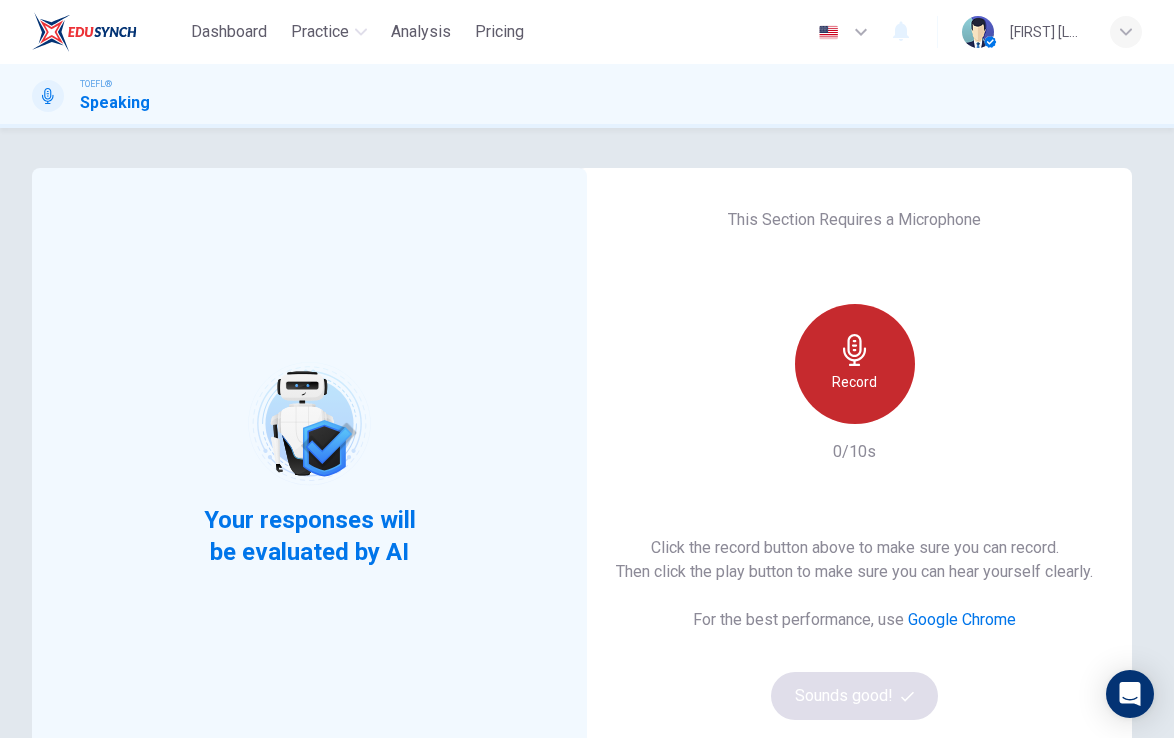 click on "Record" at bounding box center [854, 382] 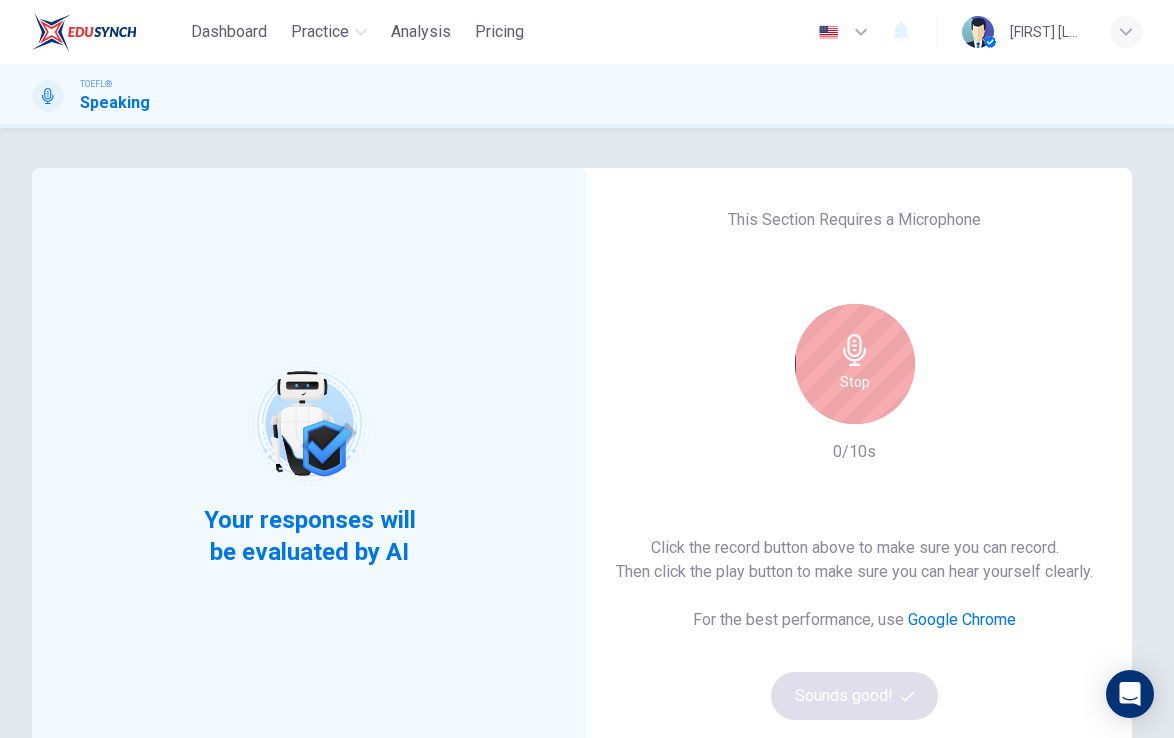 click on "Stop" at bounding box center [855, 382] 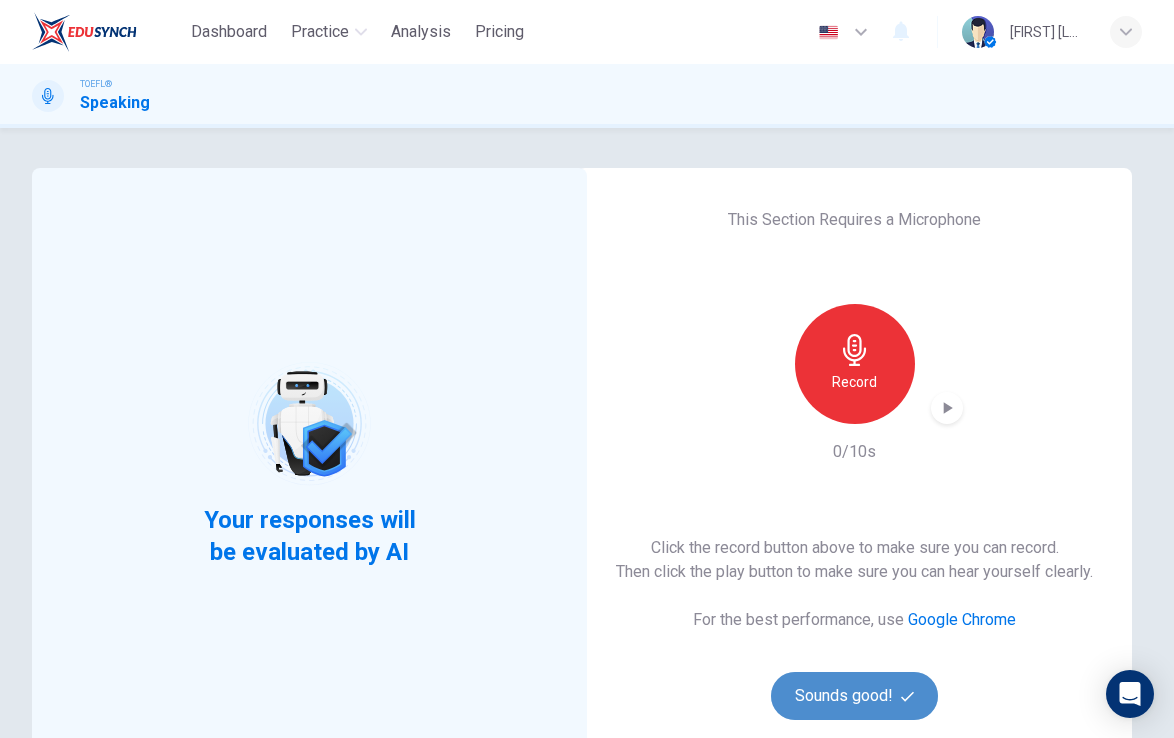 click on "Sounds good!" at bounding box center (855, 696) 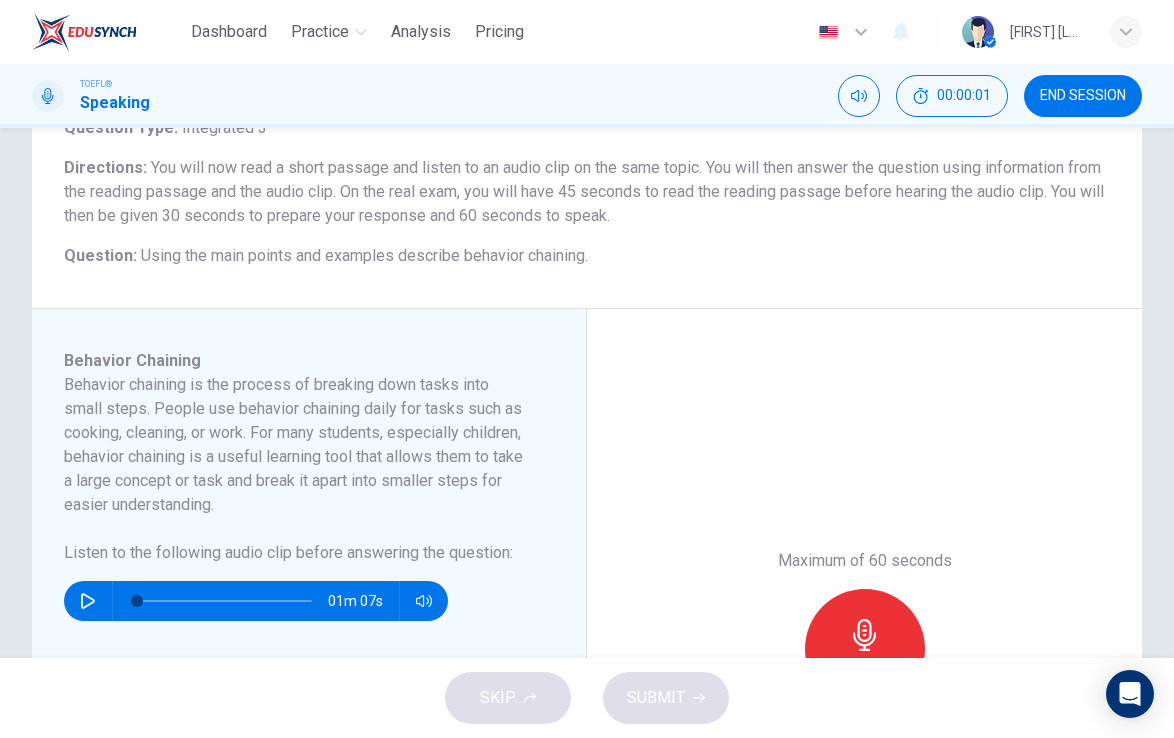 scroll, scrollTop: 179, scrollLeft: 0, axis: vertical 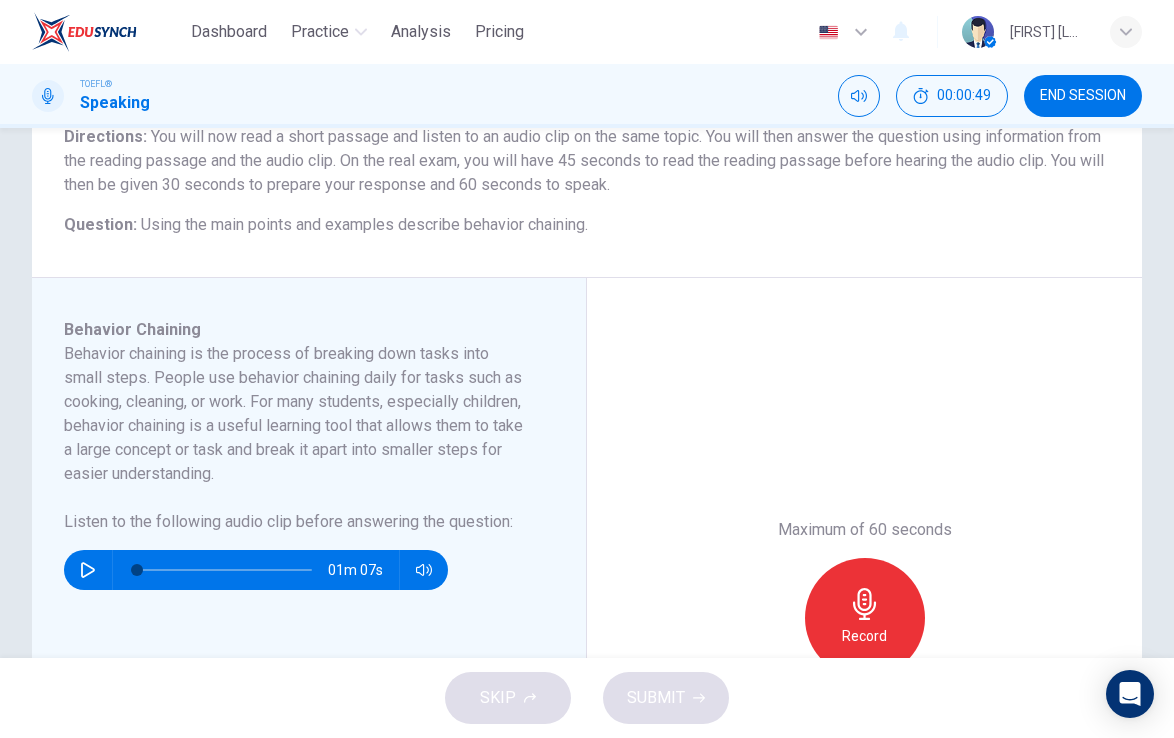 click at bounding box center [88, 570] 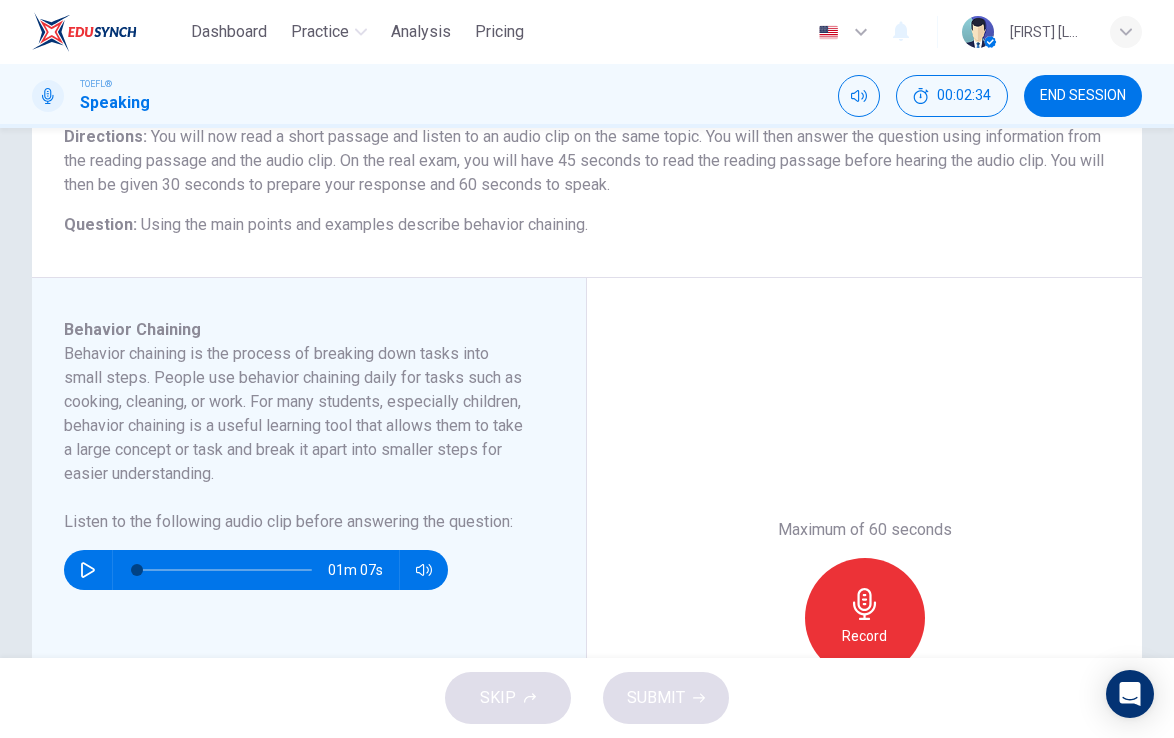 click at bounding box center (865, 604) 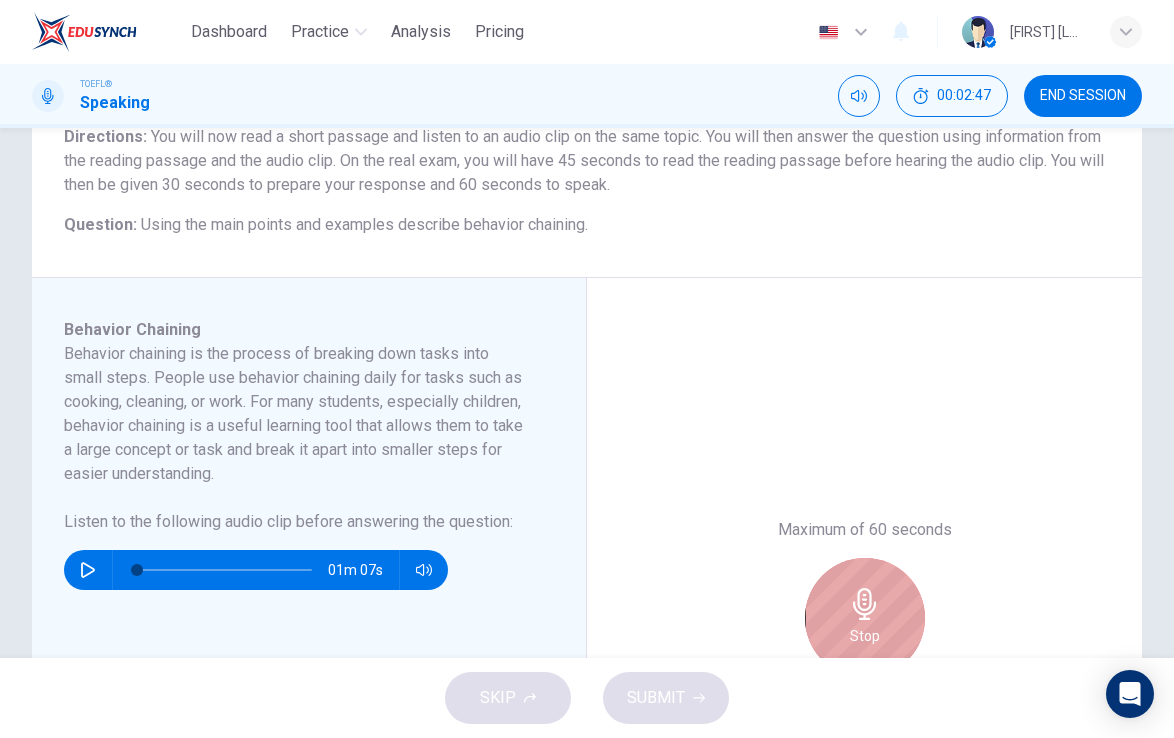 click at bounding box center [865, 604] 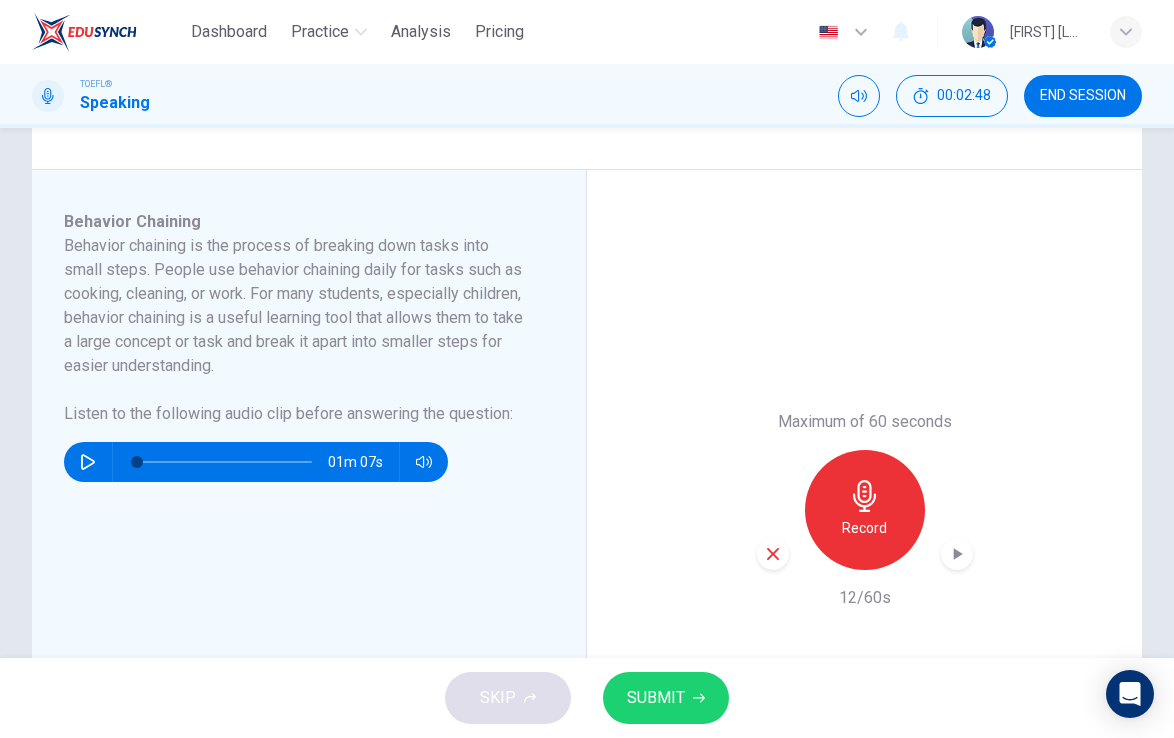 scroll, scrollTop: 291, scrollLeft: 0, axis: vertical 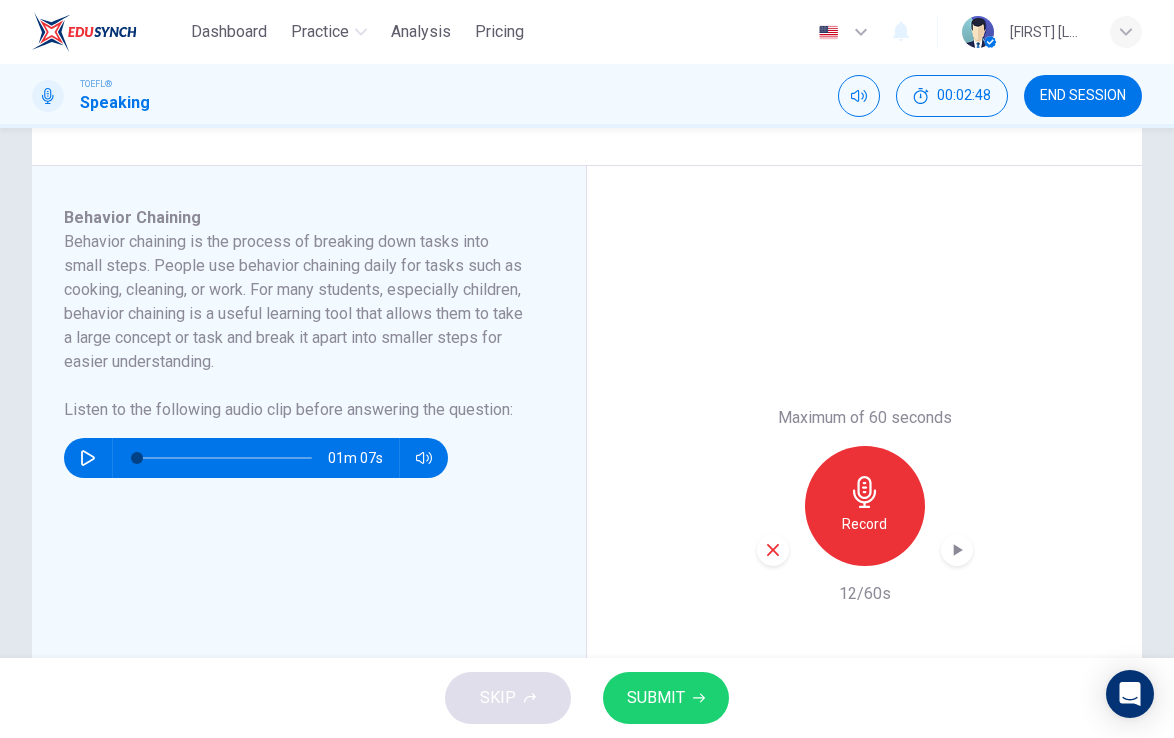 click at bounding box center (773, 550) 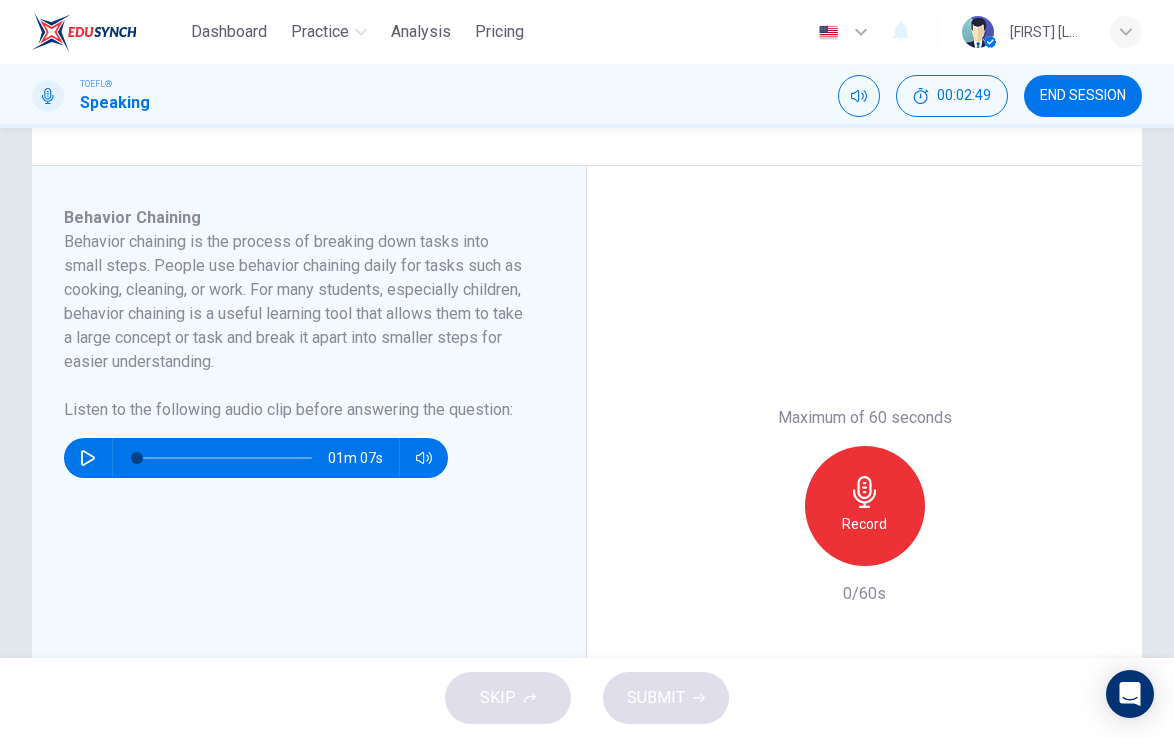 click at bounding box center (865, 492) 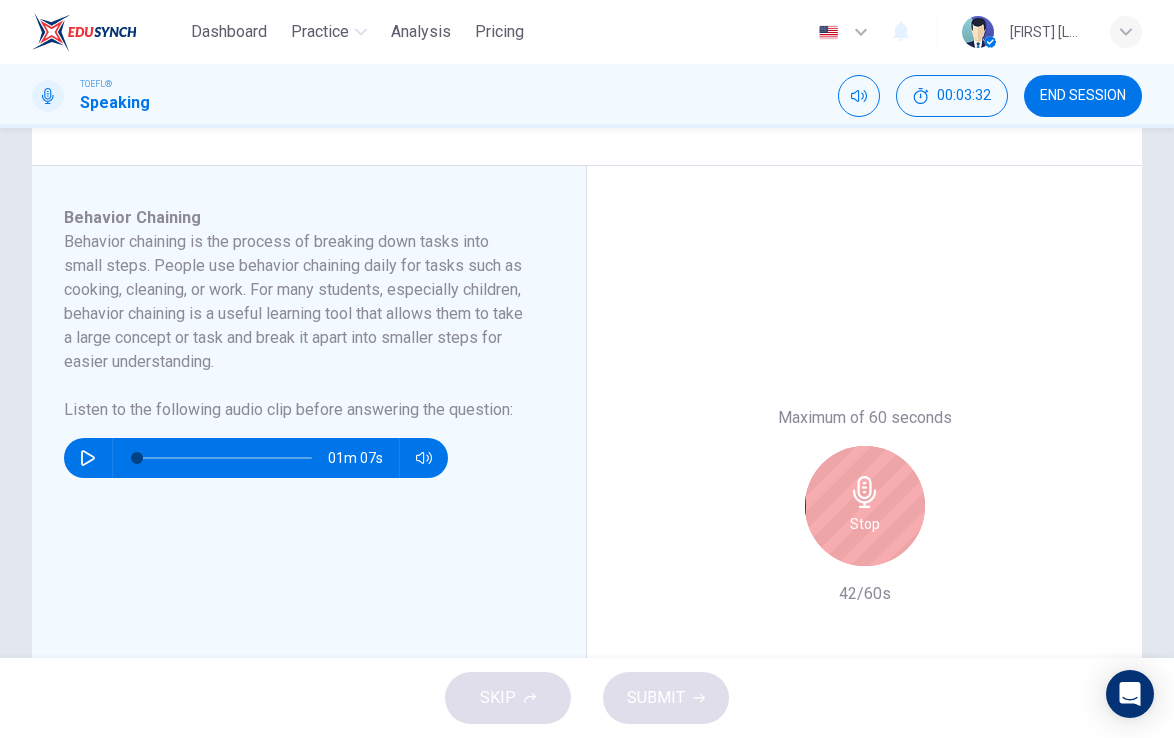 click at bounding box center [865, 492] 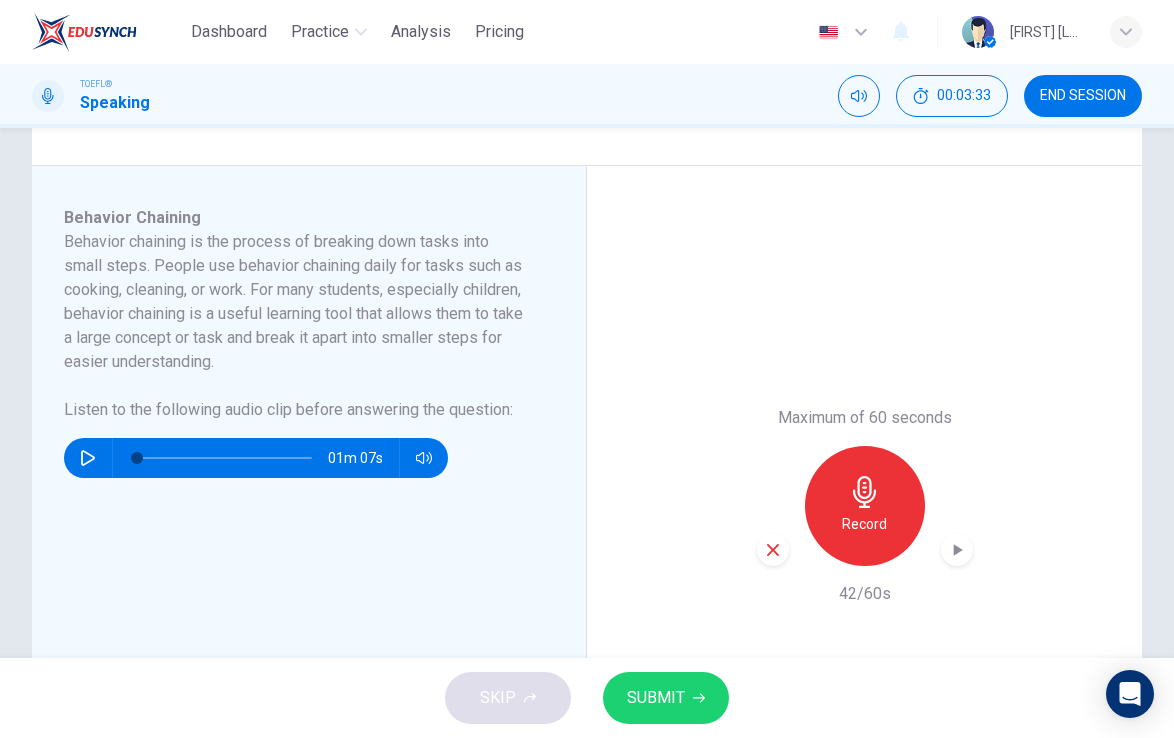 click on "SUBMIT" at bounding box center [666, 698] 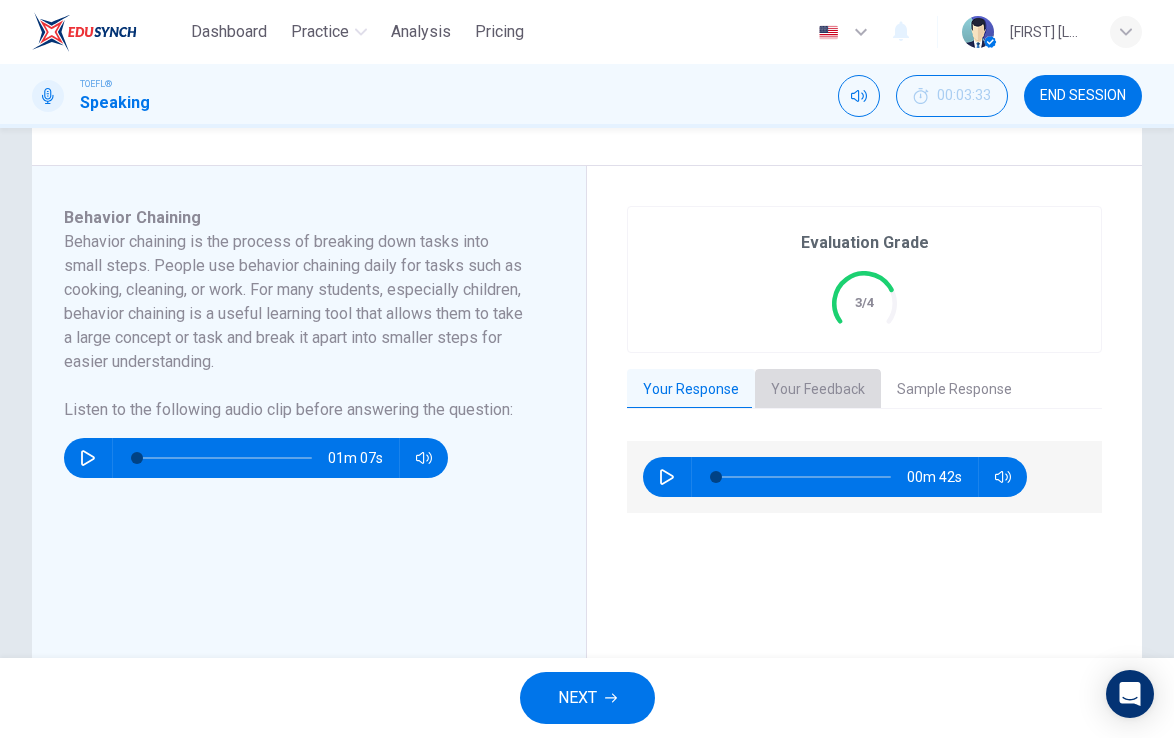 click on "Your Feedback" at bounding box center (818, 390) 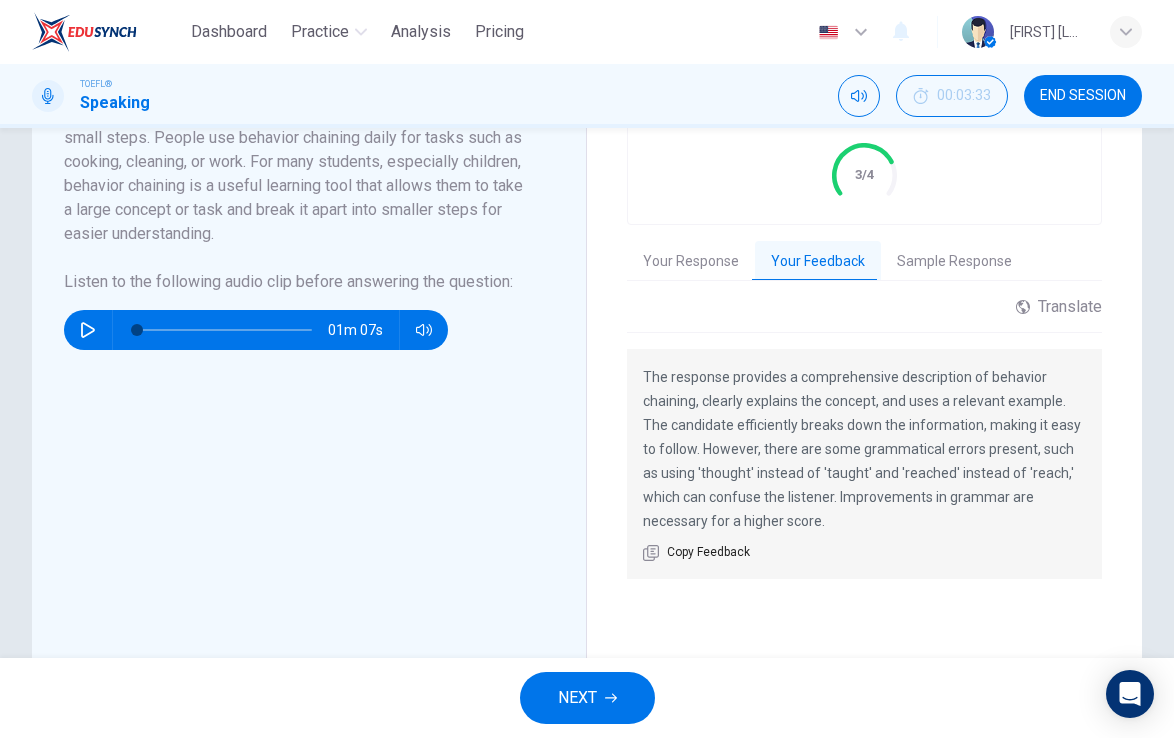 scroll, scrollTop: 421, scrollLeft: 0, axis: vertical 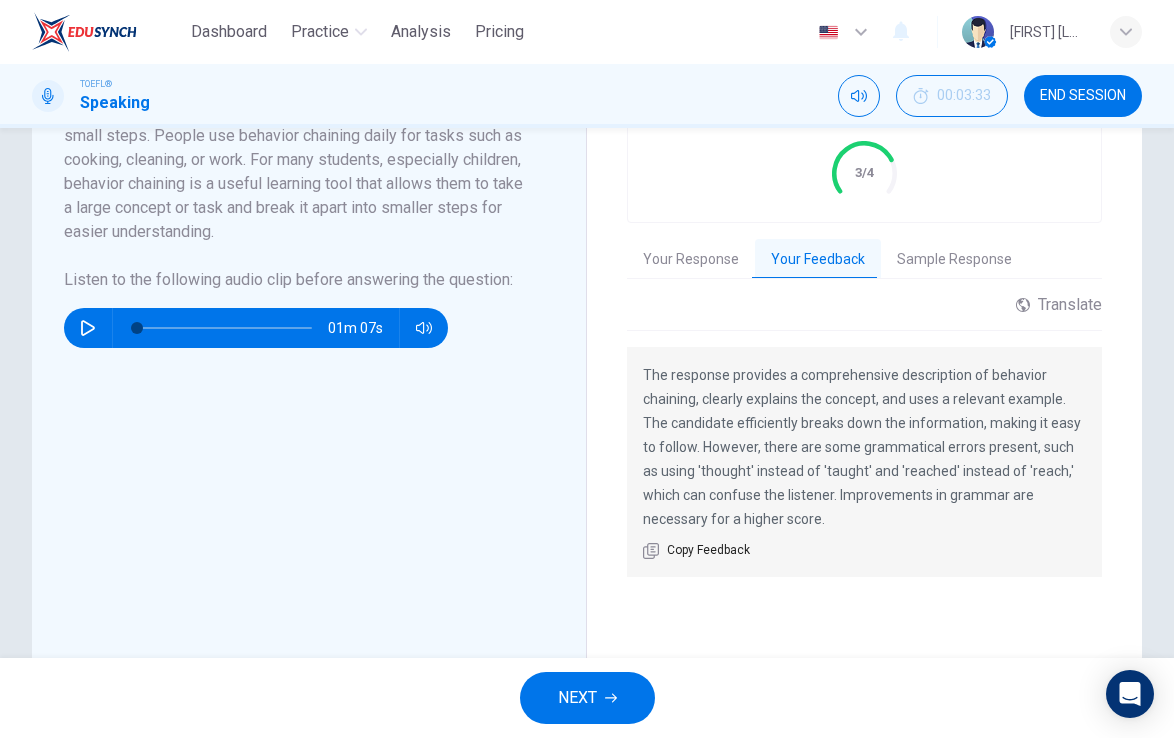 click on "NEXT" at bounding box center (577, 698) 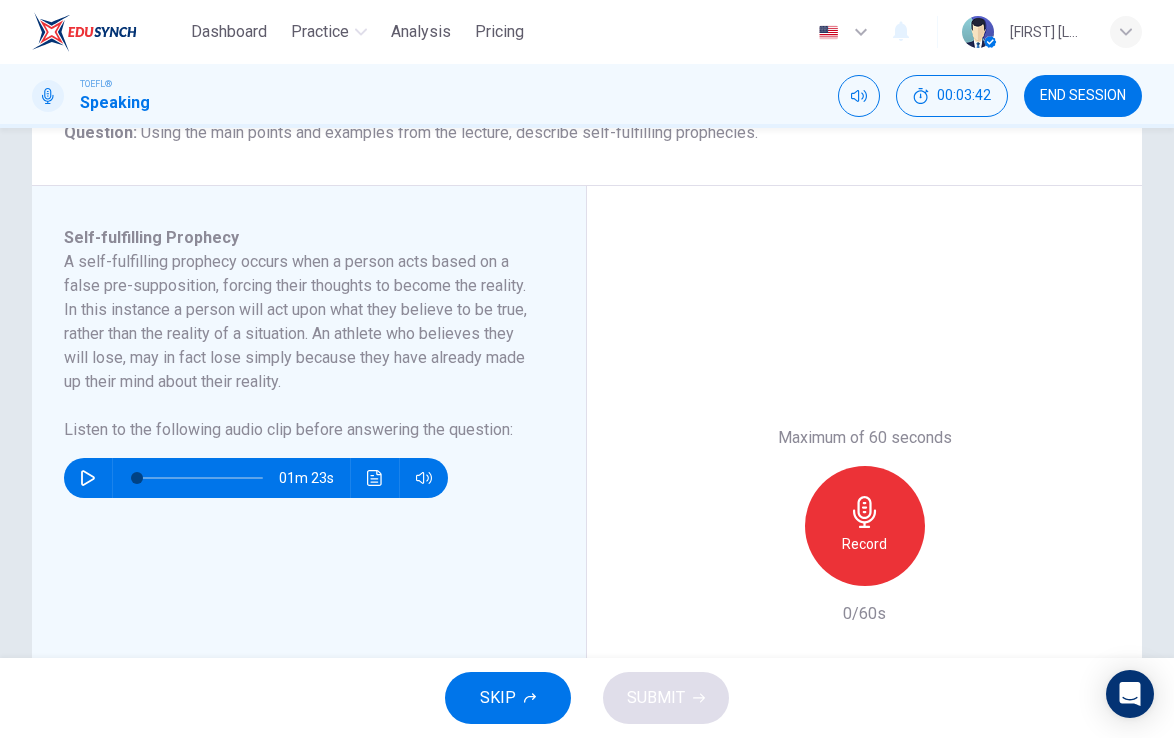 scroll, scrollTop: 301, scrollLeft: 0, axis: vertical 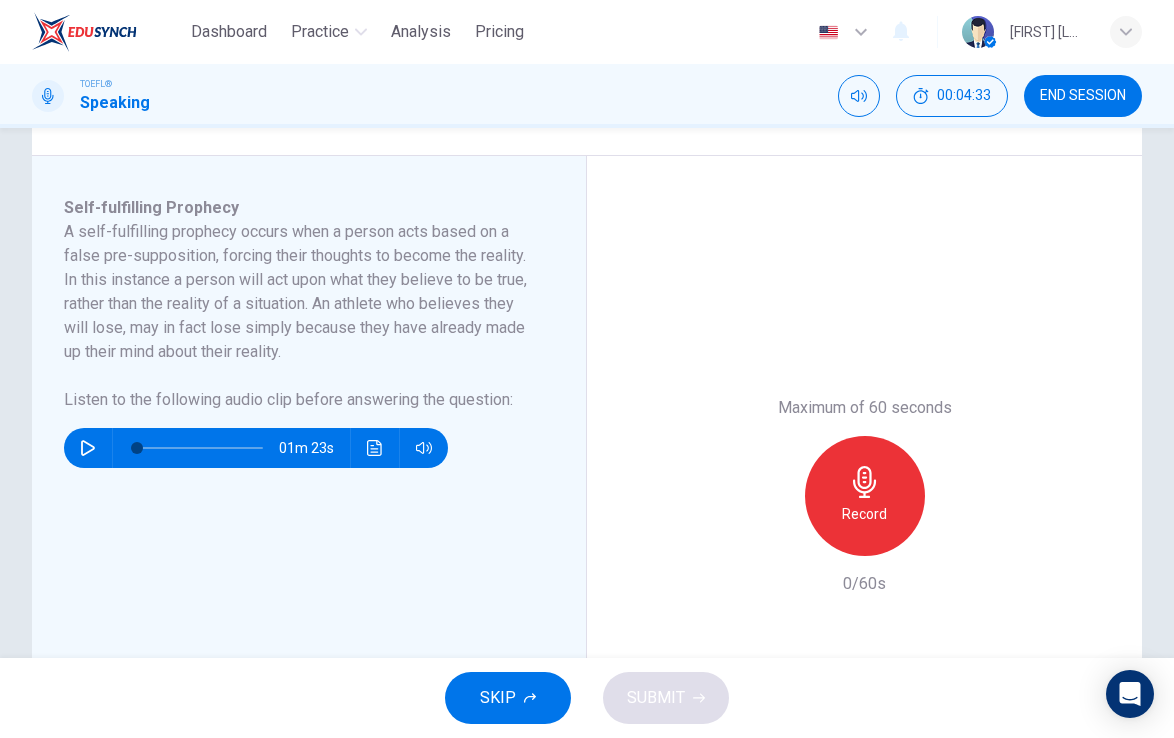 click at bounding box center [88, 448] 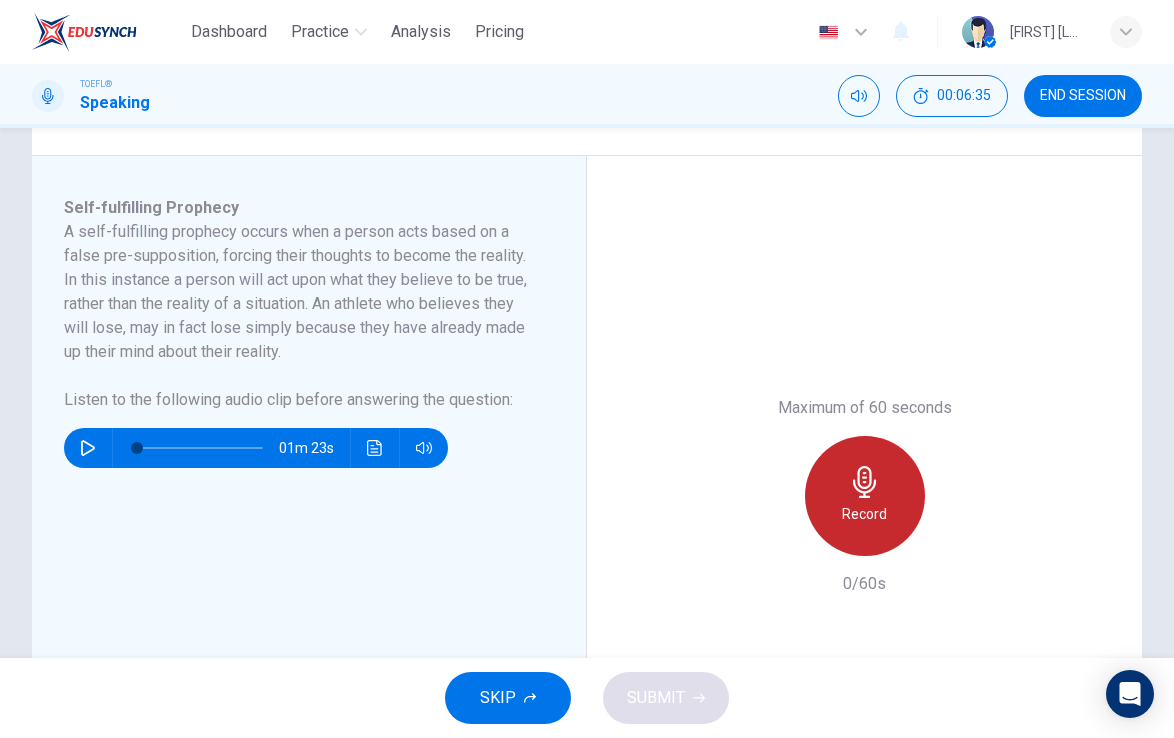 click on "Record" at bounding box center [865, 496] 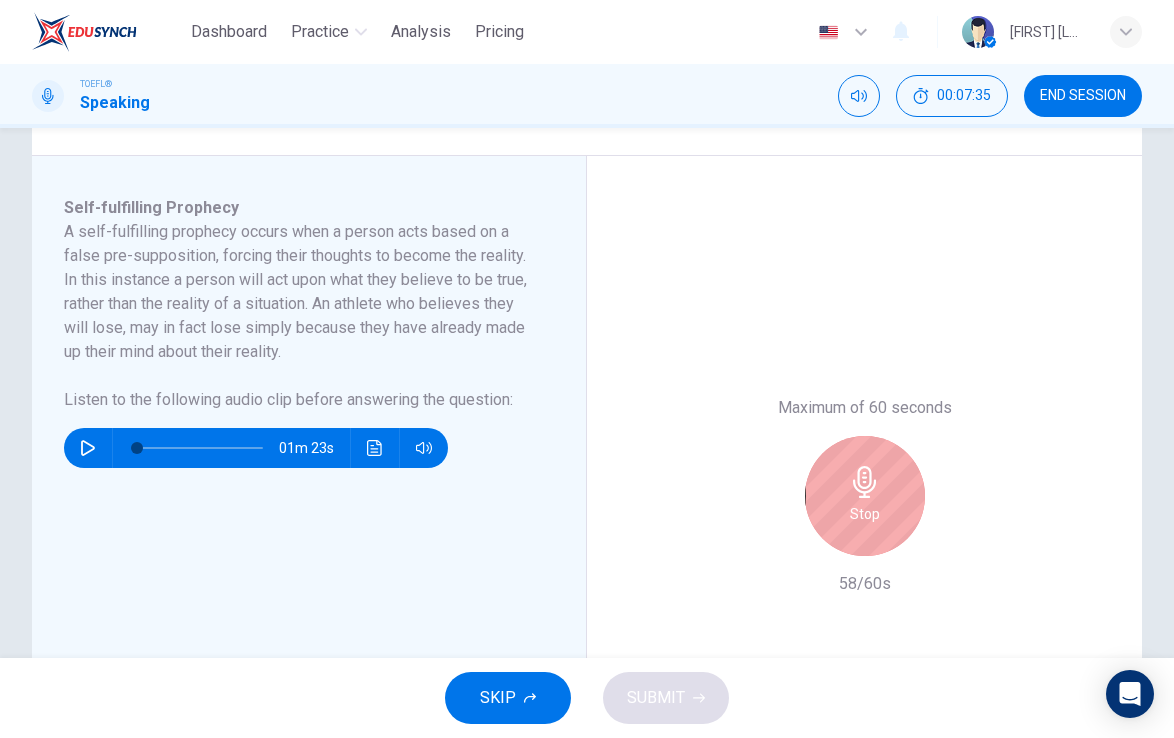 click on "Stop" at bounding box center [865, 496] 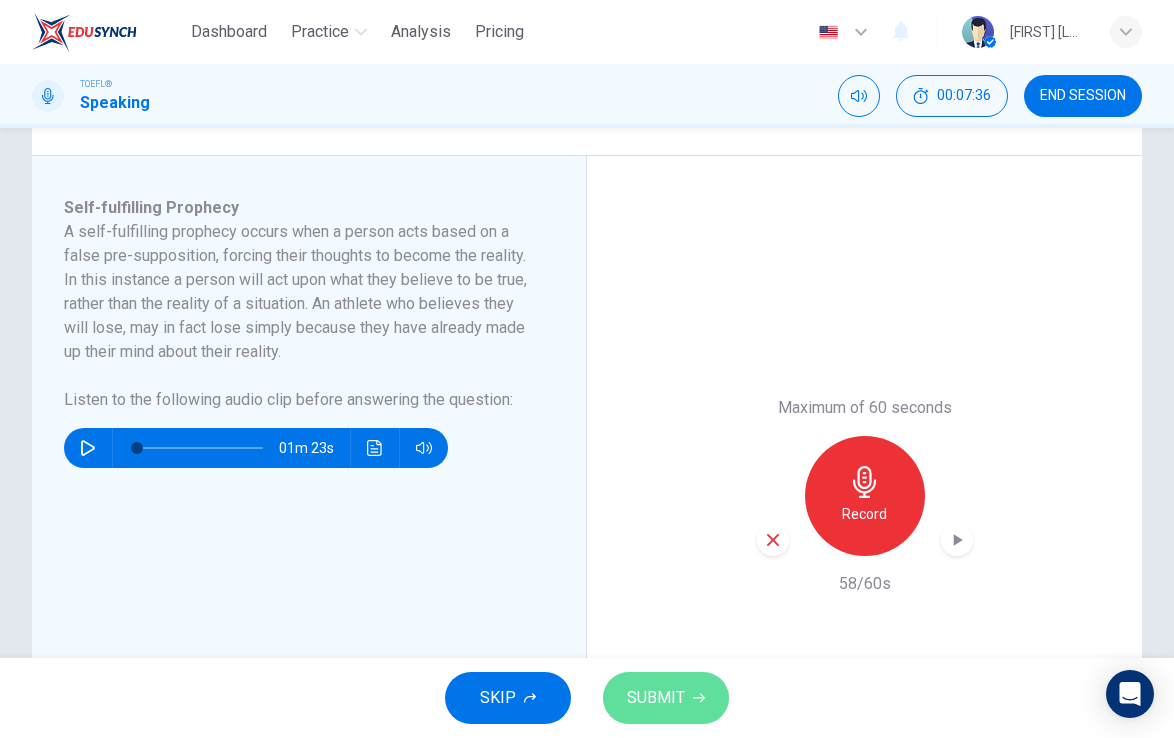 click on "SUBMIT" at bounding box center (656, 698) 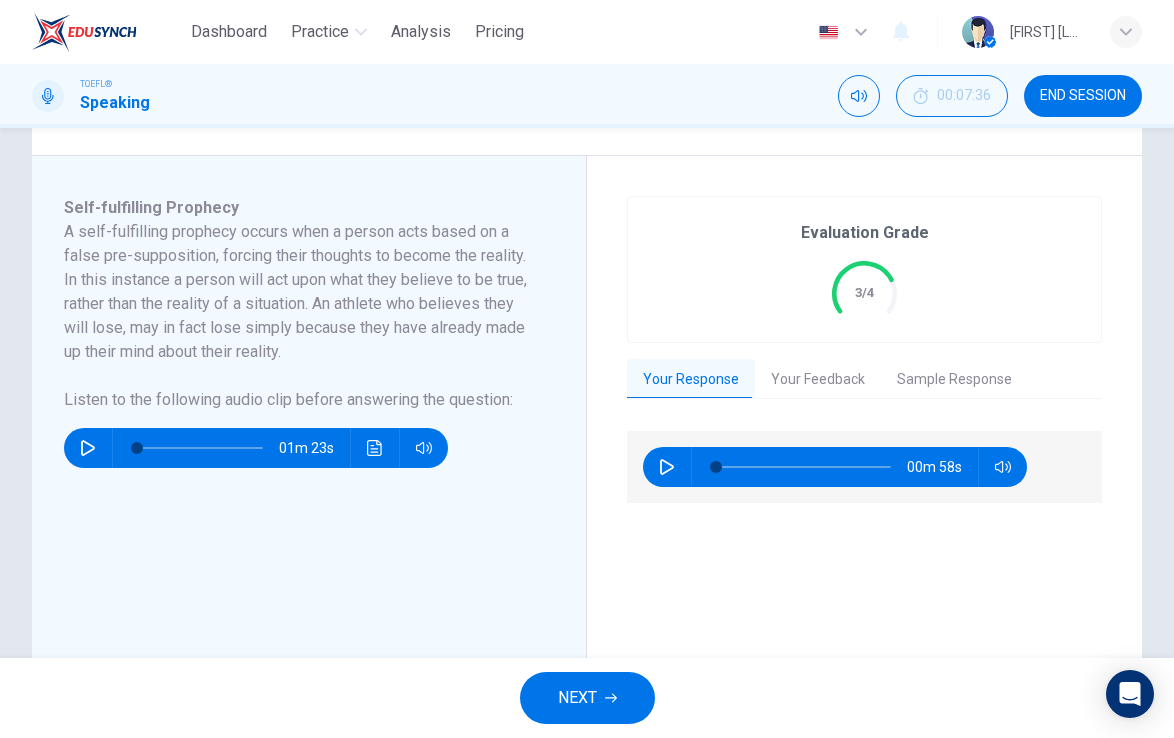 click on "Your Feedback" at bounding box center (818, 380) 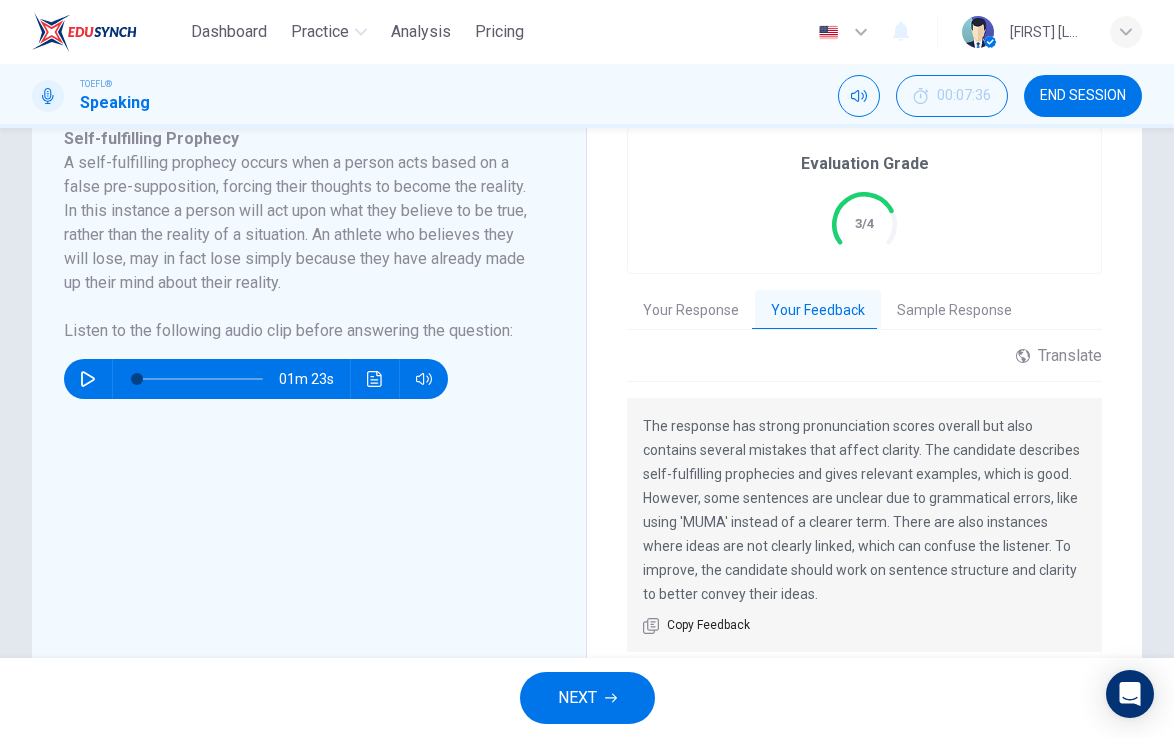 scroll, scrollTop: 375, scrollLeft: 0, axis: vertical 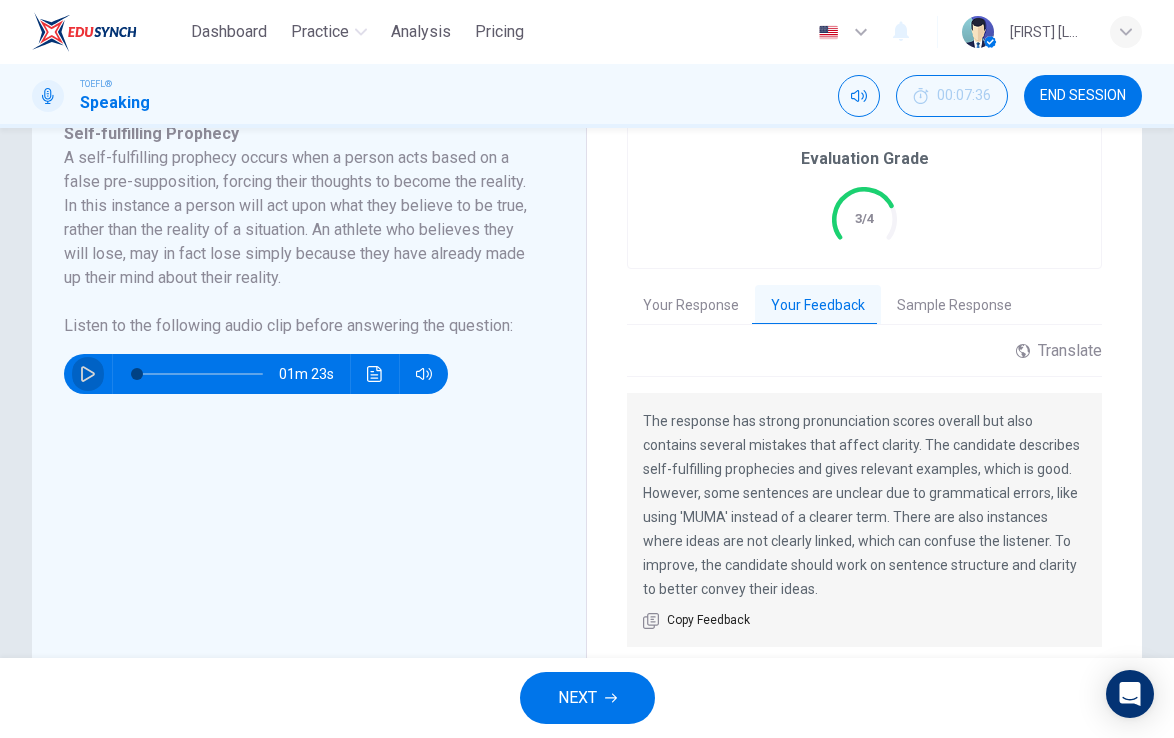 click at bounding box center [88, 374] 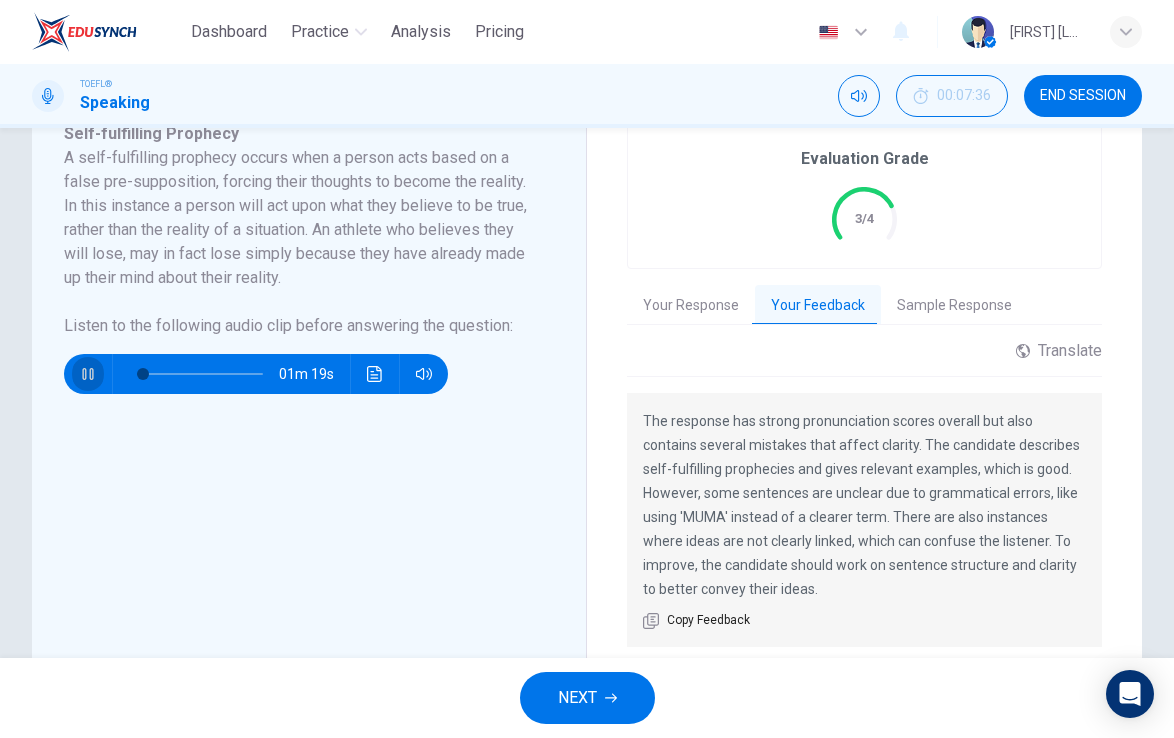 click at bounding box center (88, 374) 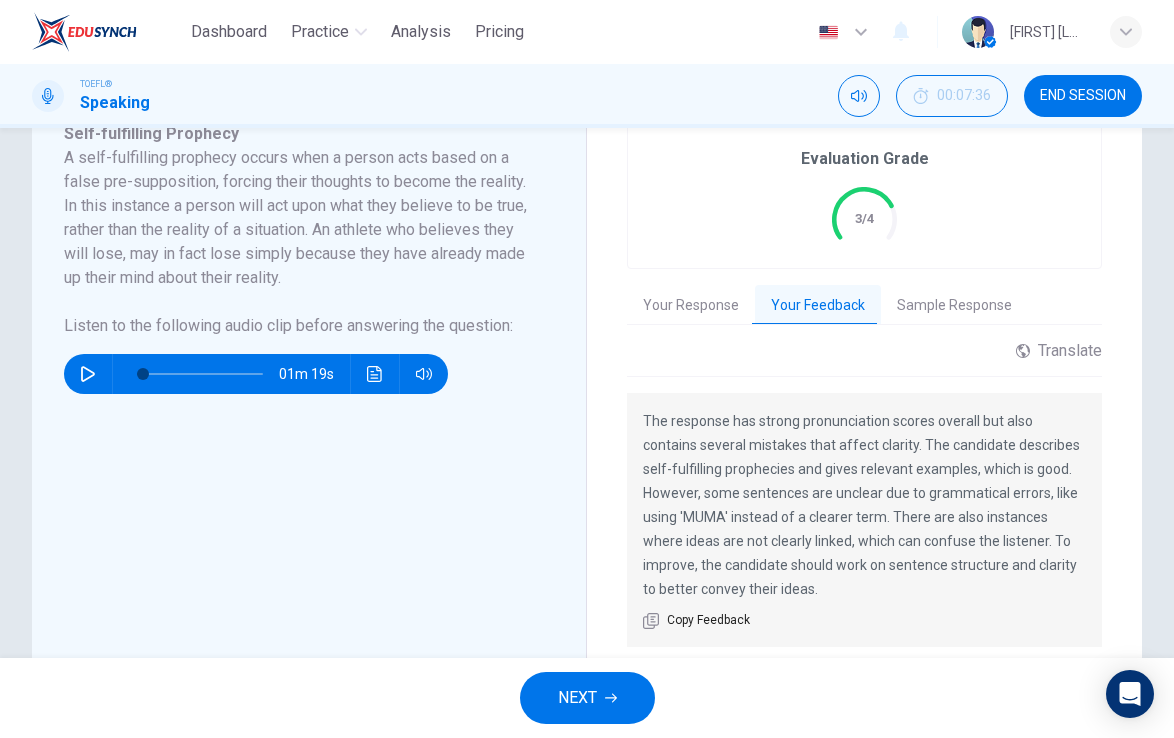 click on "Your Response" at bounding box center (691, 306) 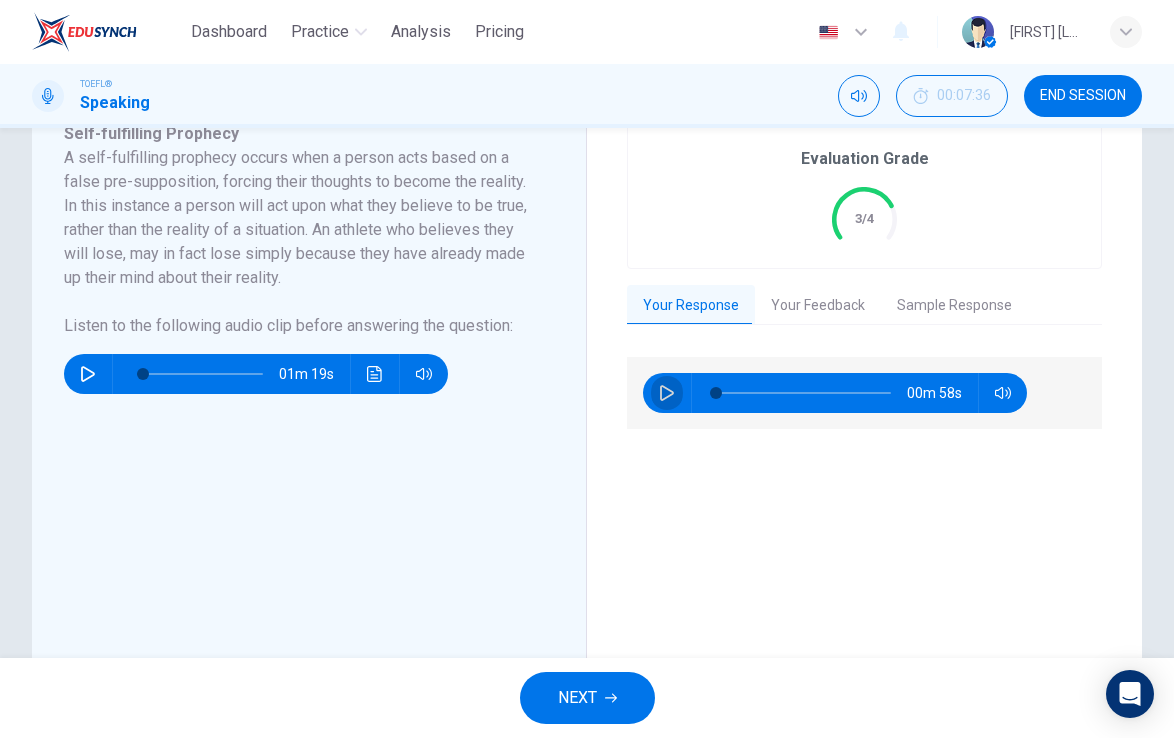 click at bounding box center (667, 393) 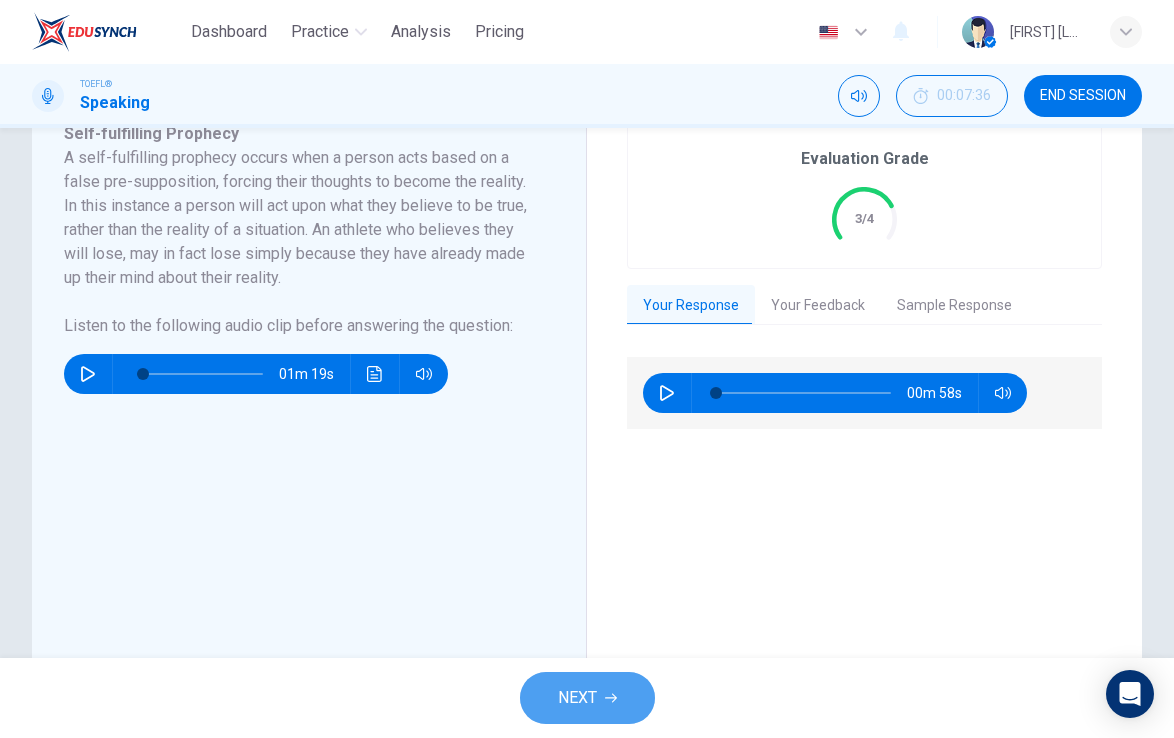 click at bounding box center (611, 698) 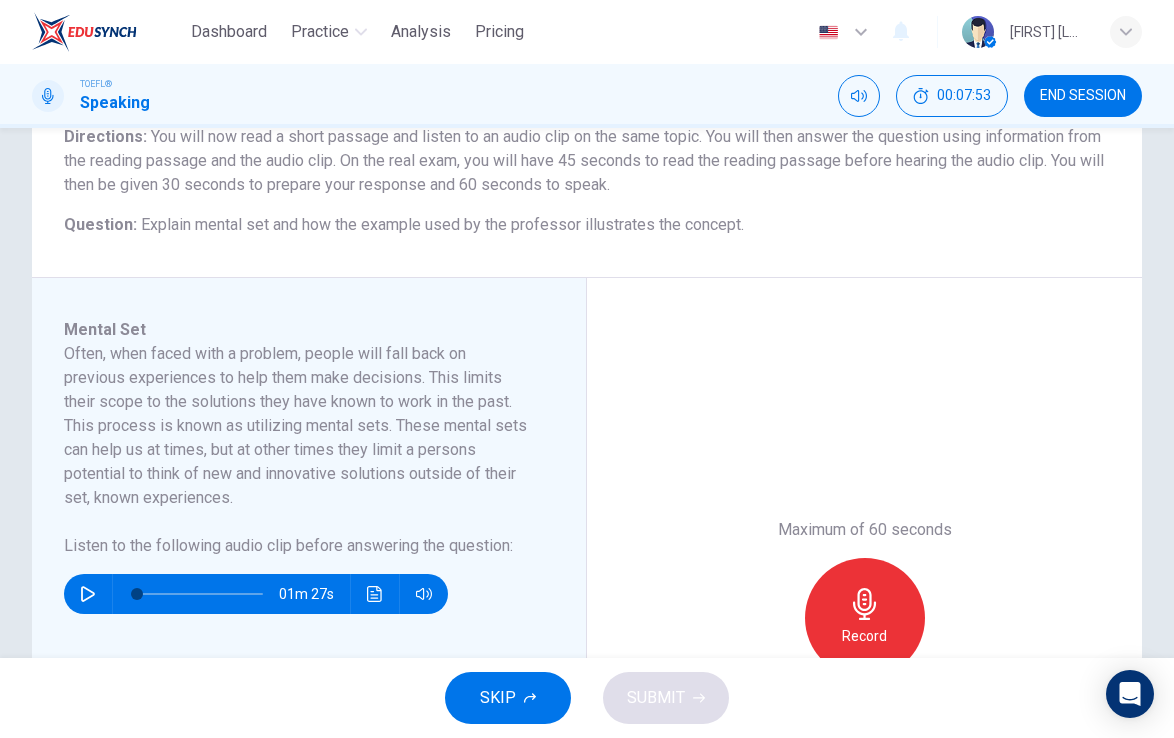 scroll, scrollTop: 186, scrollLeft: 0, axis: vertical 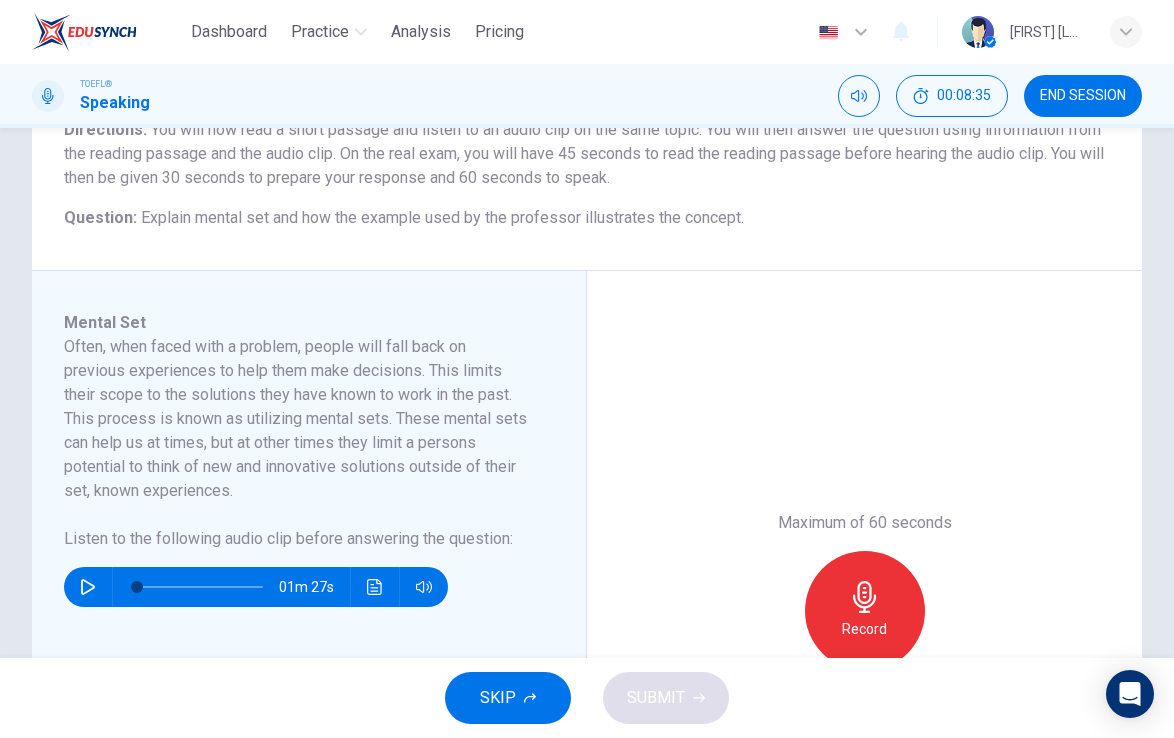 click at bounding box center [88, 587] 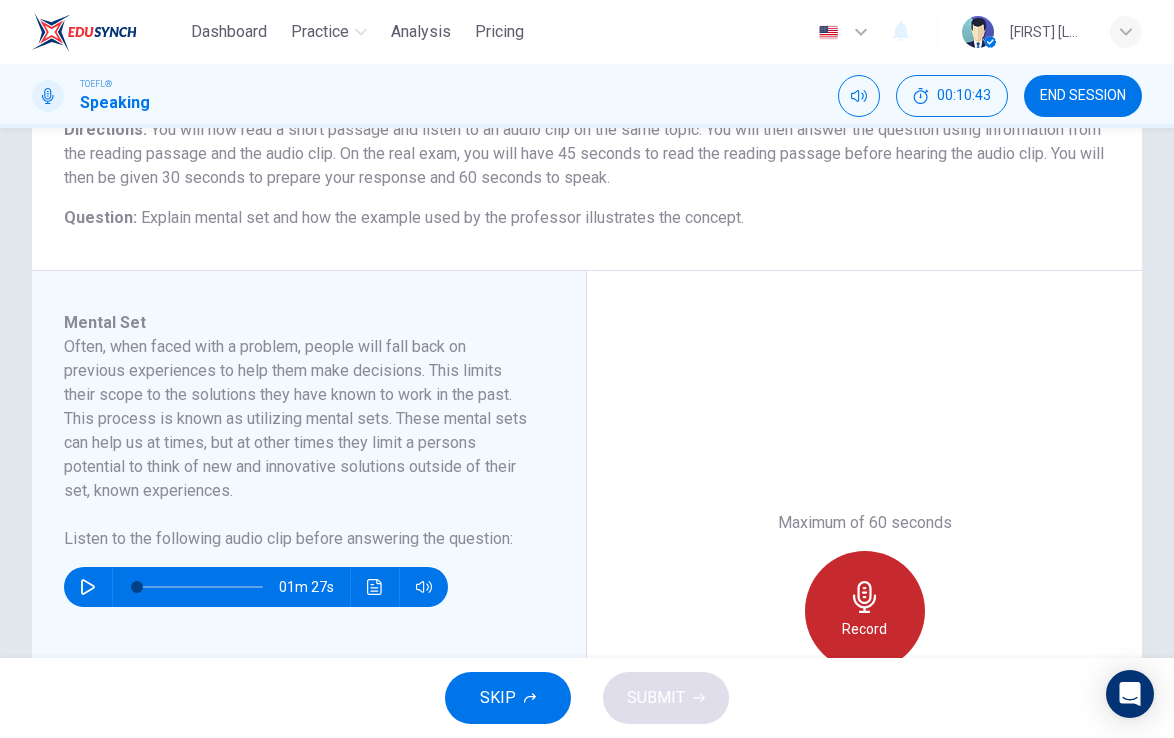 click on "Record" at bounding box center [865, 611] 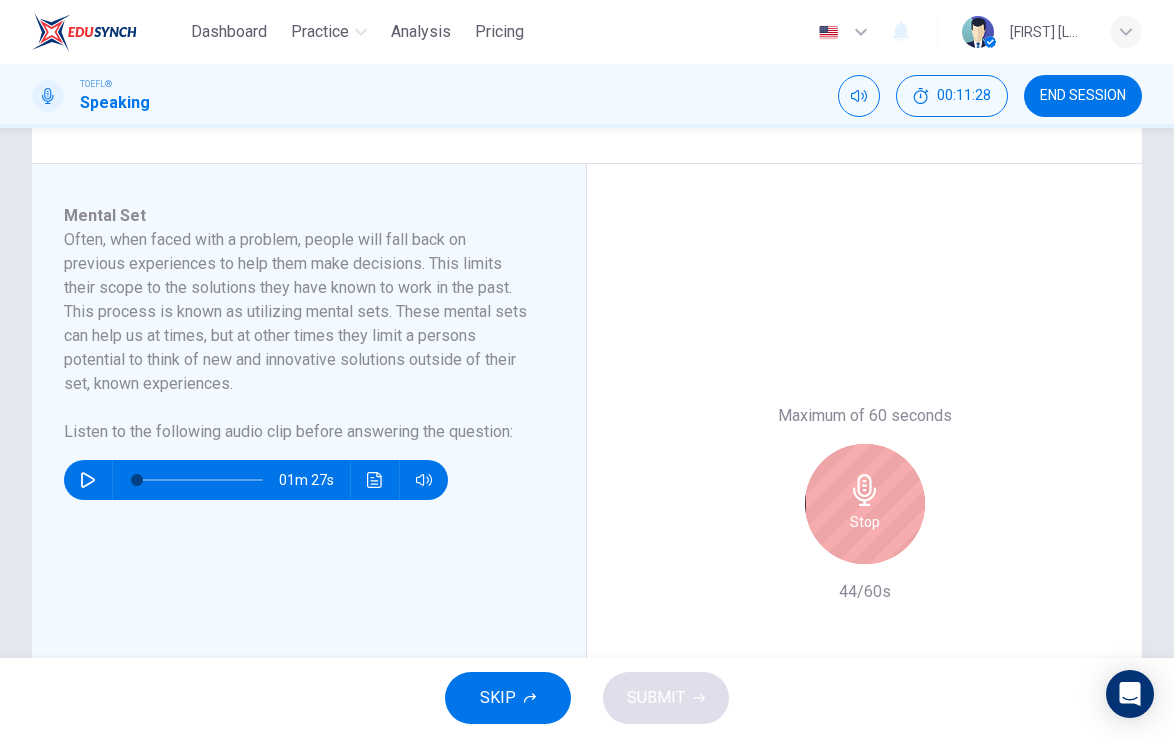 scroll, scrollTop: 301, scrollLeft: 0, axis: vertical 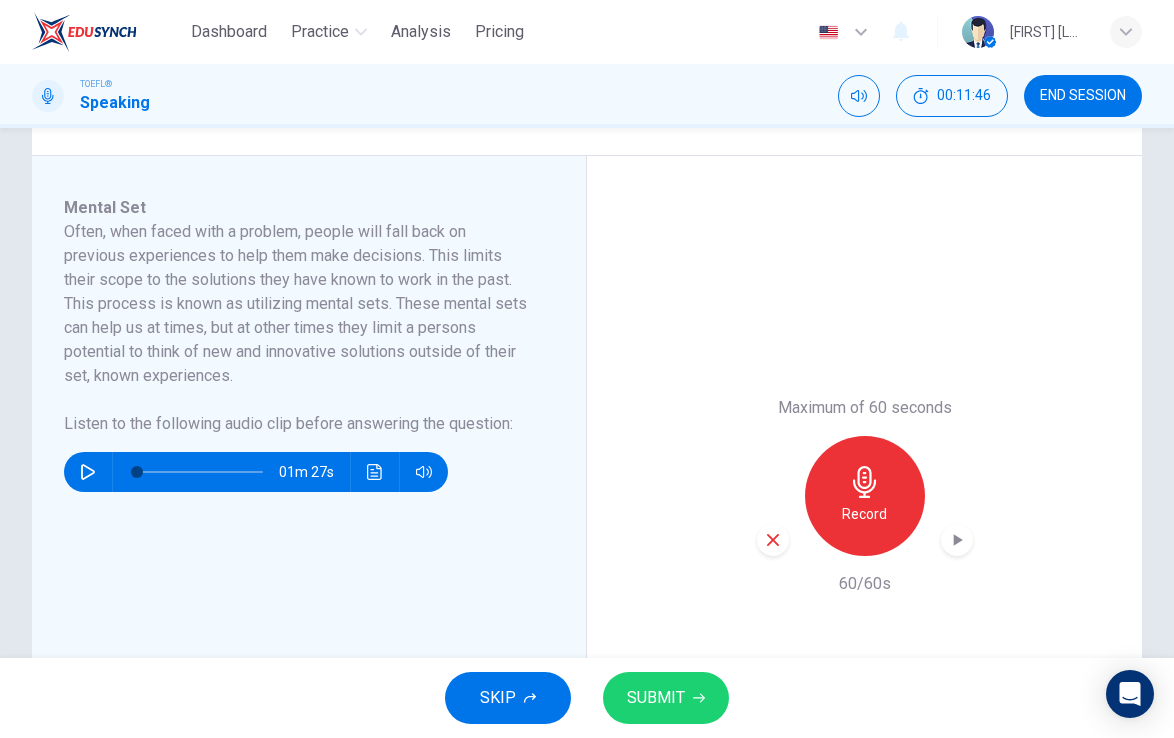 click on "SUBMIT" at bounding box center [656, 698] 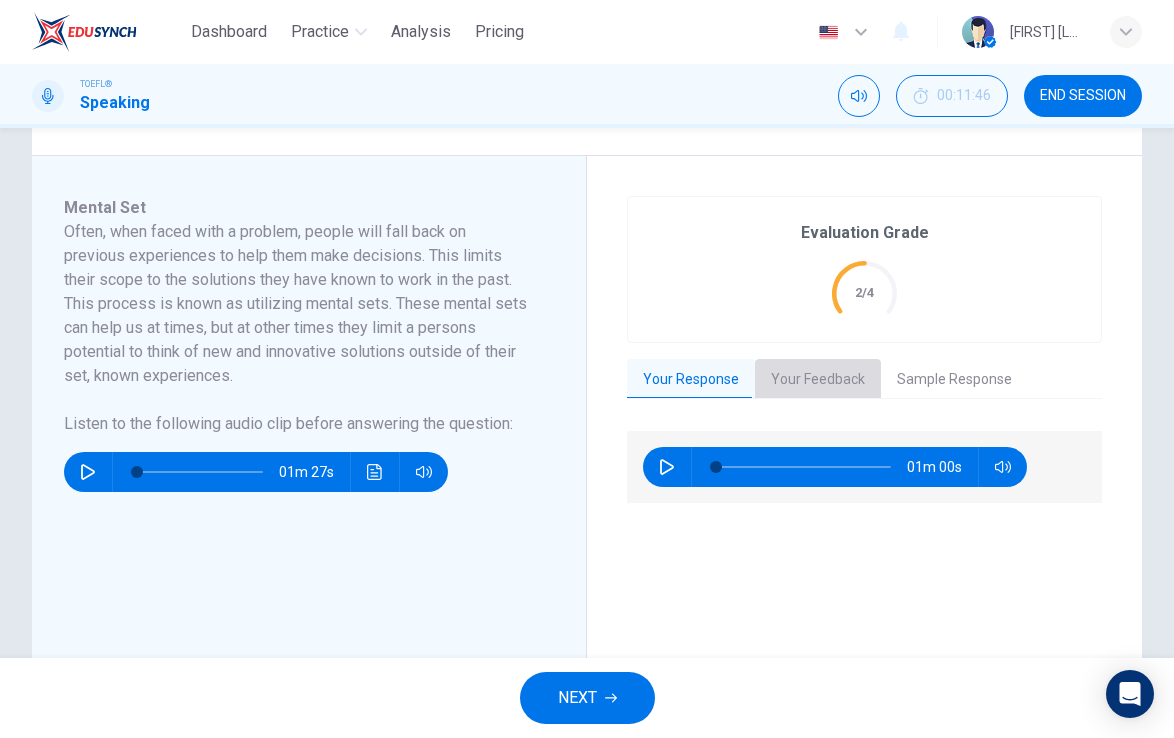 click on "Your Feedback" at bounding box center (818, 380) 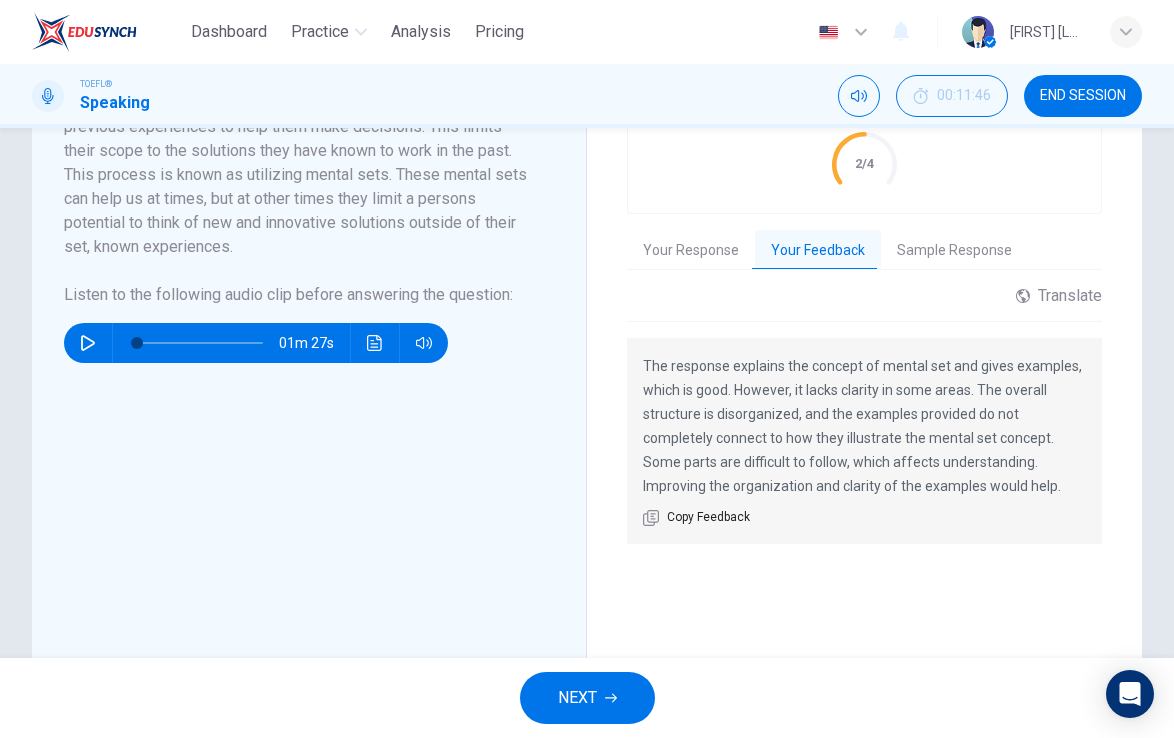 scroll, scrollTop: 451, scrollLeft: 0, axis: vertical 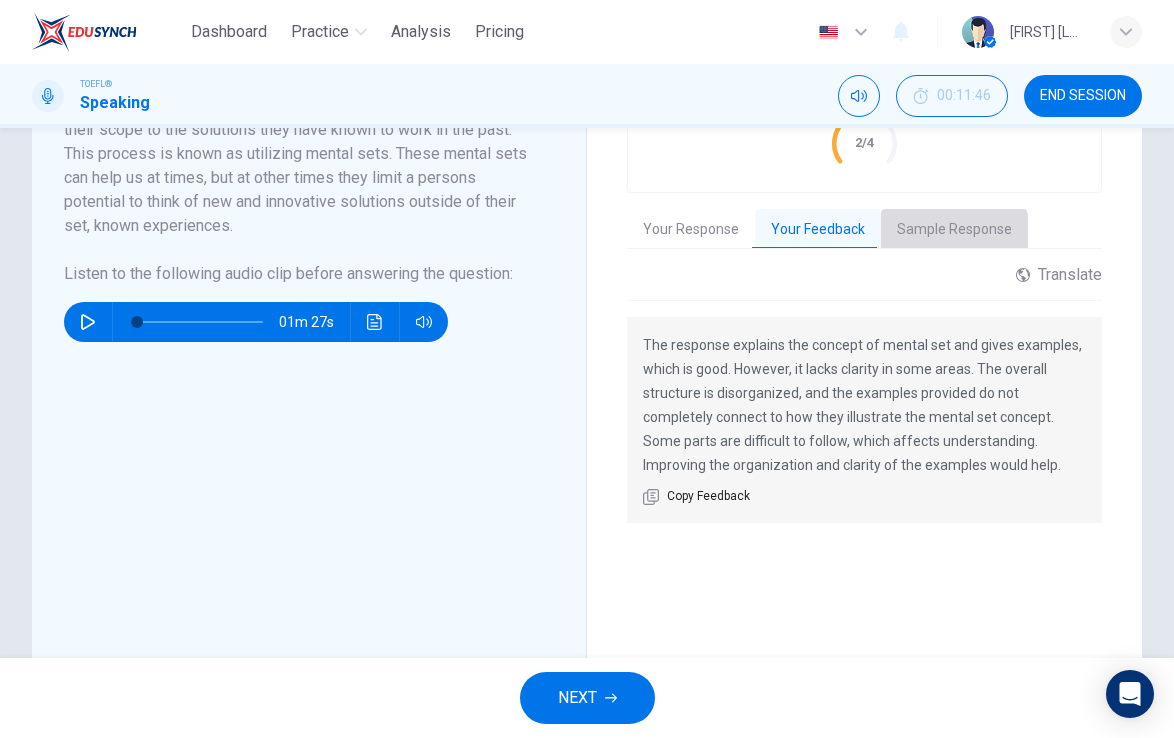 click on "Sample Response" at bounding box center (954, 230) 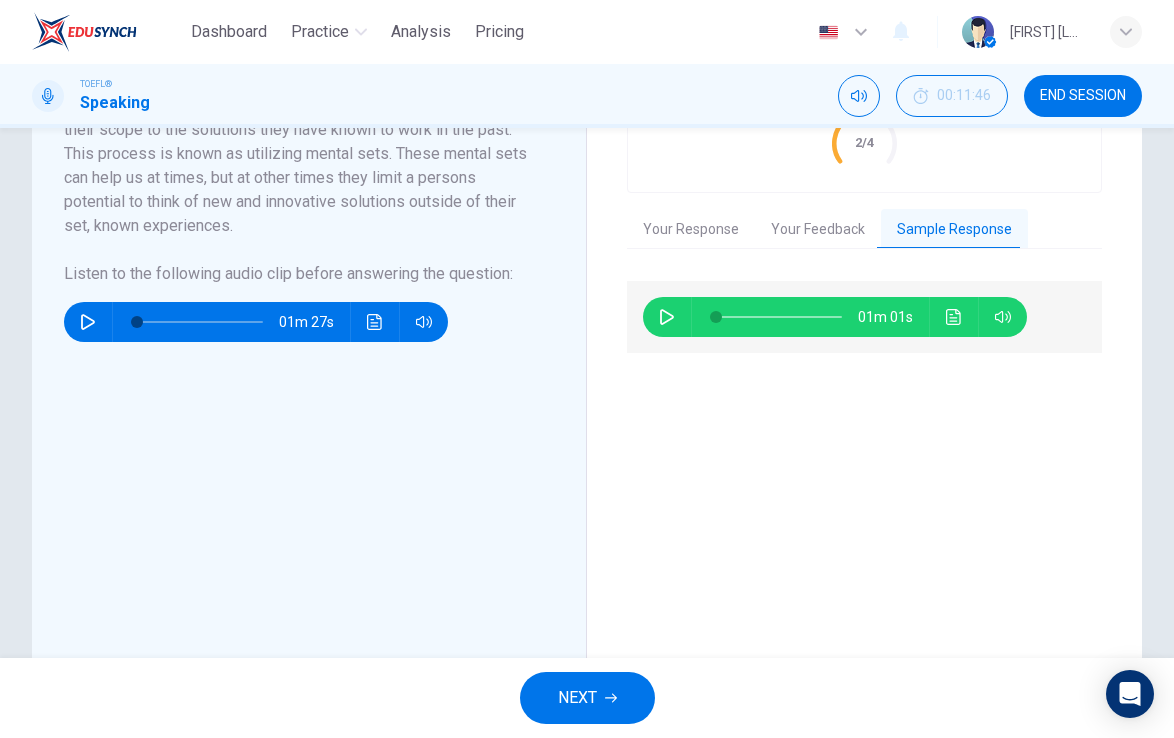 click on "01m 01s" at bounding box center (835, 317) 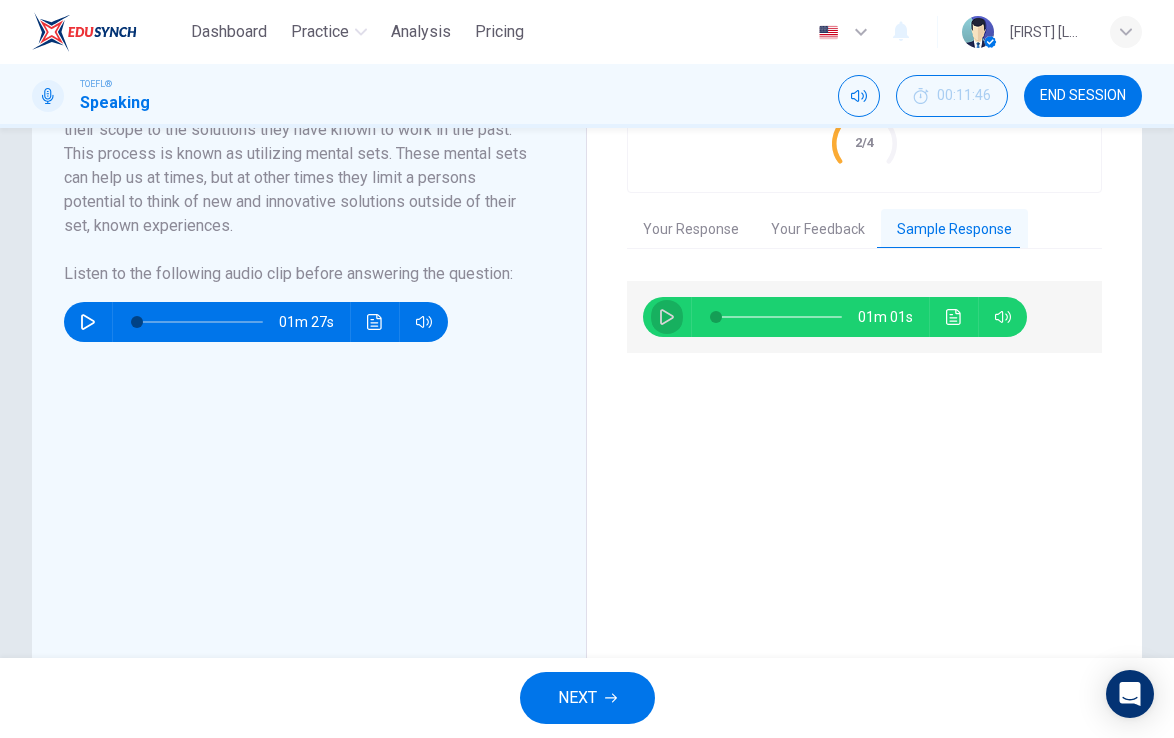 click at bounding box center [667, 317] 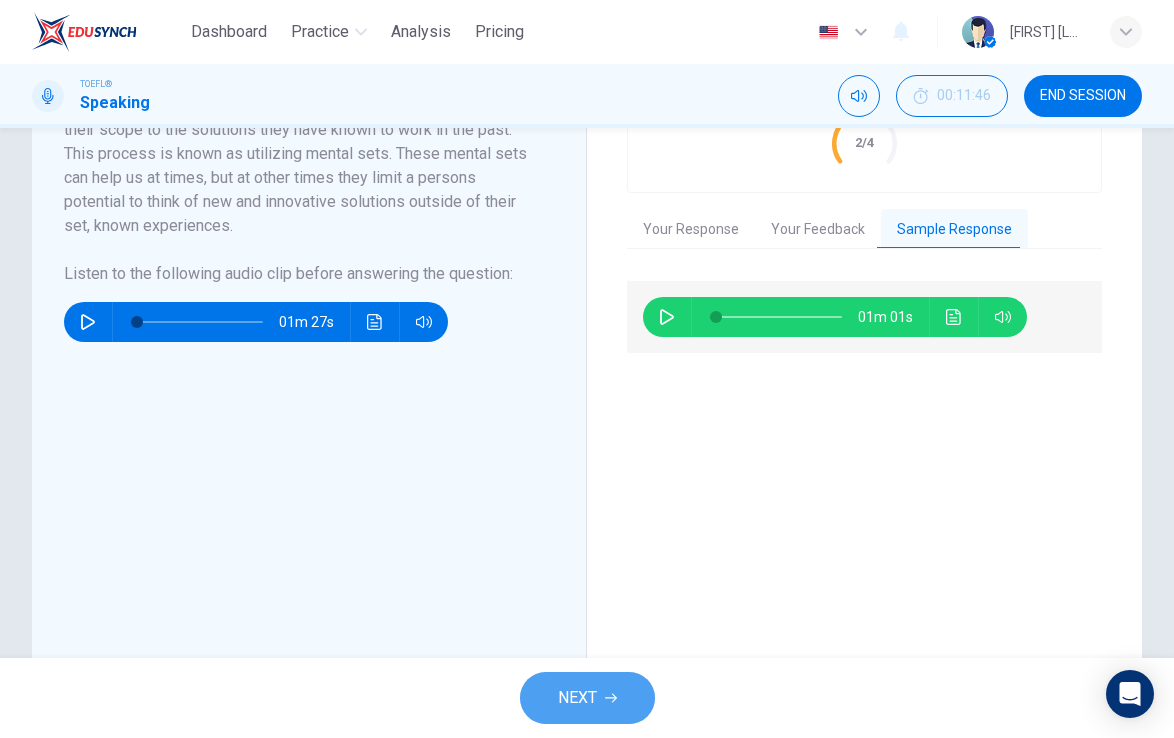 click on "NEXT" at bounding box center [577, 698] 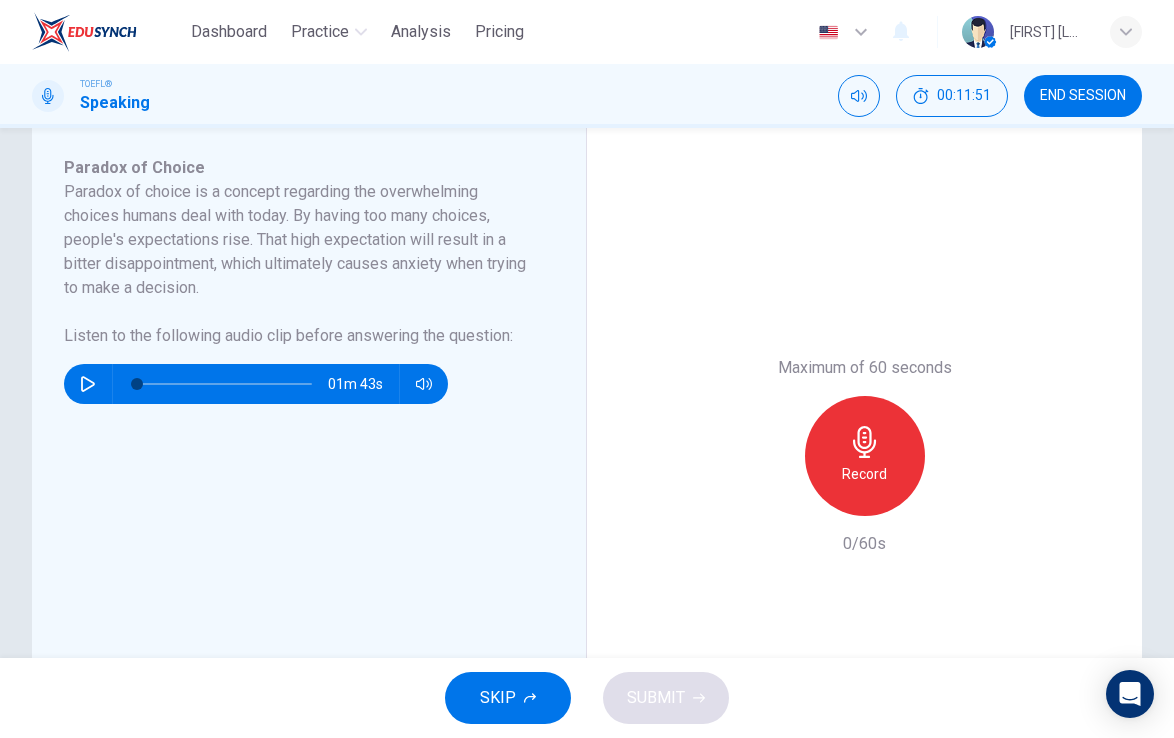 scroll, scrollTop: 347, scrollLeft: 0, axis: vertical 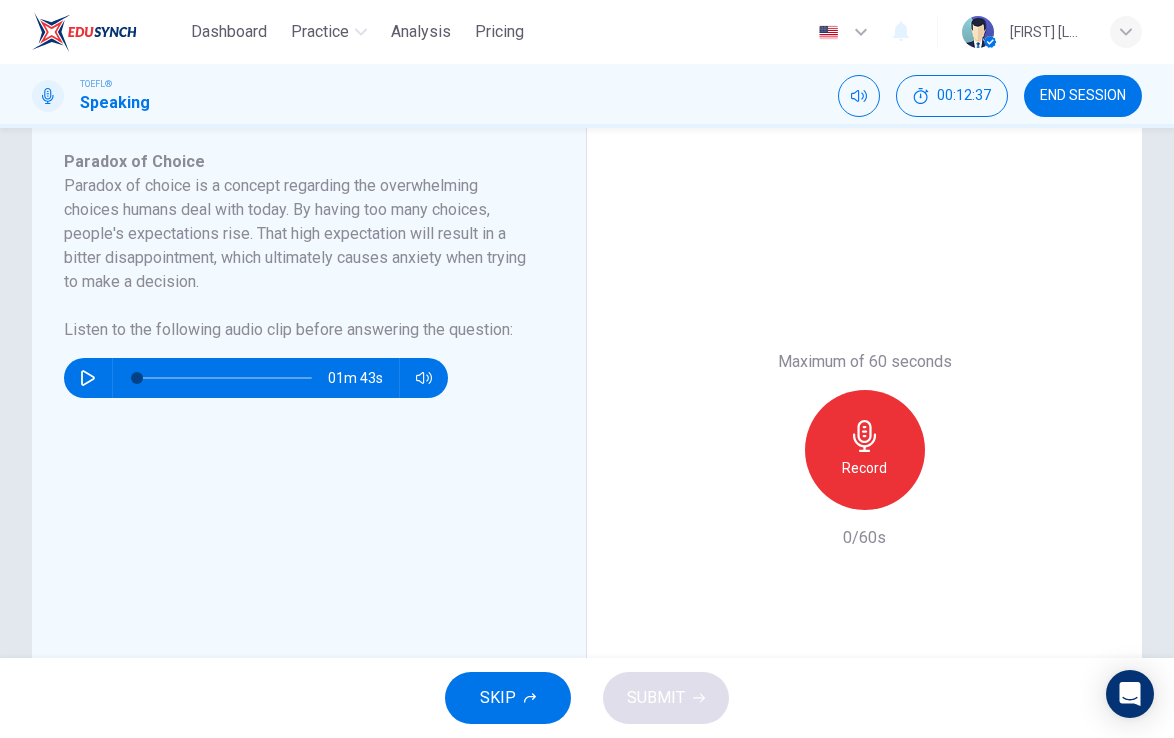 click at bounding box center (88, 378) 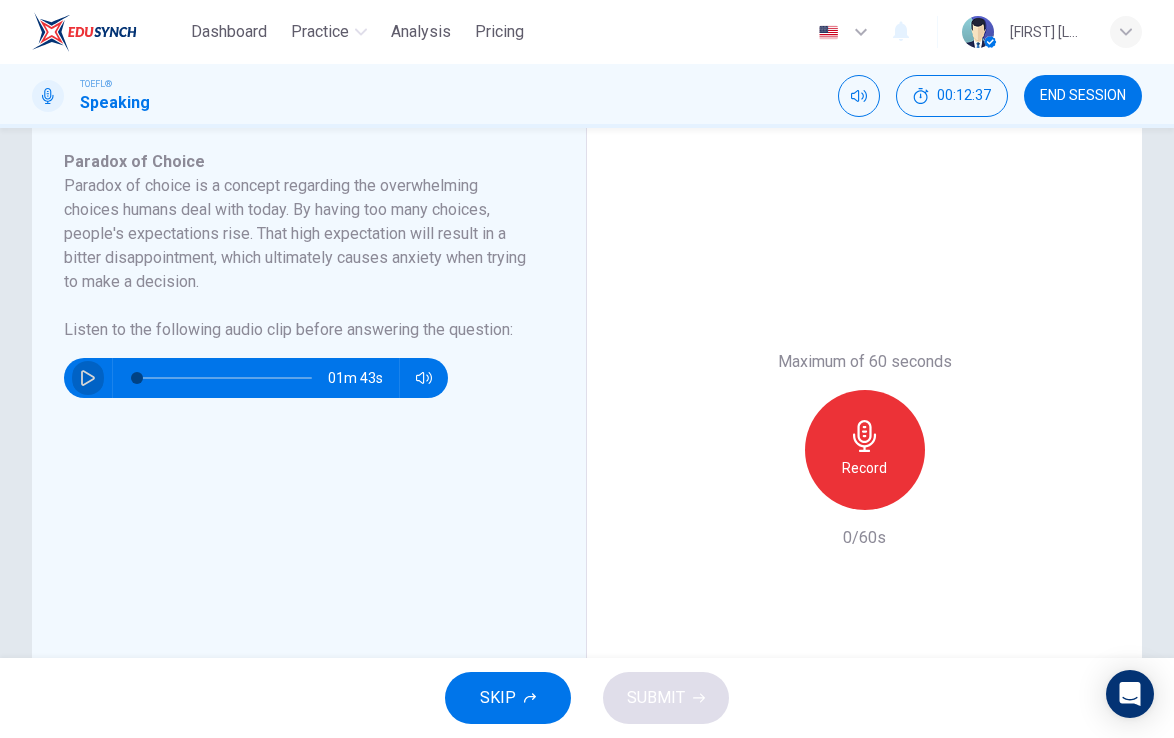 click at bounding box center [88, 378] 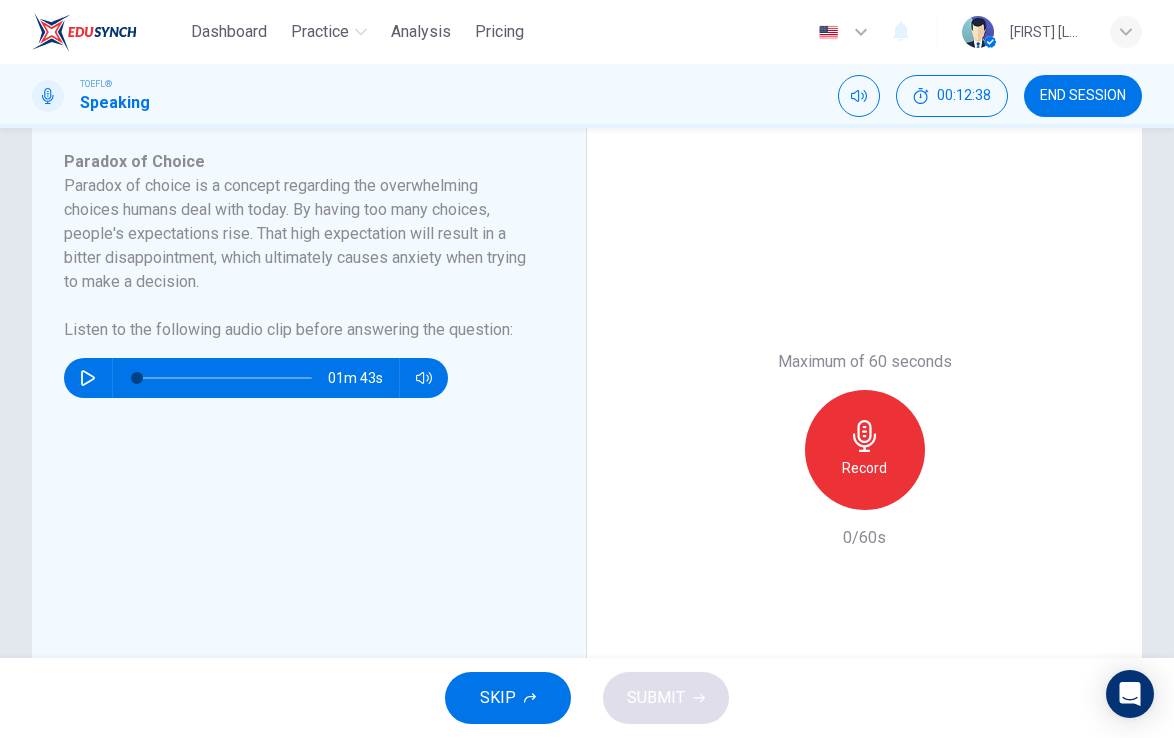 click at bounding box center [88, 378] 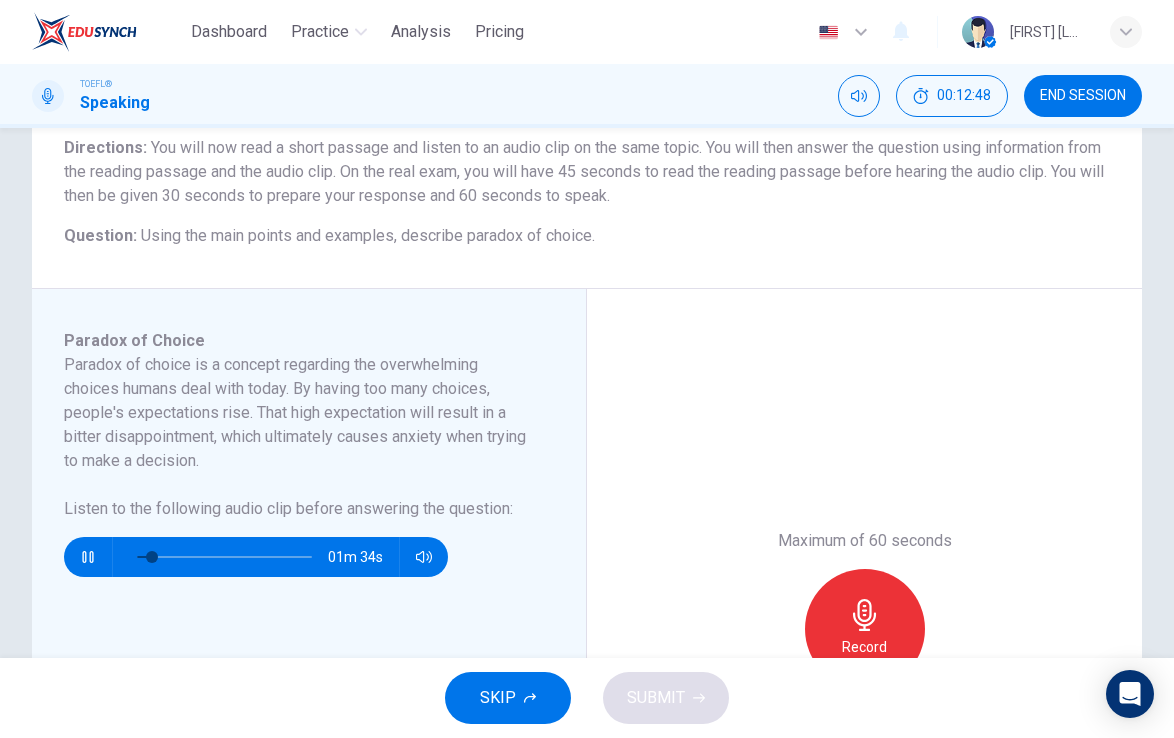 scroll, scrollTop: 183, scrollLeft: 0, axis: vertical 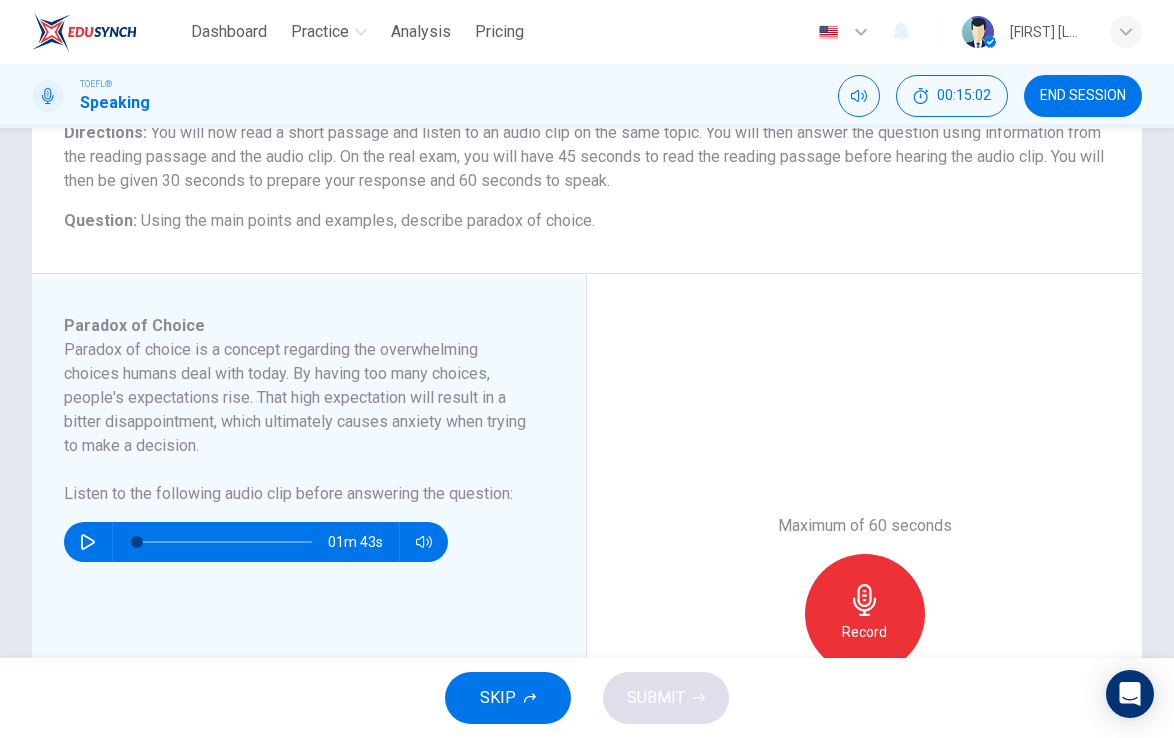 click at bounding box center [864, 600] 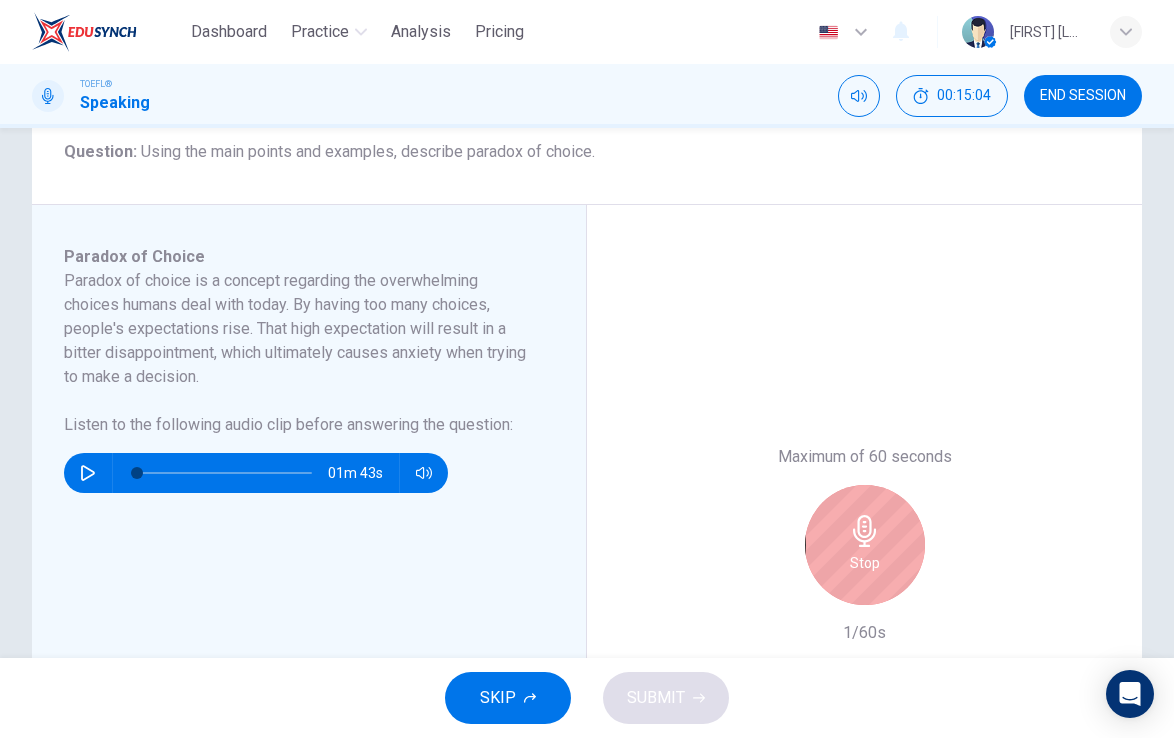 scroll, scrollTop: 278, scrollLeft: 0, axis: vertical 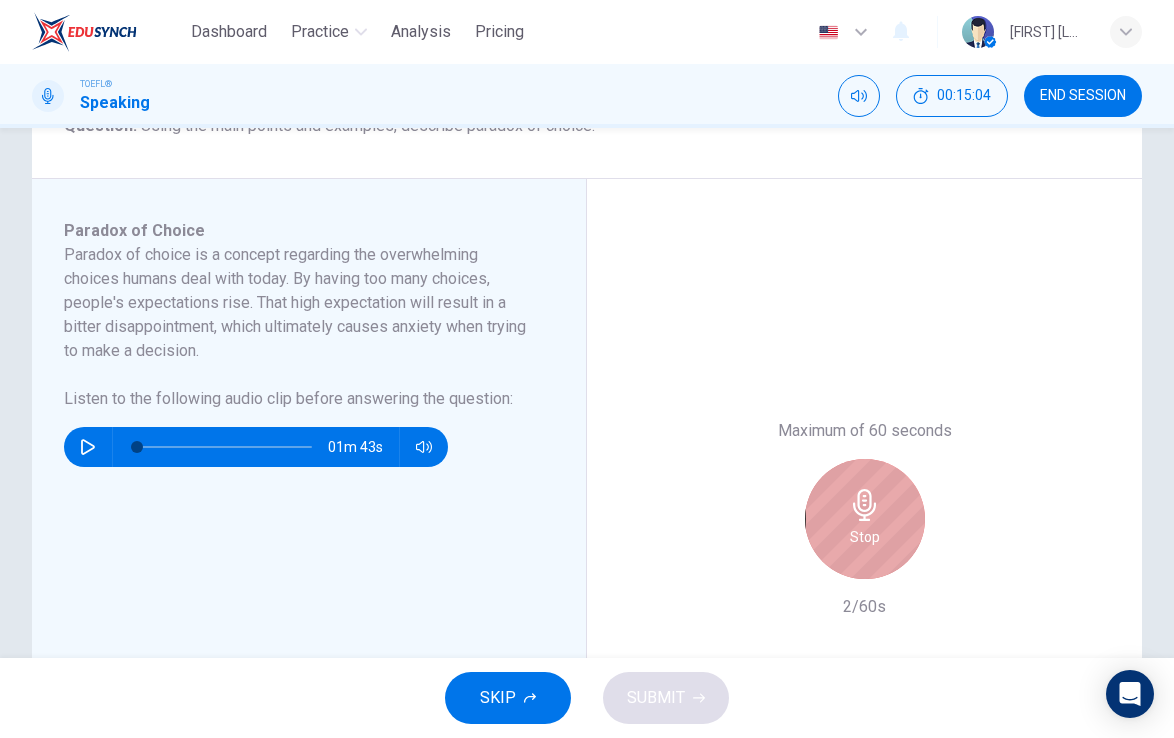 click at bounding box center (865, 505) 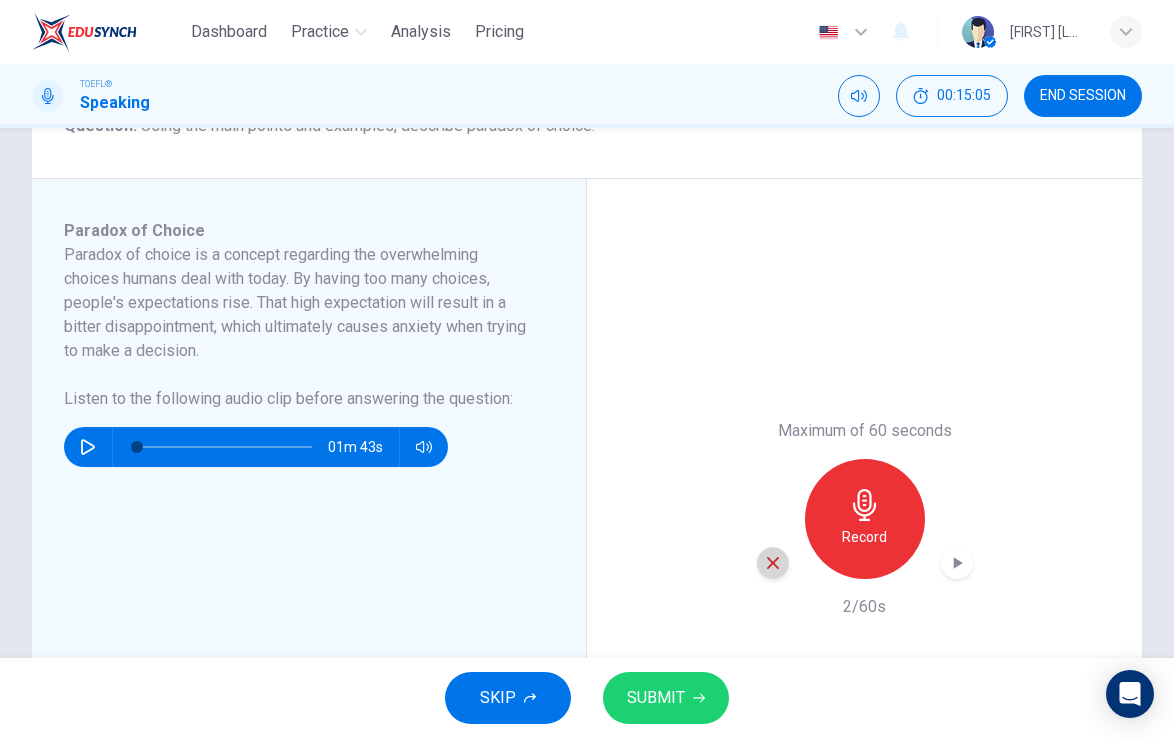 click at bounding box center [773, 563] 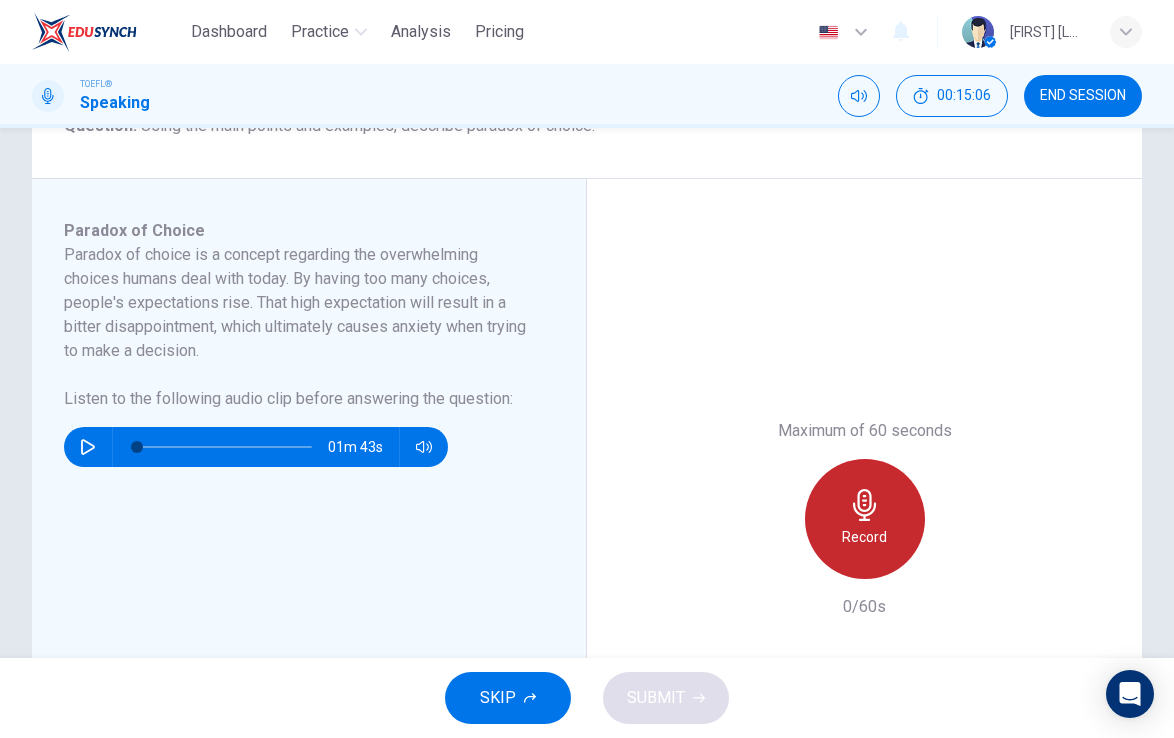 click on "Record" at bounding box center (865, 519) 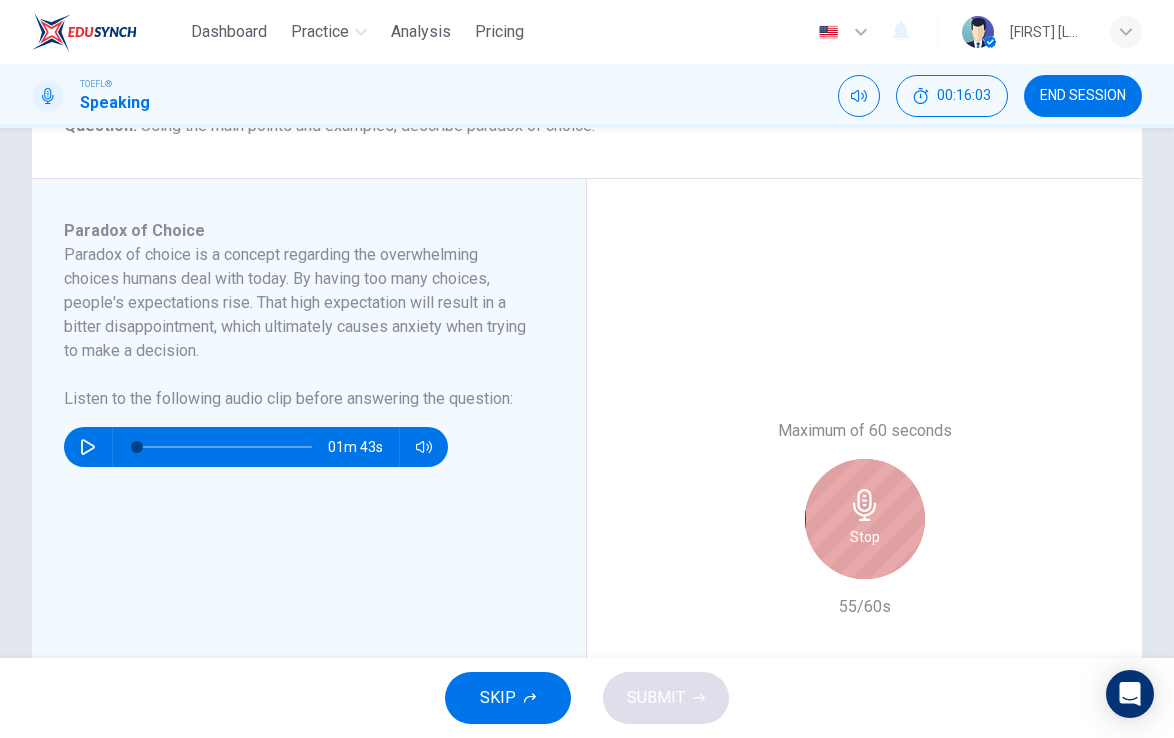click on "Stop" at bounding box center [865, 519] 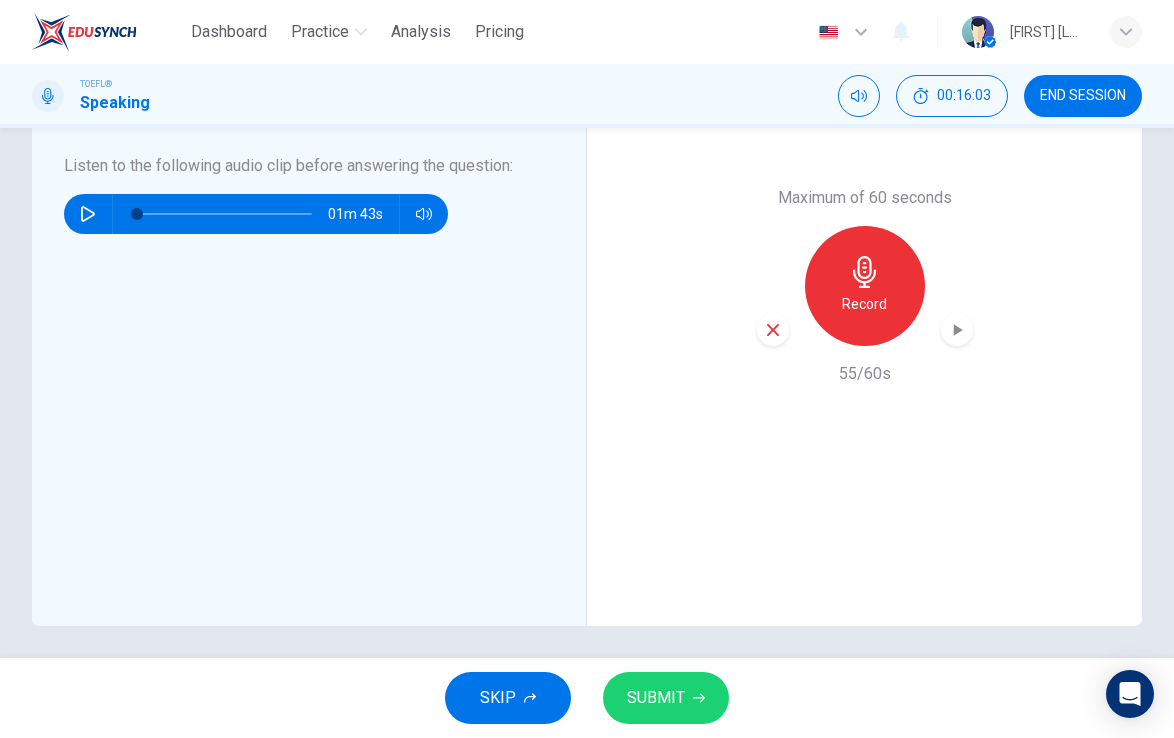 scroll, scrollTop: 519, scrollLeft: 0, axis: vertical 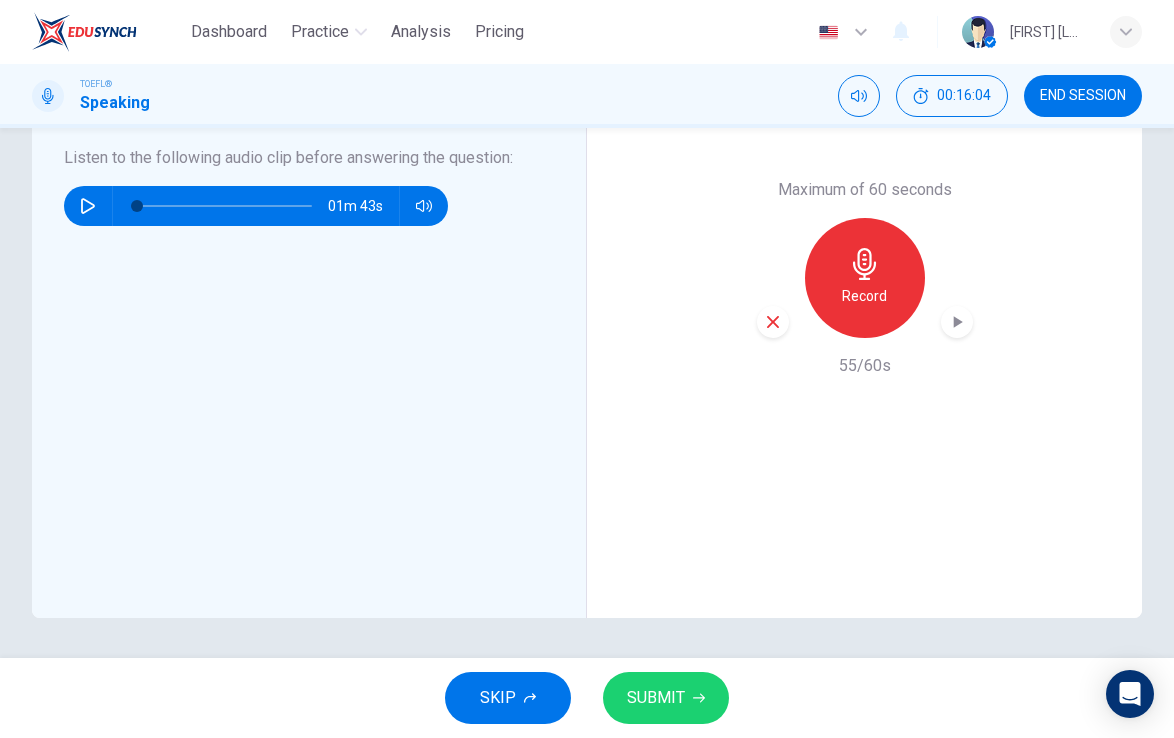 click on "SUBMIT" at bounding box center (656, 698) 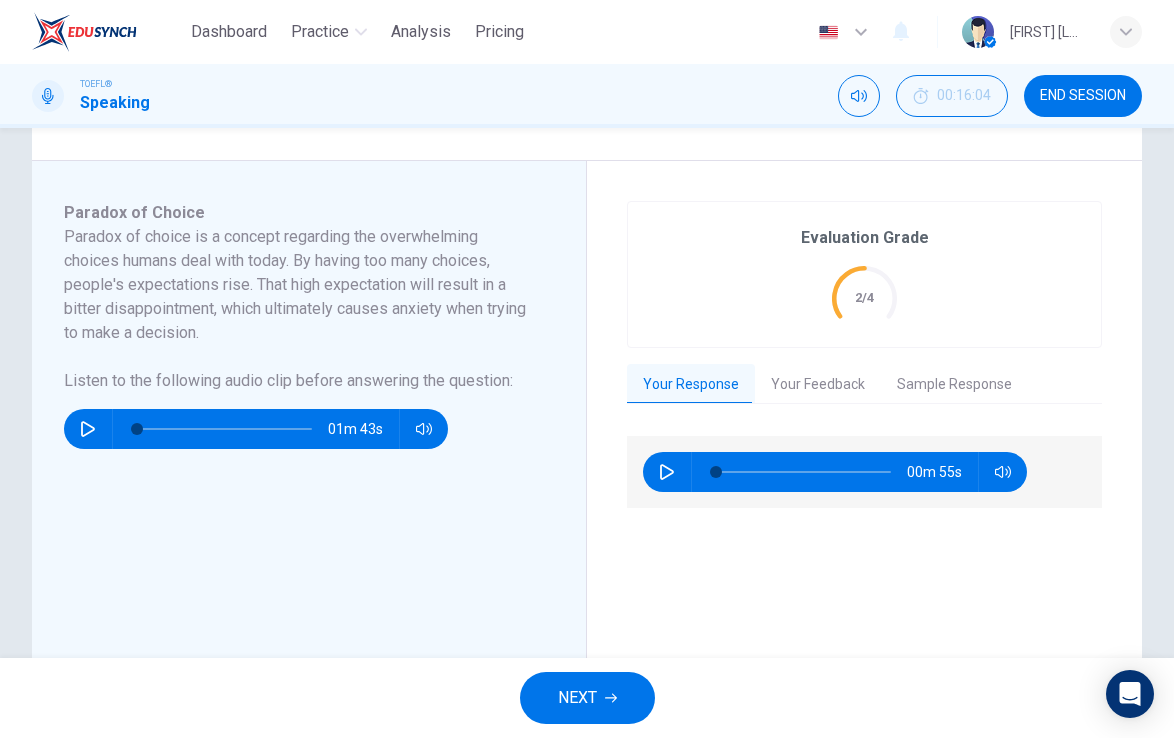 scroll, scrollTop: 289, scrollLeft: 0, axis: vertical 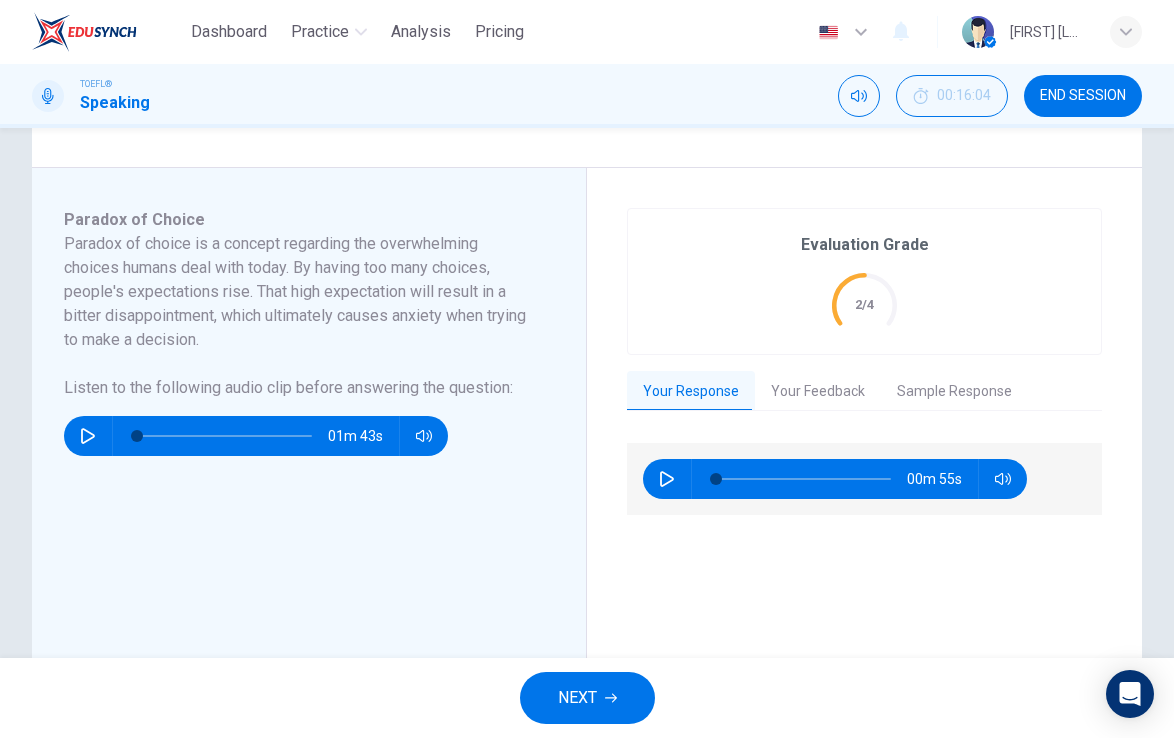 click on "Your Feedback" at bounding box center [818, 392] 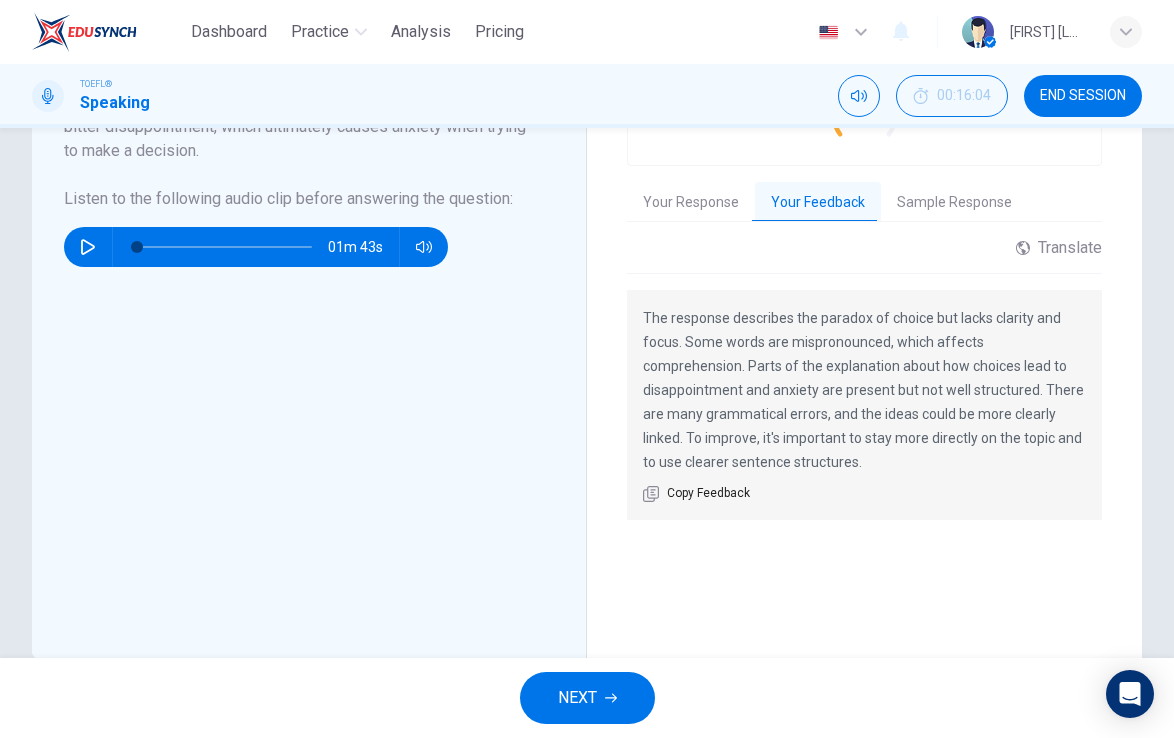 scroll, scrollTop: 483, scrollLeft: 0, axis: vertical 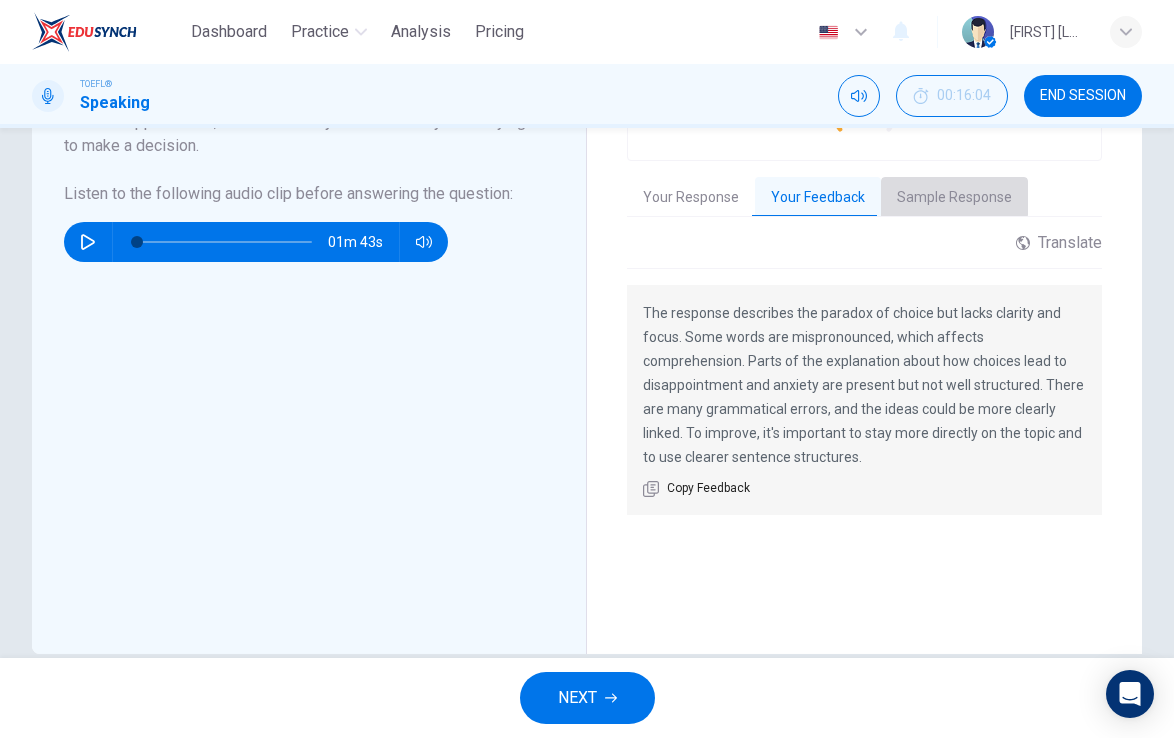 click on "Sample Response" at bounding box center [954, 198] 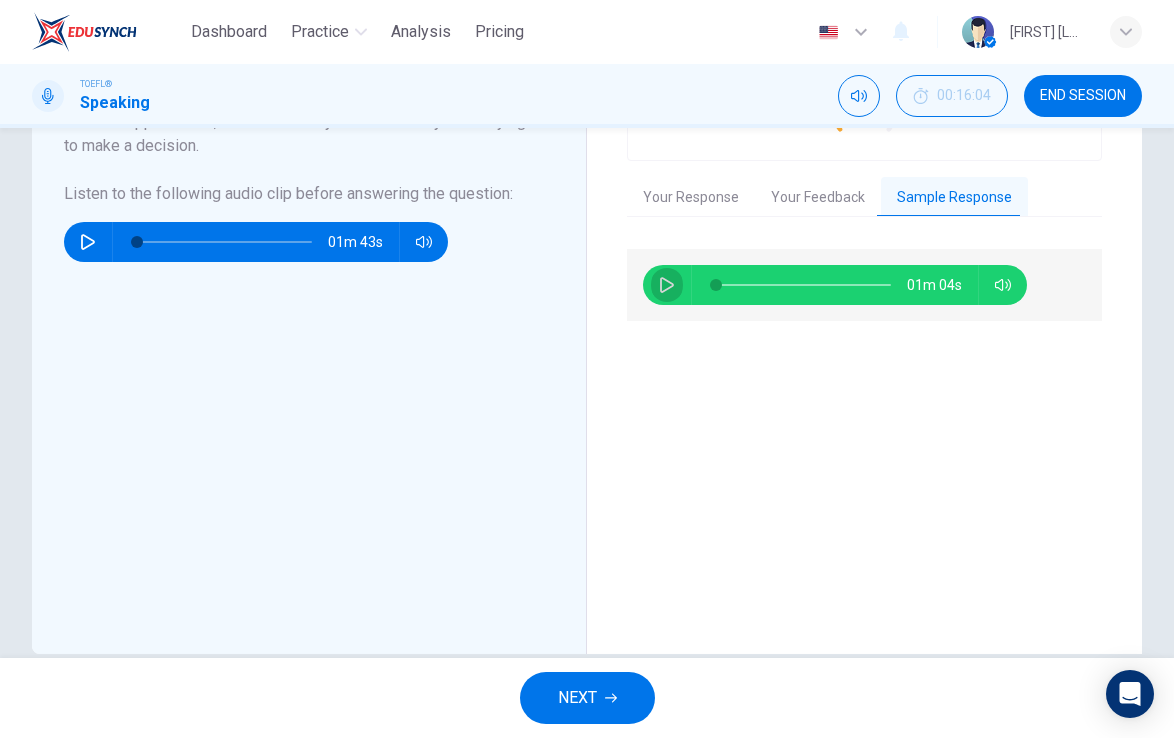 click at bounding box center [667, 285] 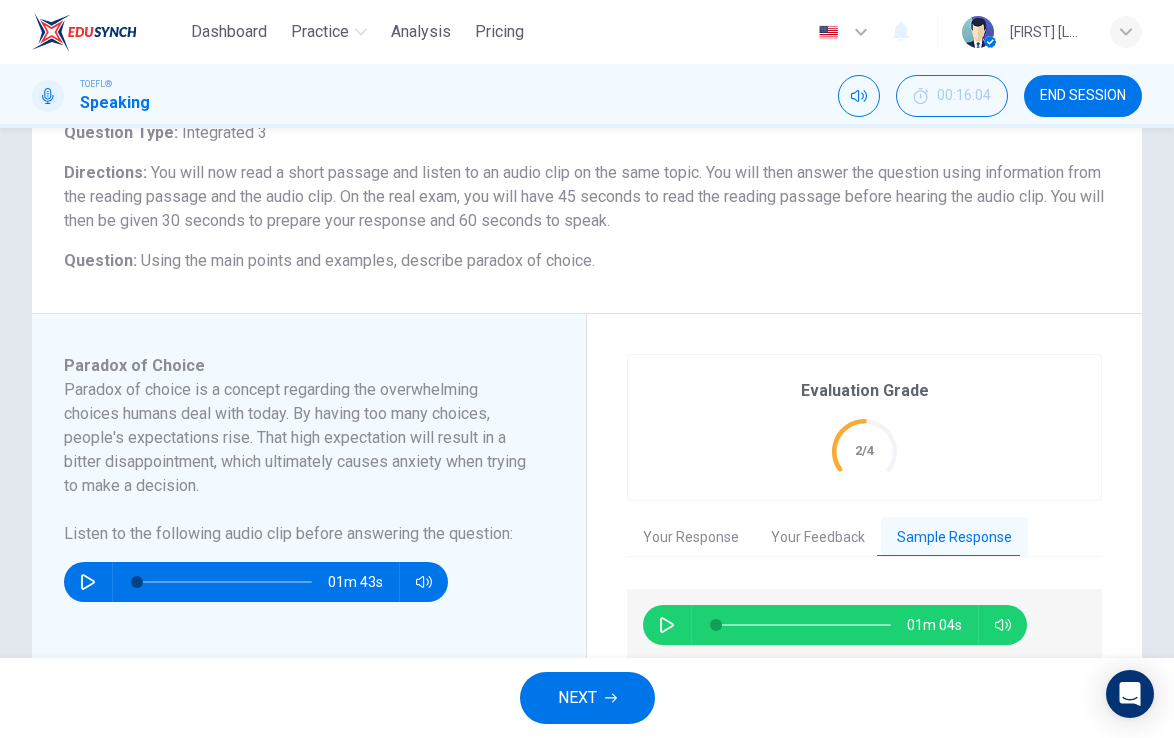 scroll, scrollTop: 115, scrollLeft: 0, axis: vertical 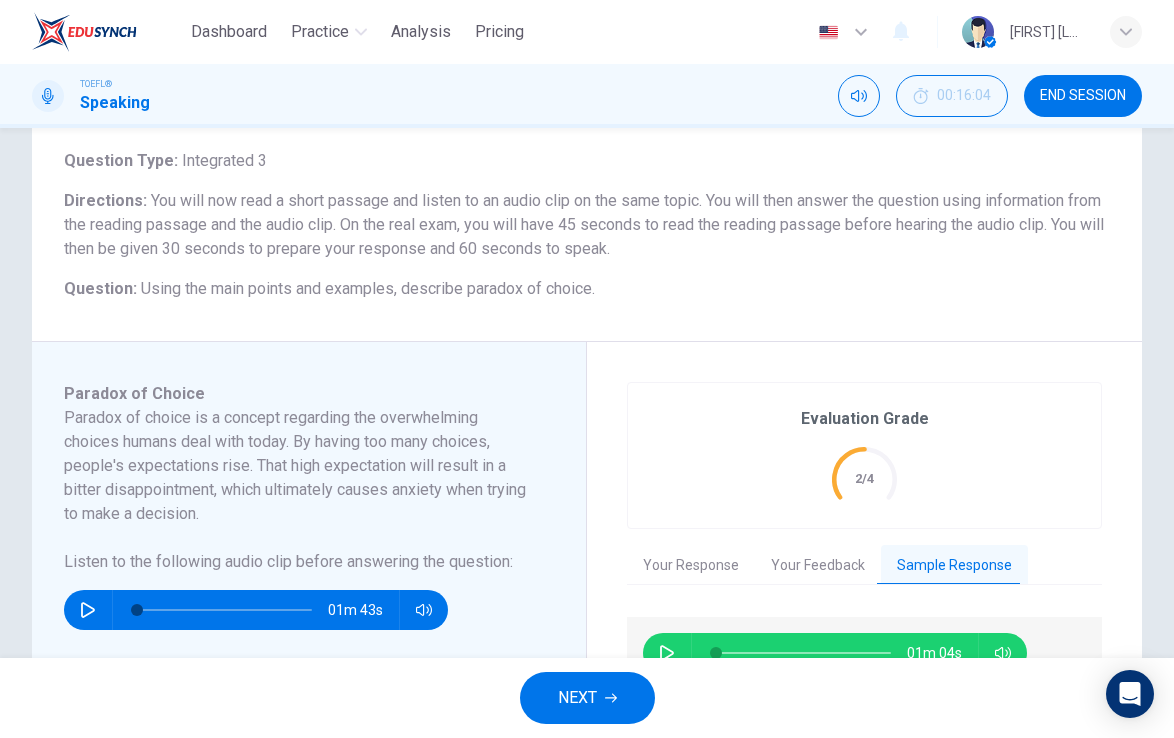 click on "NEXT" at bounding box center (587, 698) 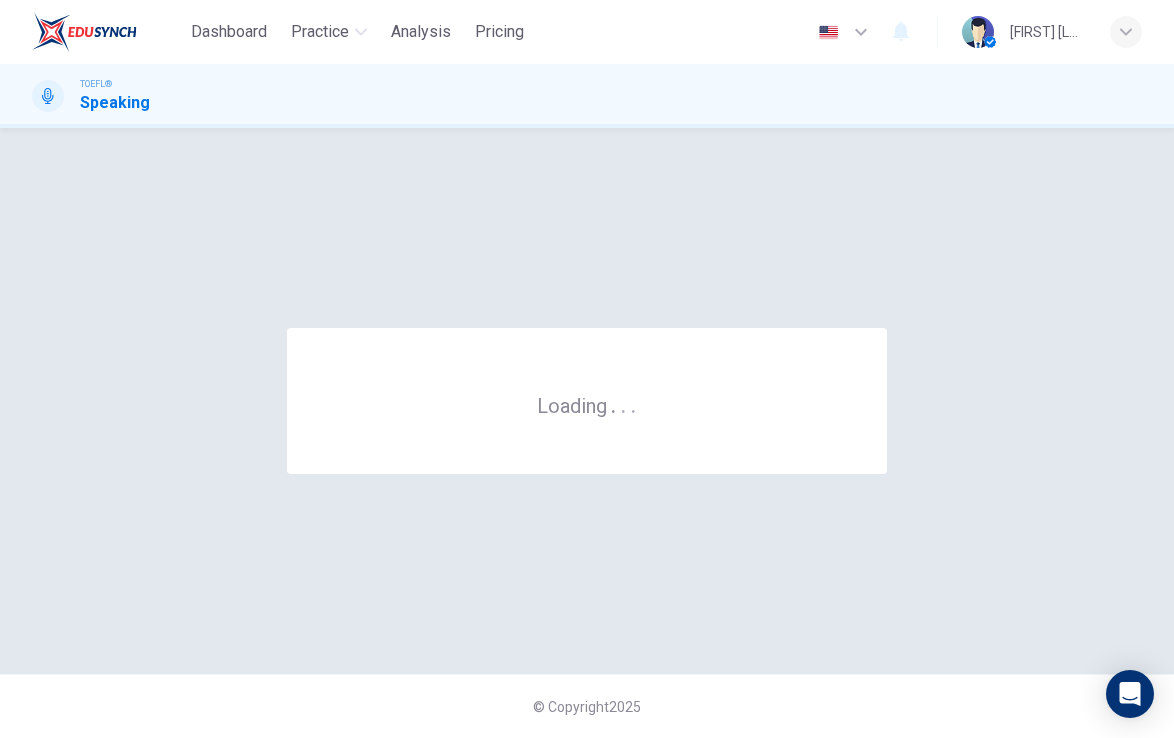 scroll, scrollTop: 0, scrollLeft: 0, axis: both 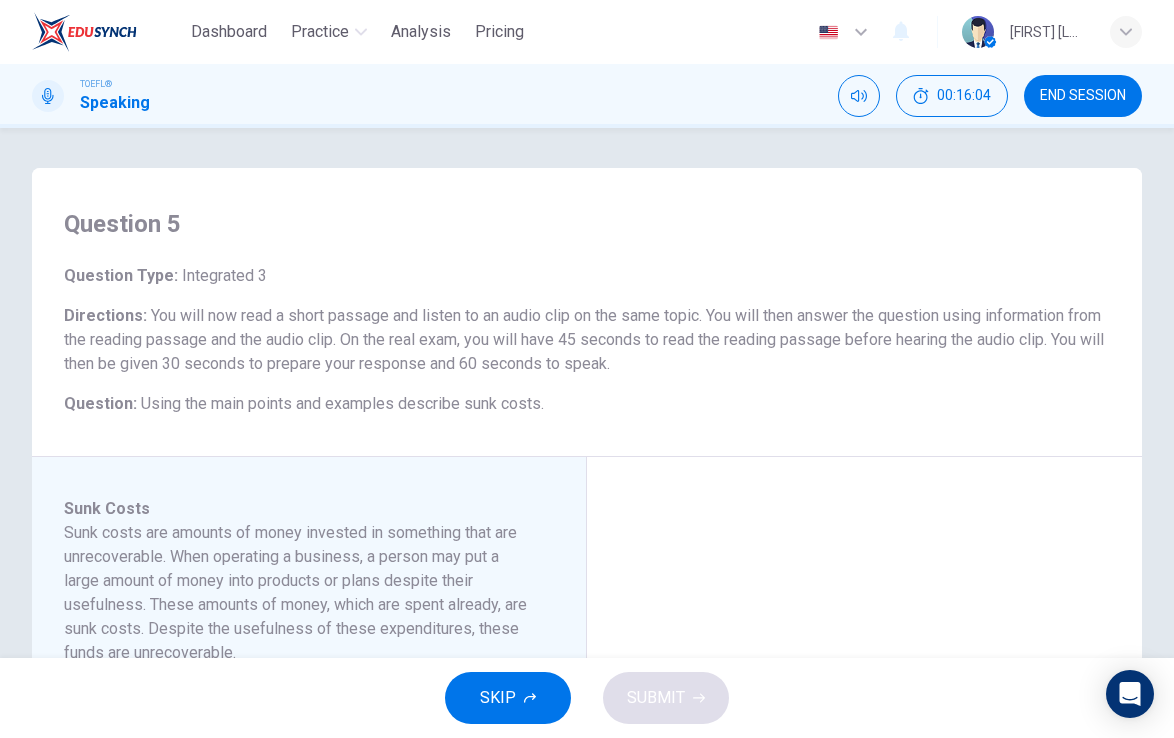 click on "END SESSION" at bounding box center [1083, 96] 